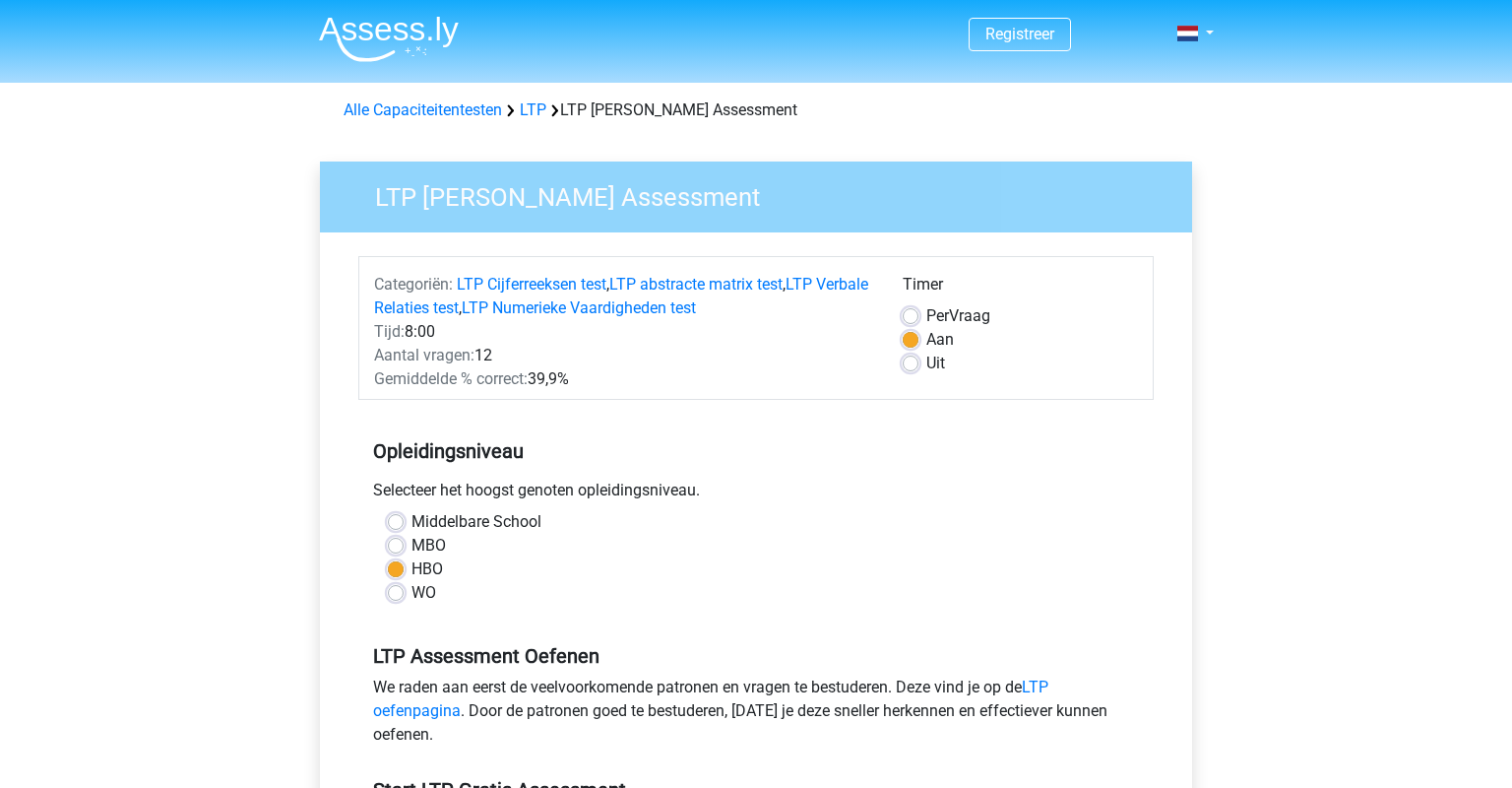 scroll, scrollTop: 312, scrollLeft: 0, axis: vertical 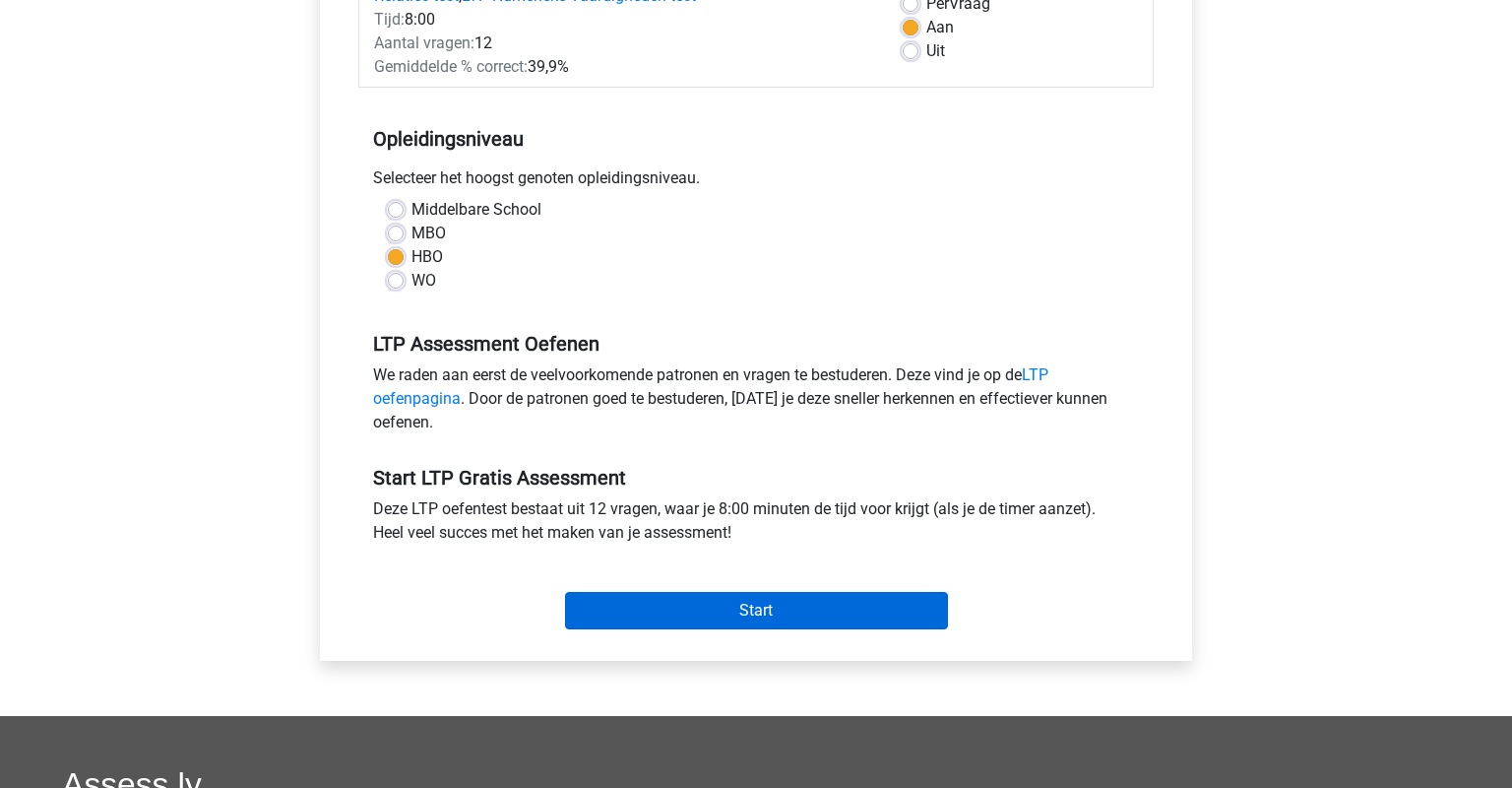 click on "Start" at bounding box center (756, 611) 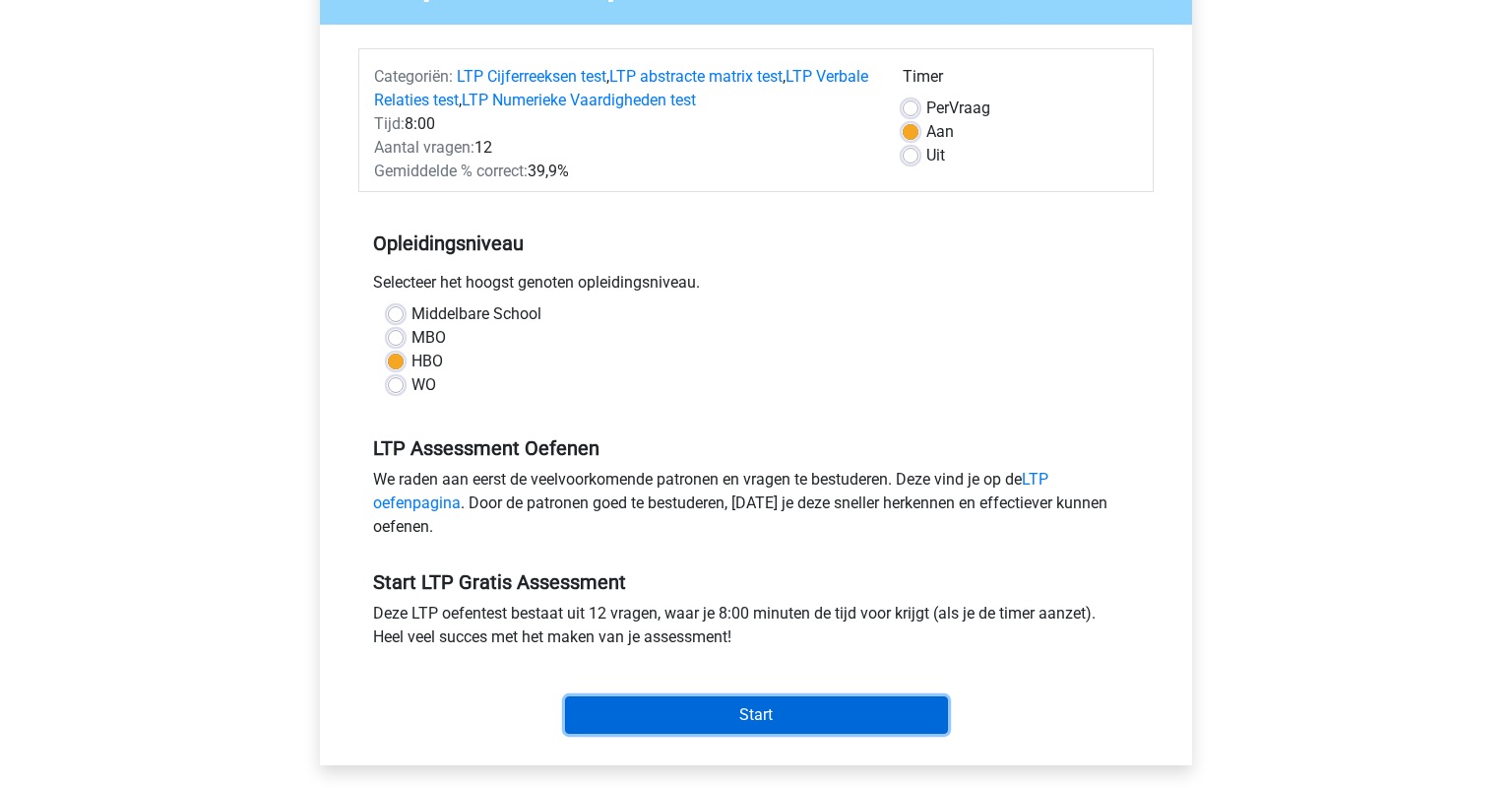 scroll, scrollTop: 416, scrollLeft: 0, axis: vertical 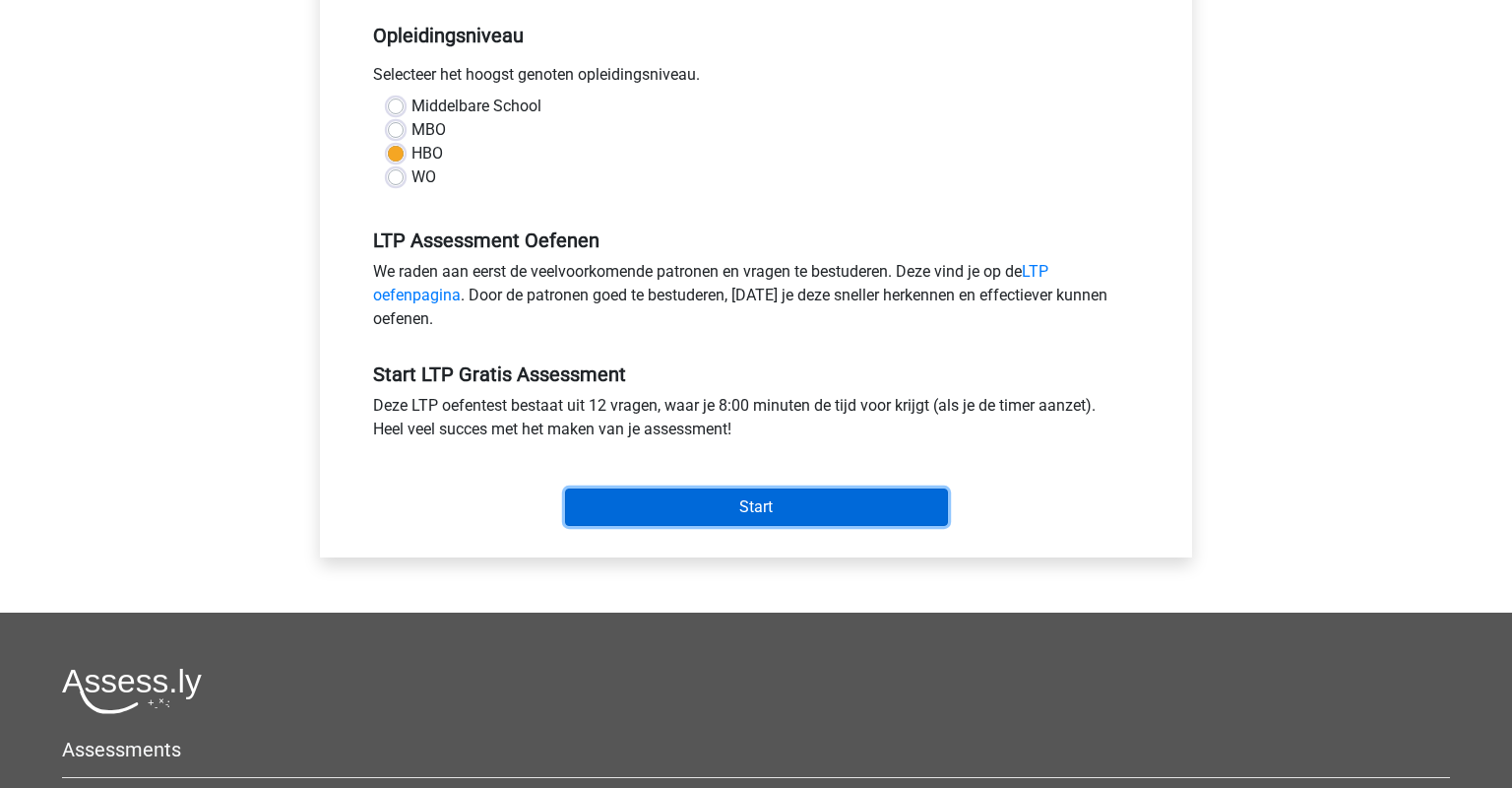 click on "Start" at bounding box center (756, 507) 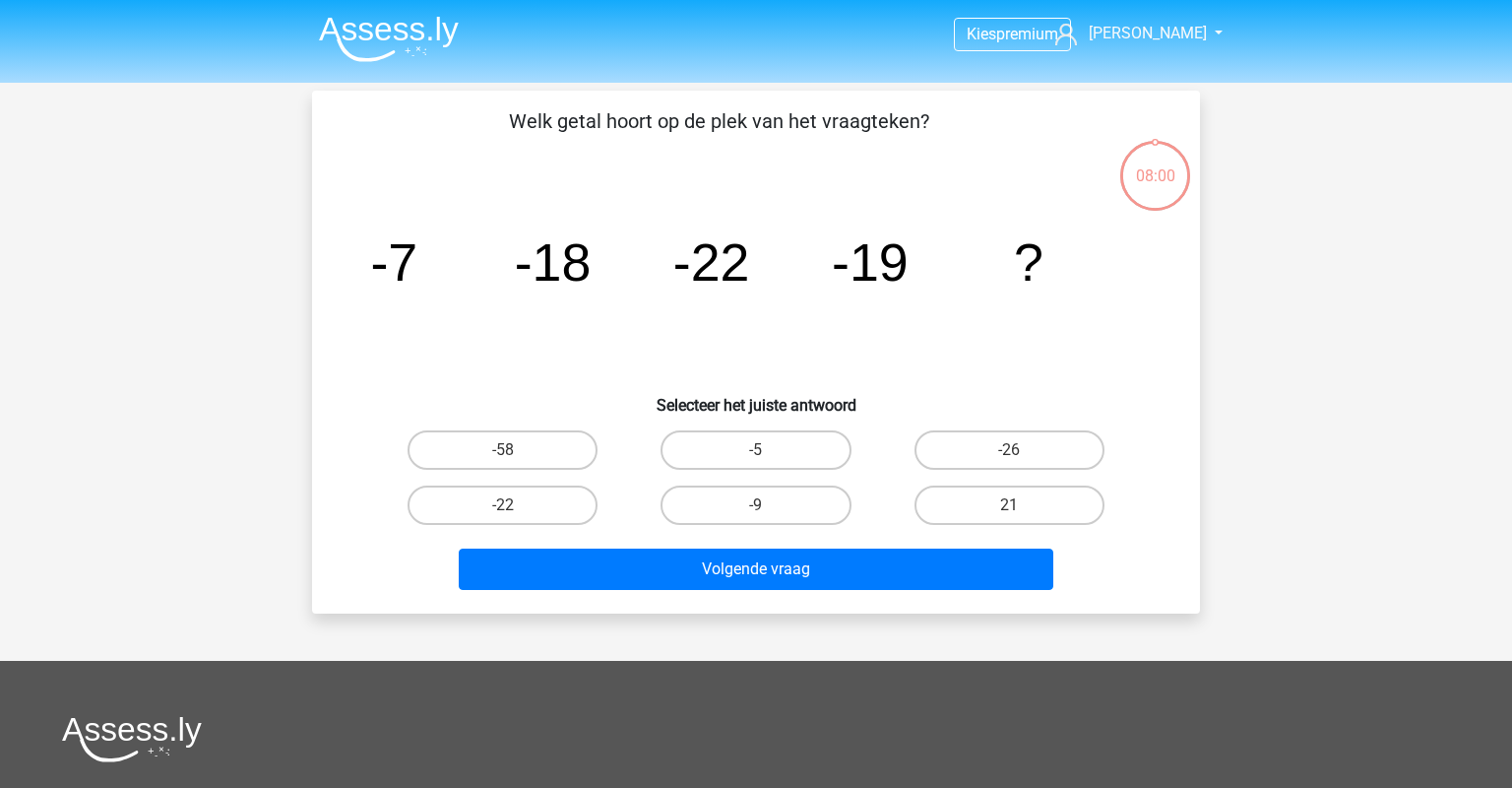 scroll, scrollTop: 0, scrollLeft: 0, axis: both 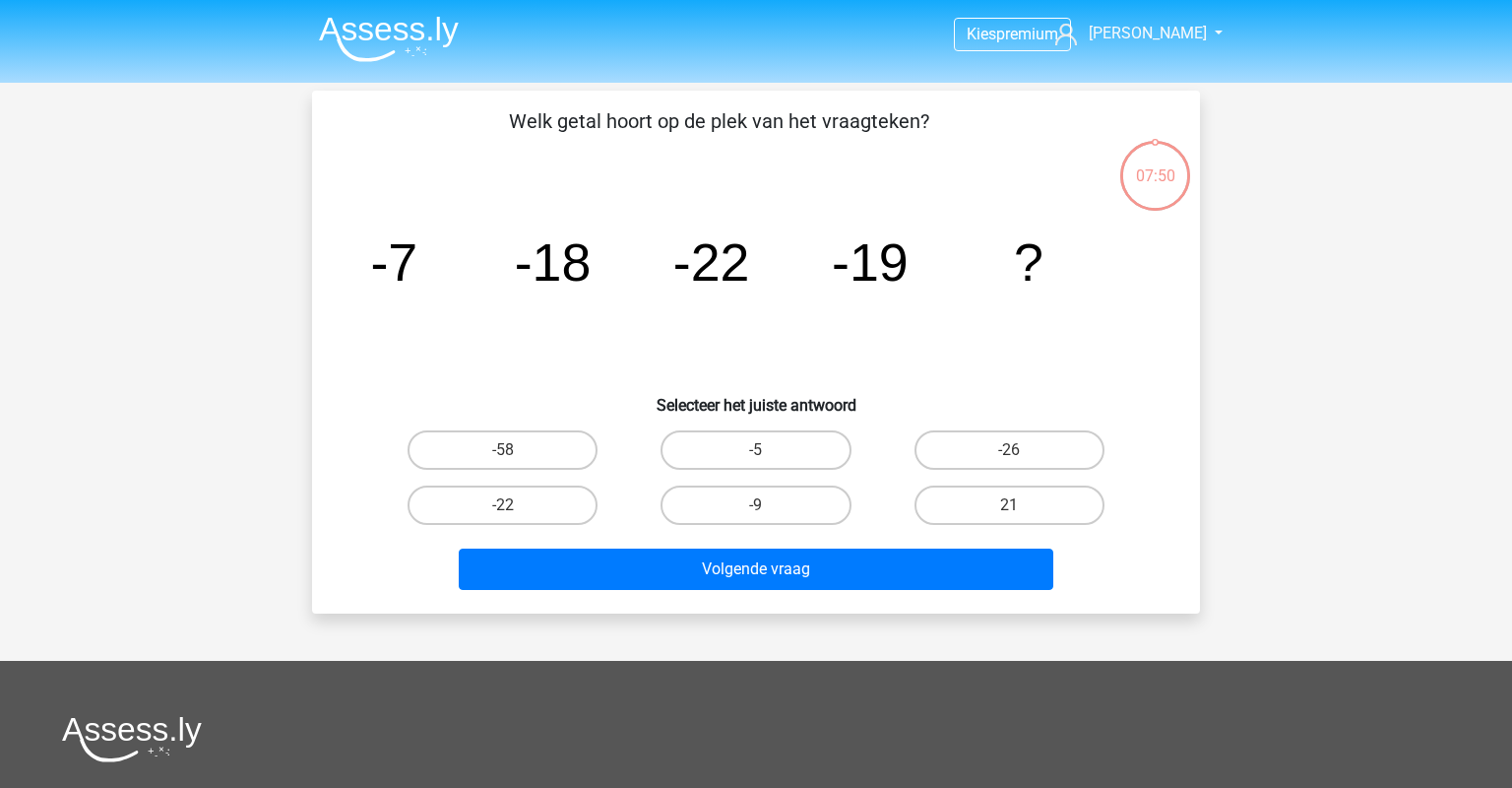 drag, startPoint x: 1072, startPoint y: 269, endPoint x: 727, endPoint y: 250, distance: 345.52279 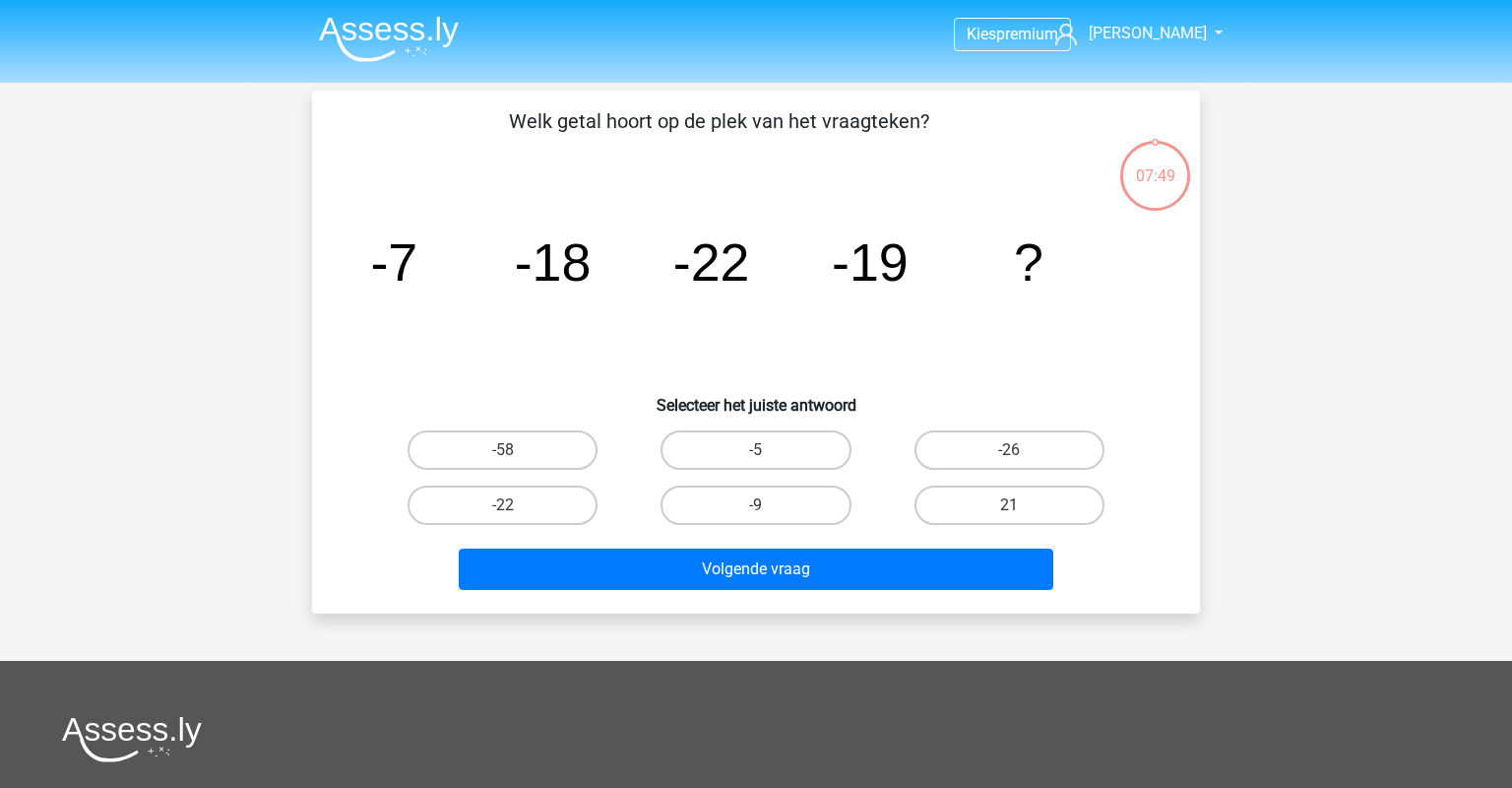 drag, startPoint x: 1092, startPoint y: 248, endPoint x: 1054, endPoint y: 267, distance: 42.48529 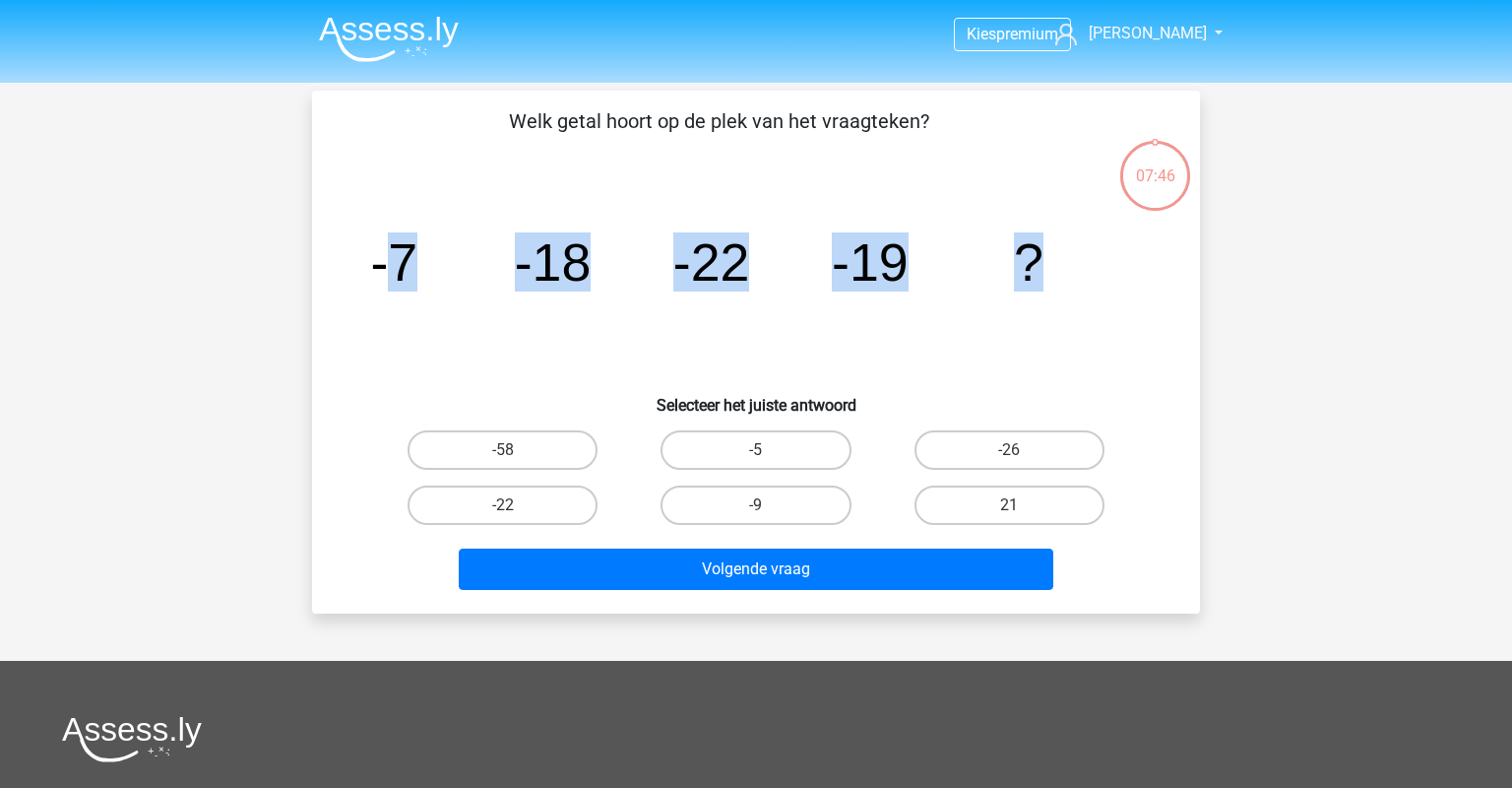 drag, startPoint x: 400, startPoint y: 254, endPoint x: 1041, endPoint y: 272, distance: 641.2527 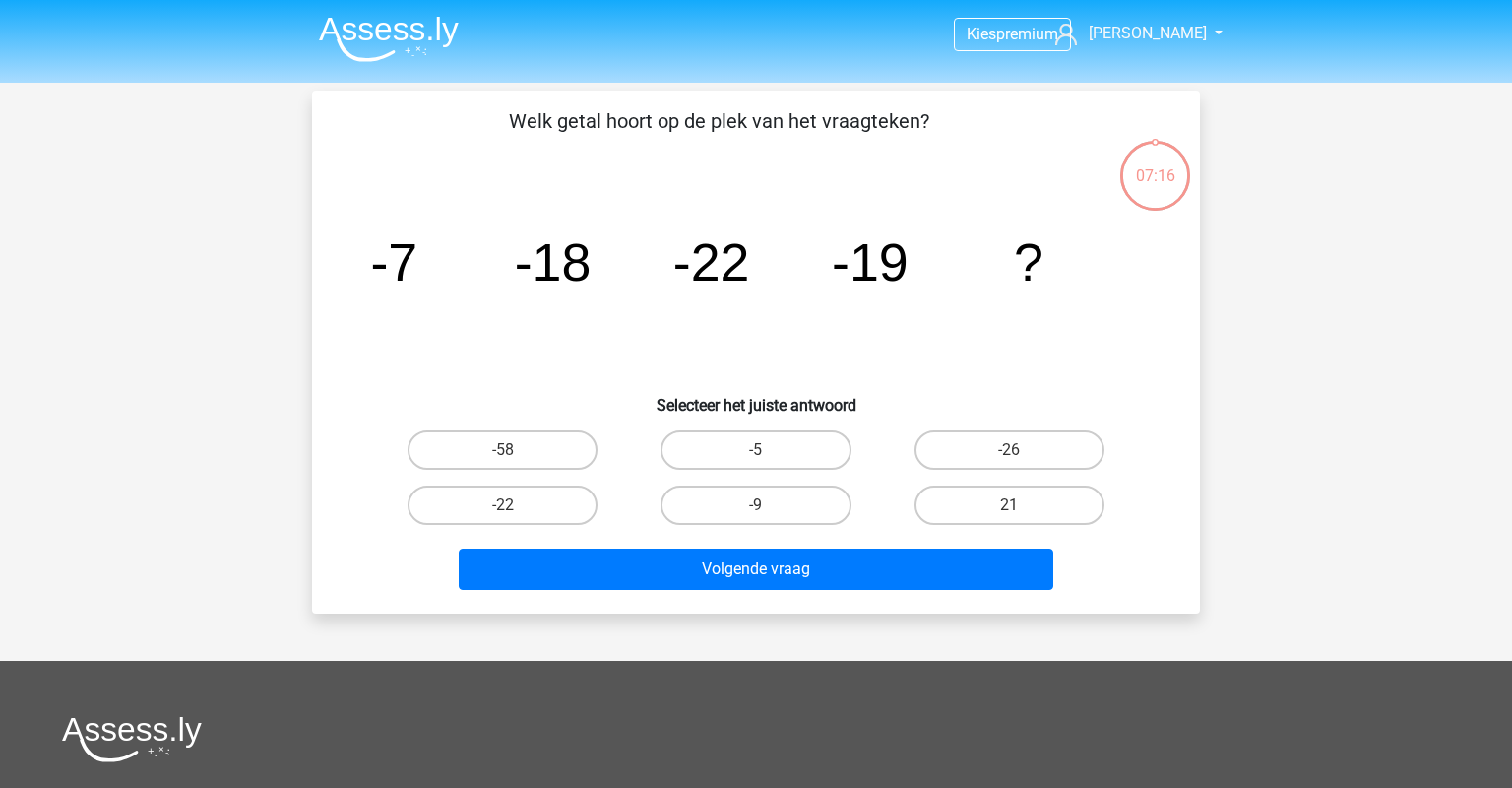 click on "image/svg+xml
-7
-18
-22
-19
?" 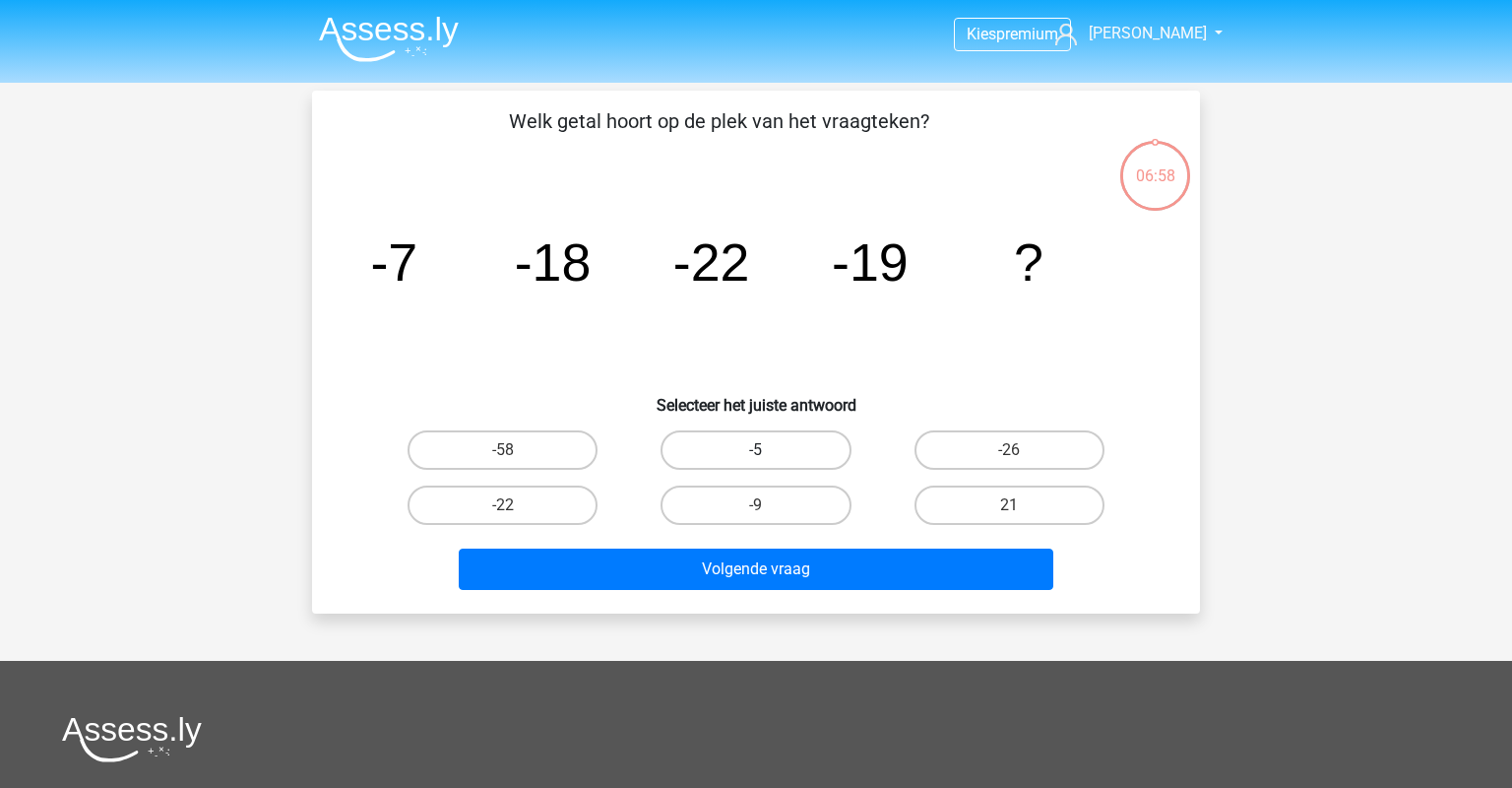 click on "-5" at bounding box center [755, 450] 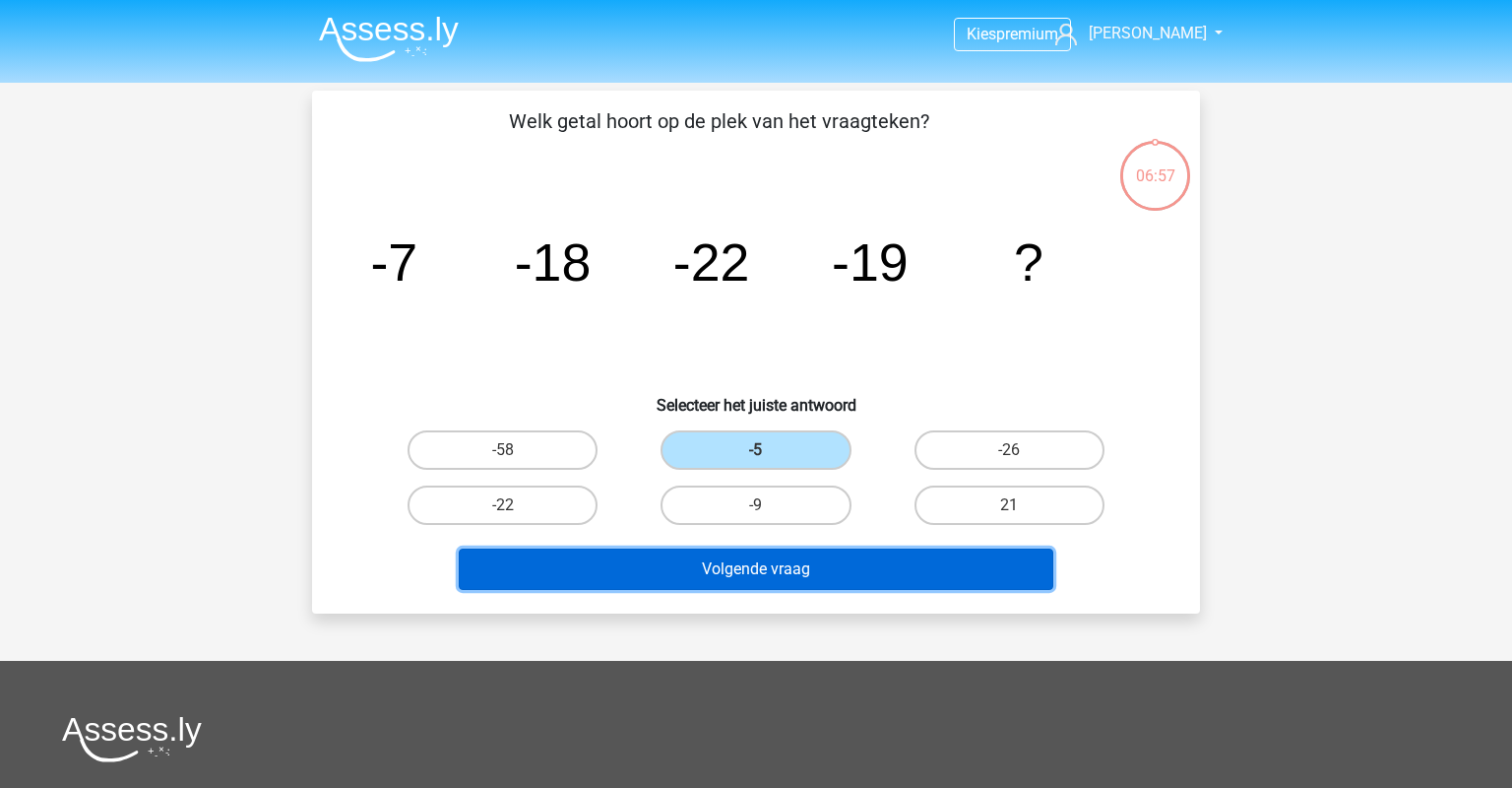 click on "Volgende vraag" at bounding box center (756, 569) 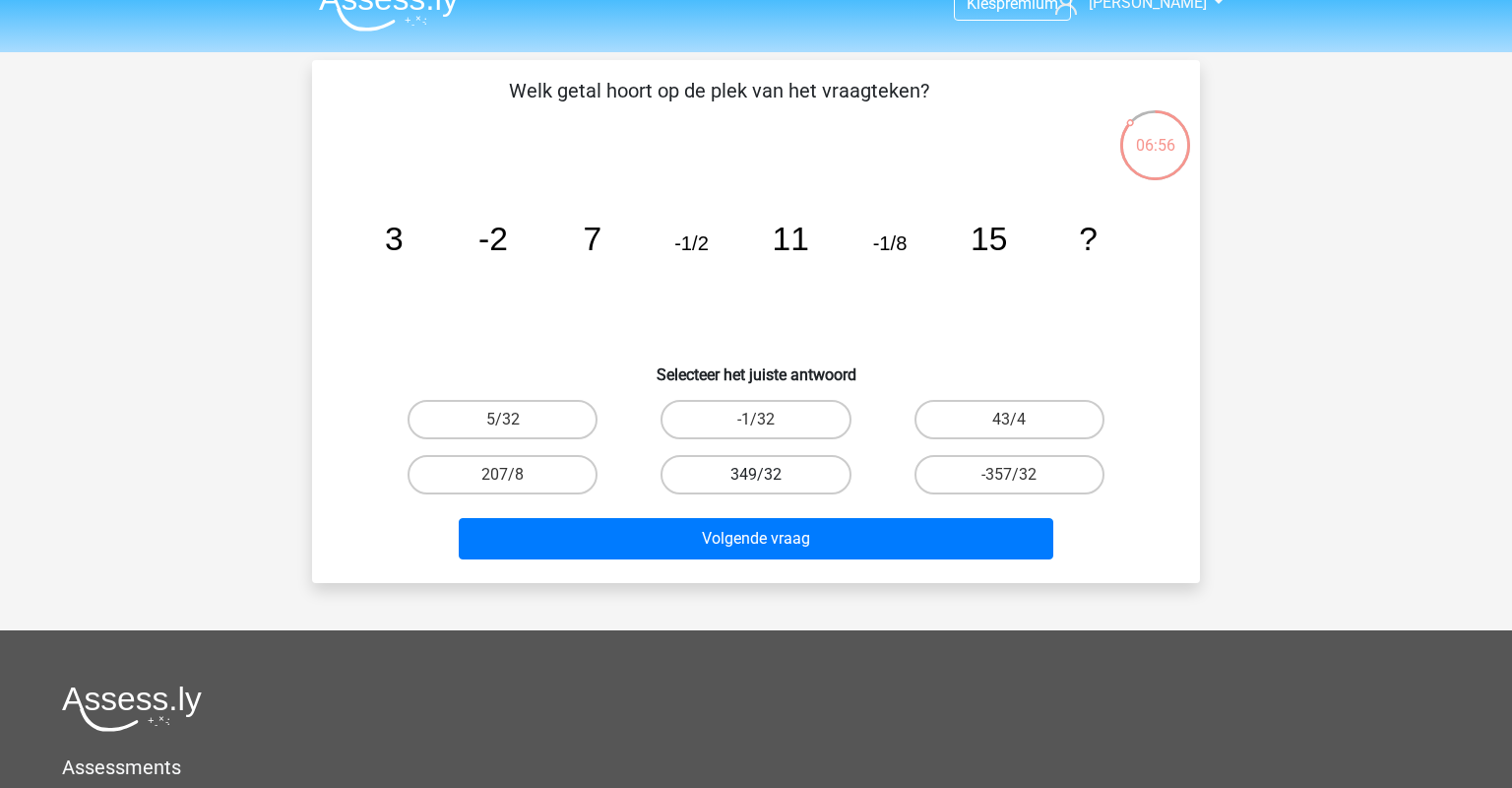 scroll, scrollTop: 0, scrollLeft: 0, axis: both 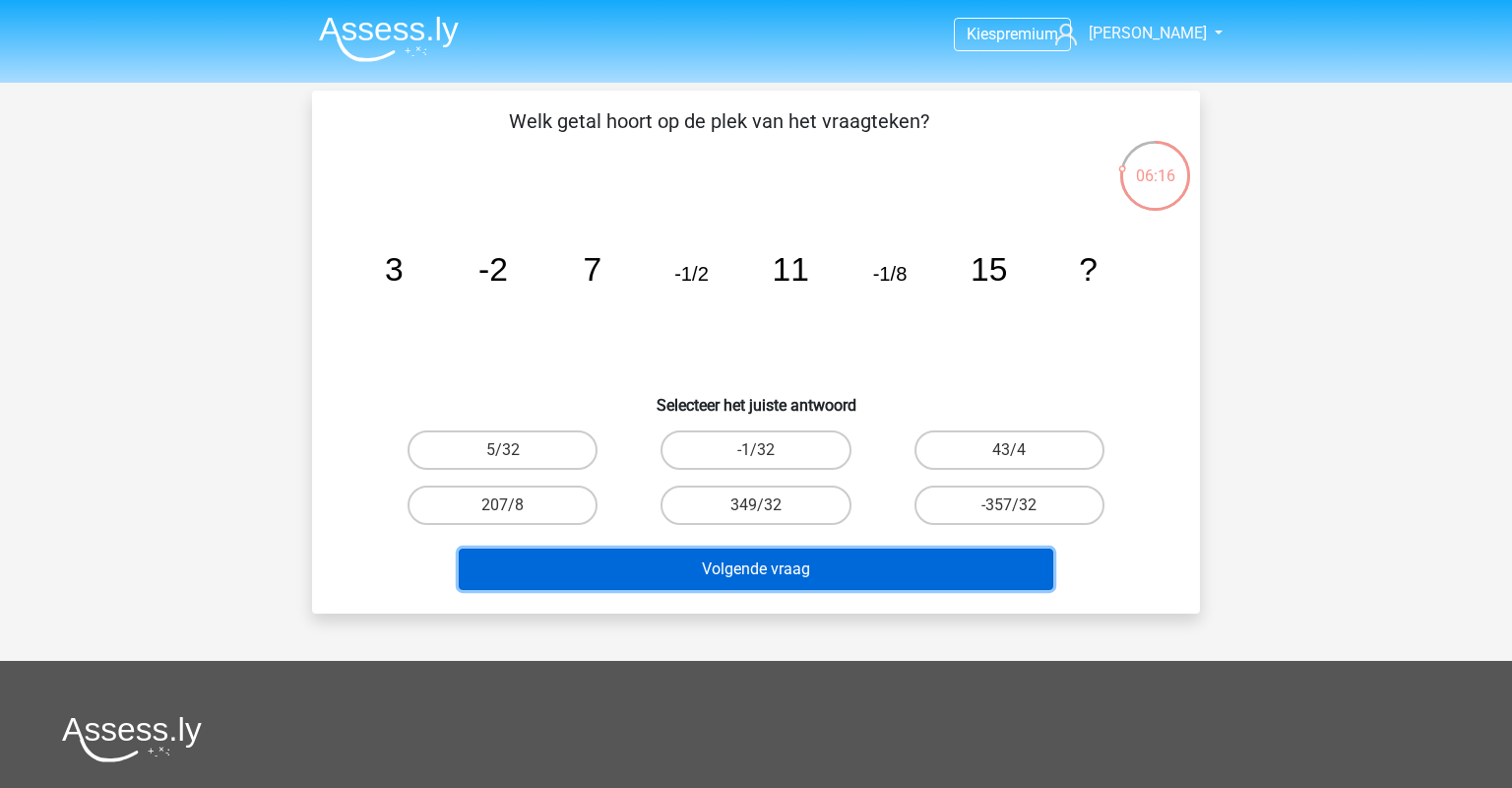 click on "Volgende vraag" at bounding box center (756, 569) 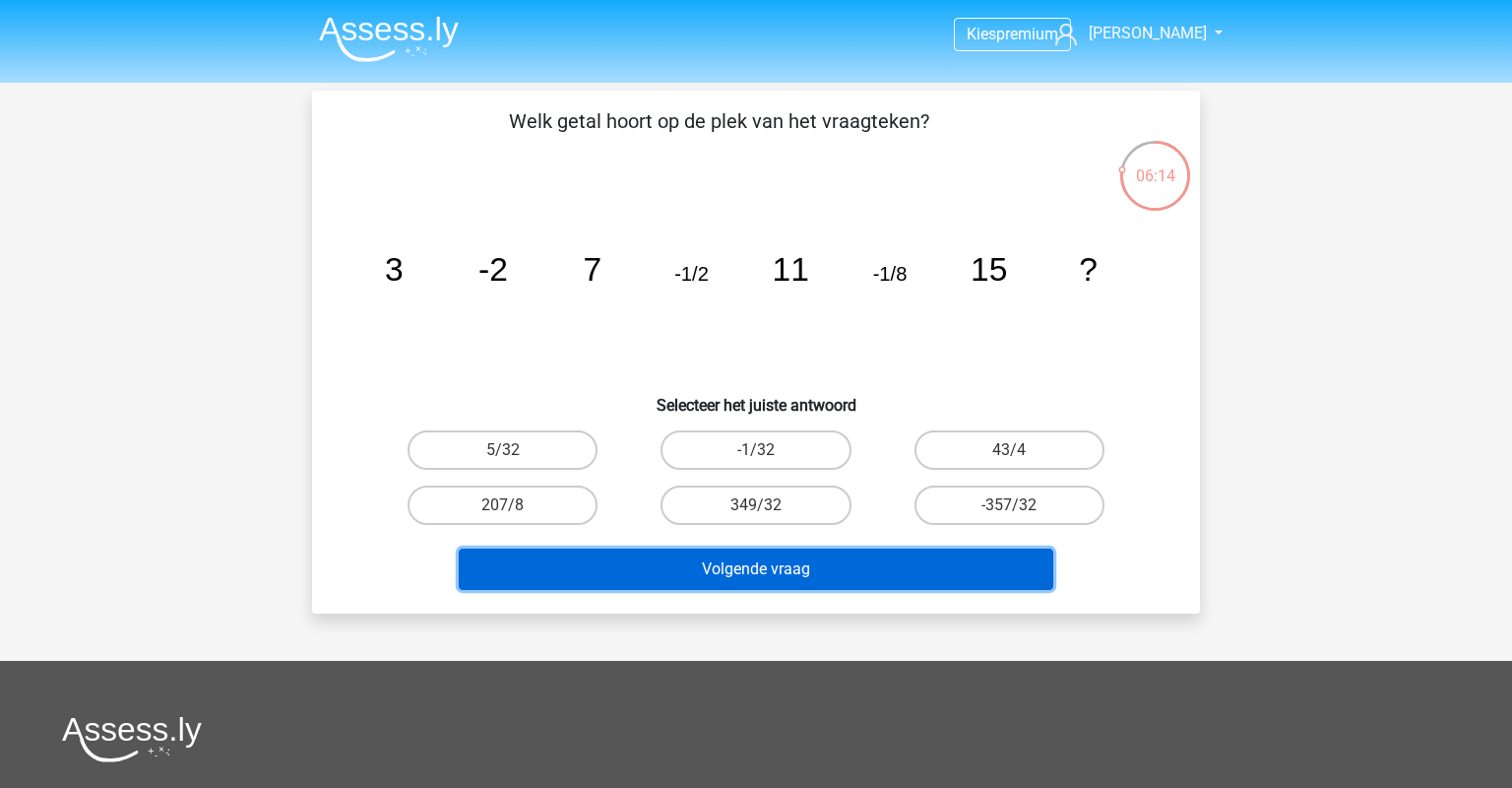 click on "Volgende vraag" at bounding box center (756, 569) 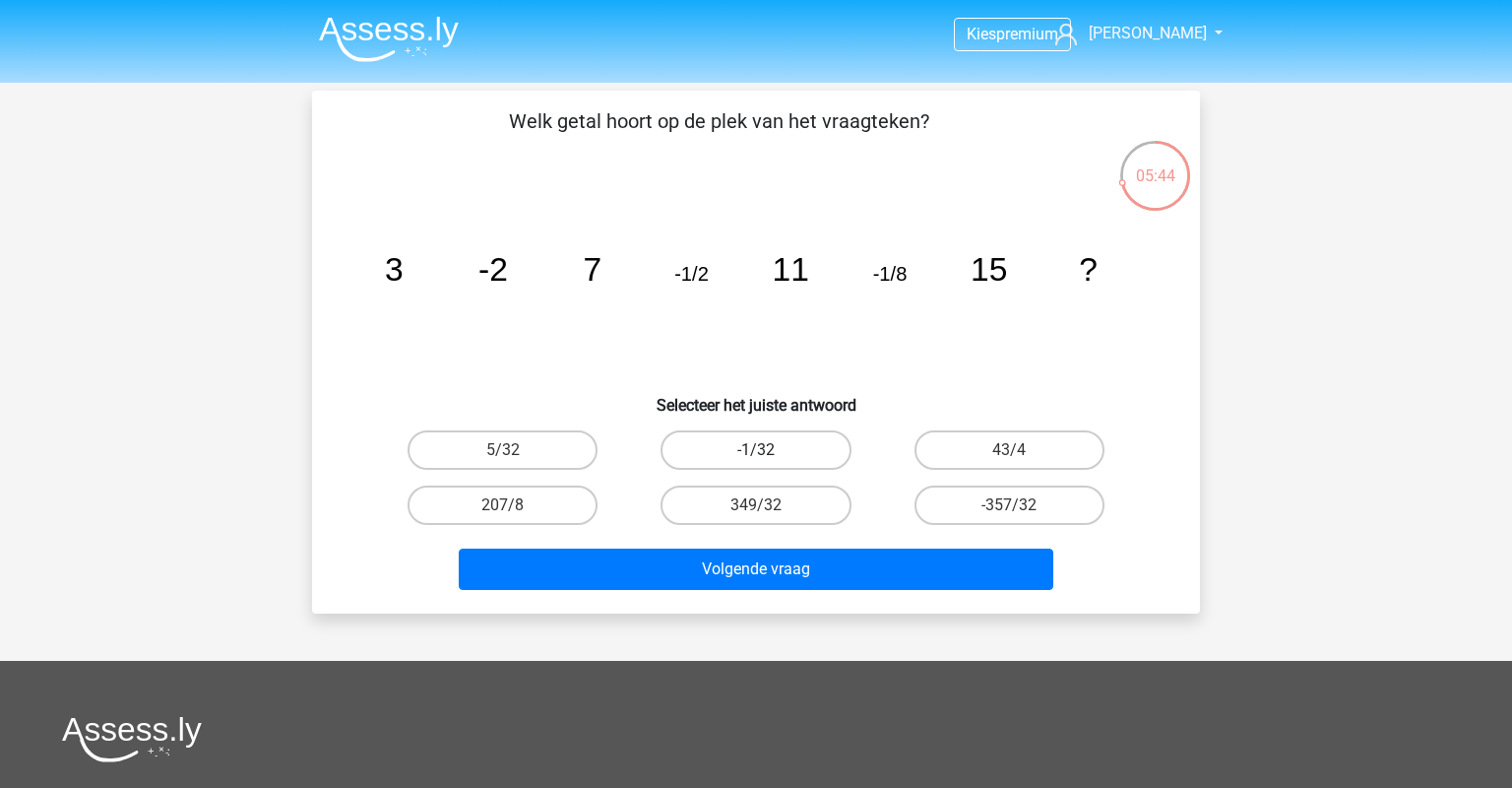 click on "-1/32" at bounding box center [755, 450] 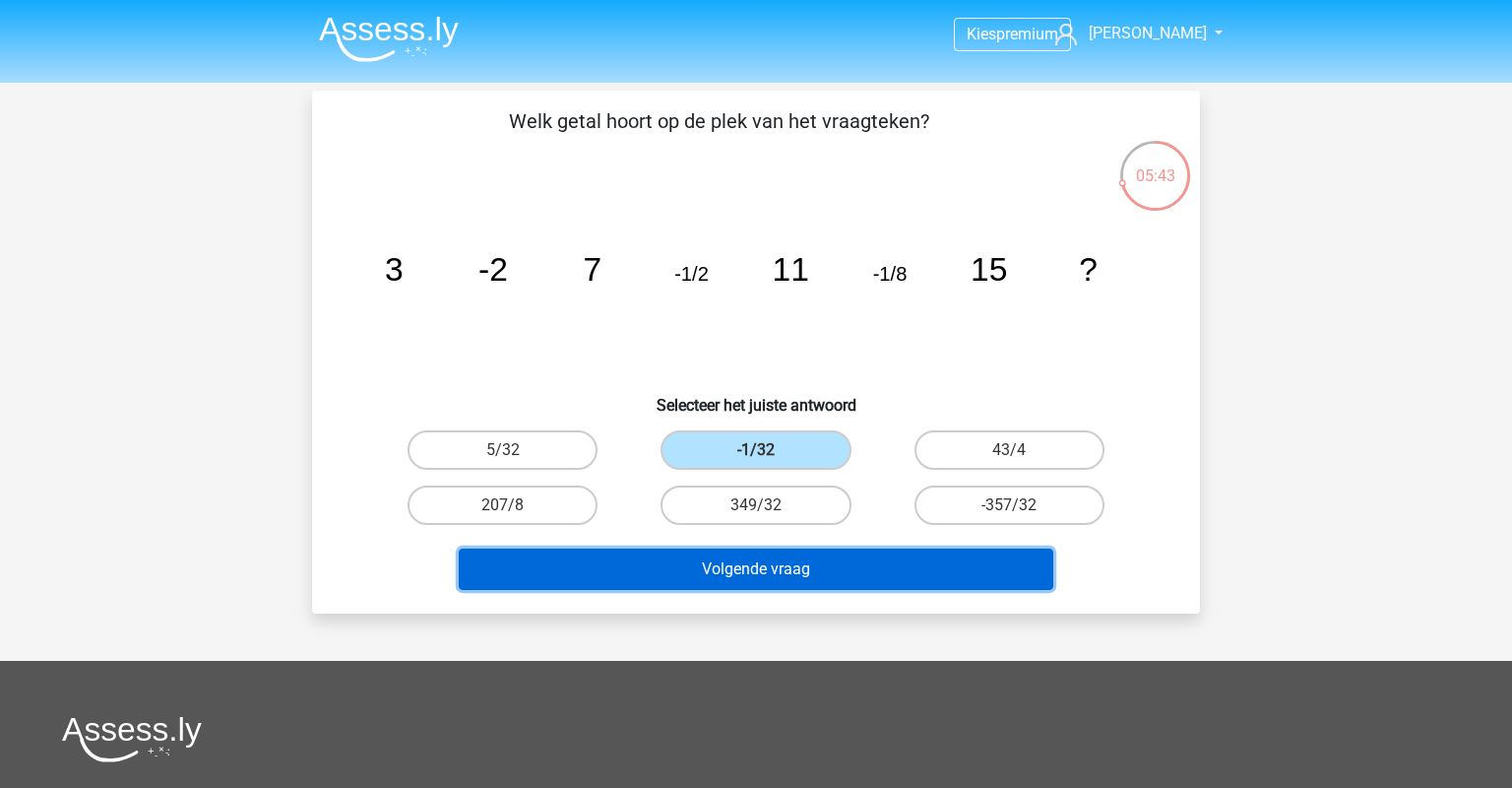 click on "Volgende vraag" at bounding box center [756, 569] 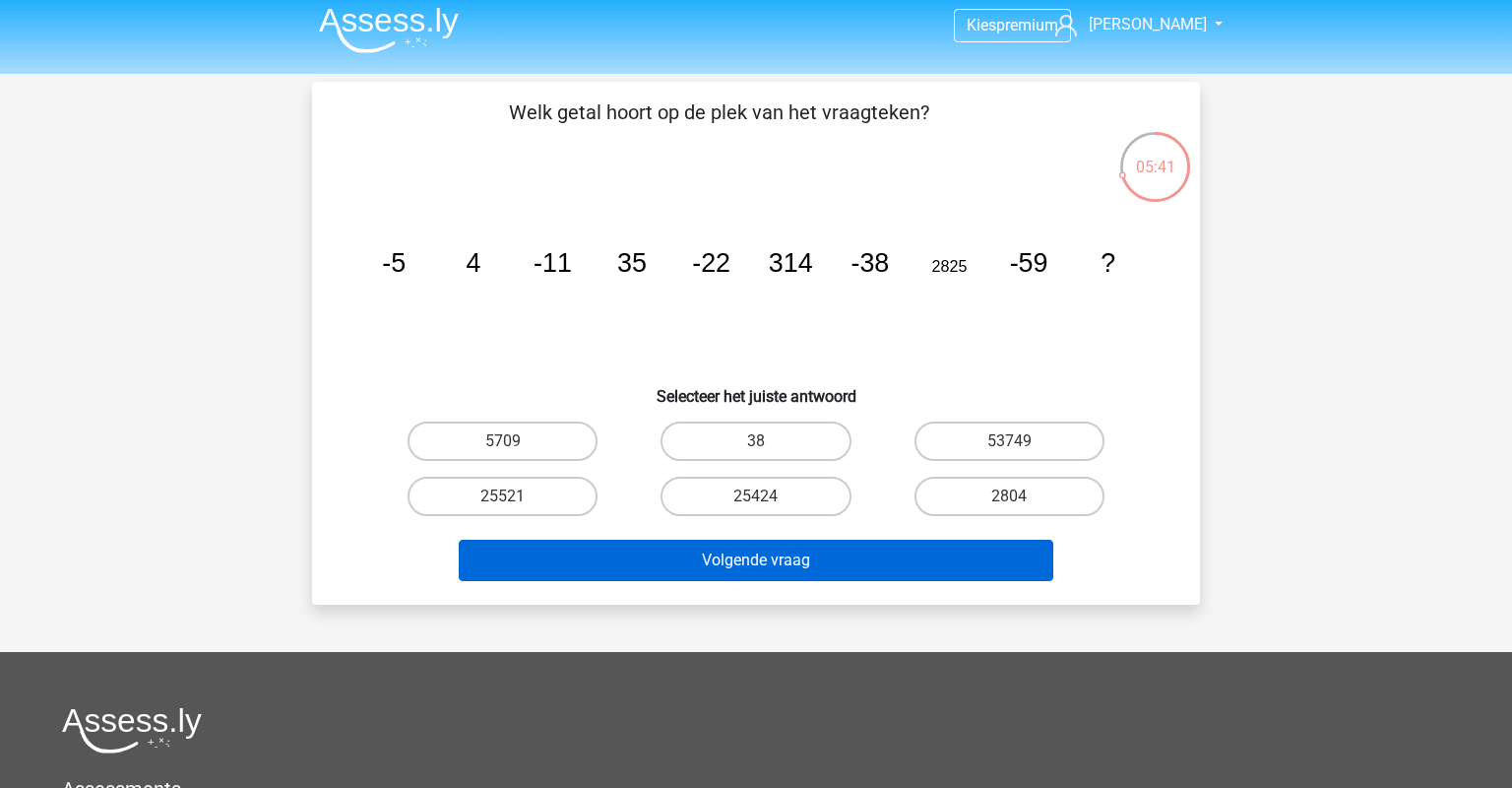 scroll, scrollTop: 0, scrollLeft: 0, axis: both 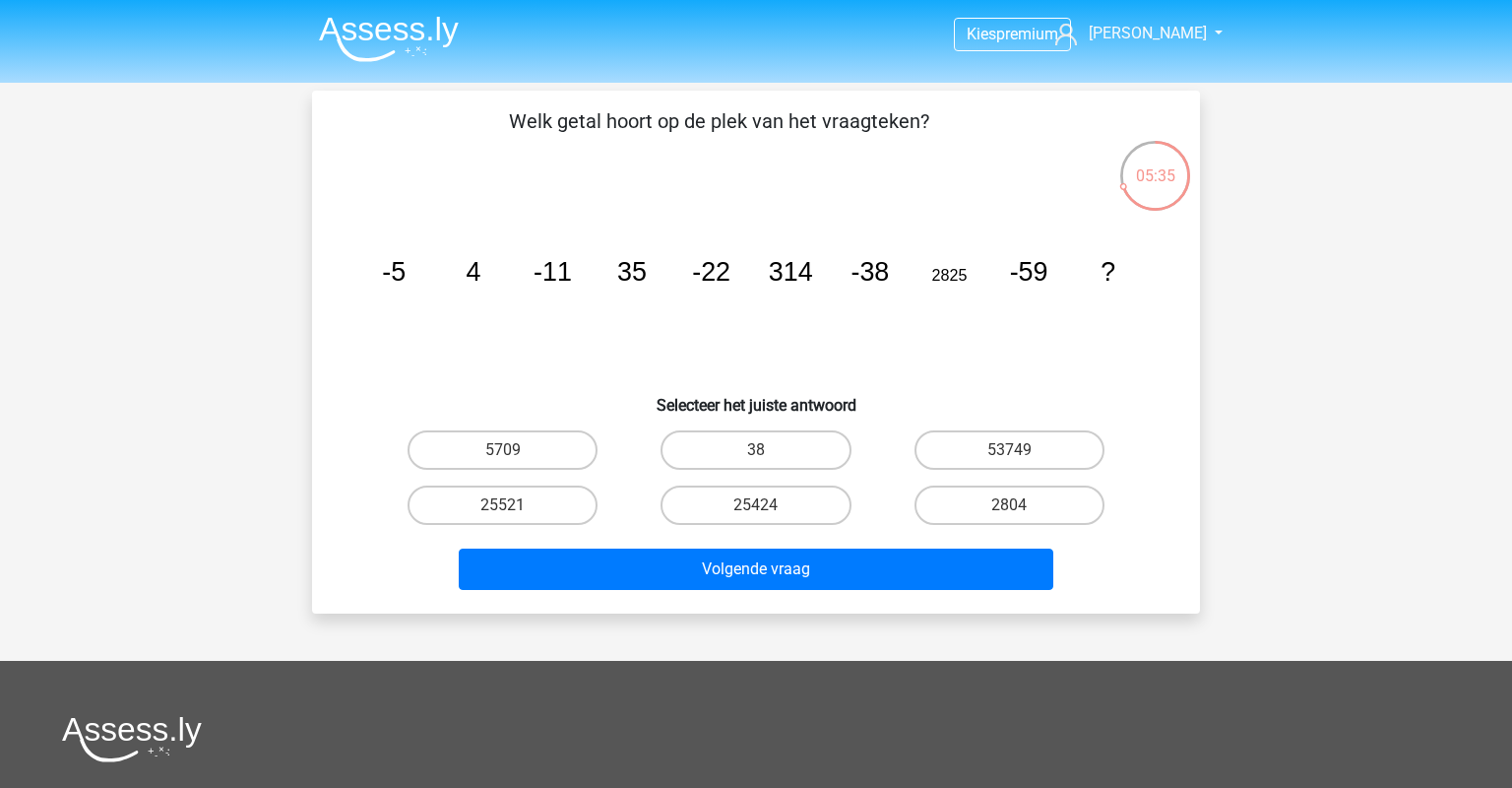 click on "25424" at bounding box center (502, 450) 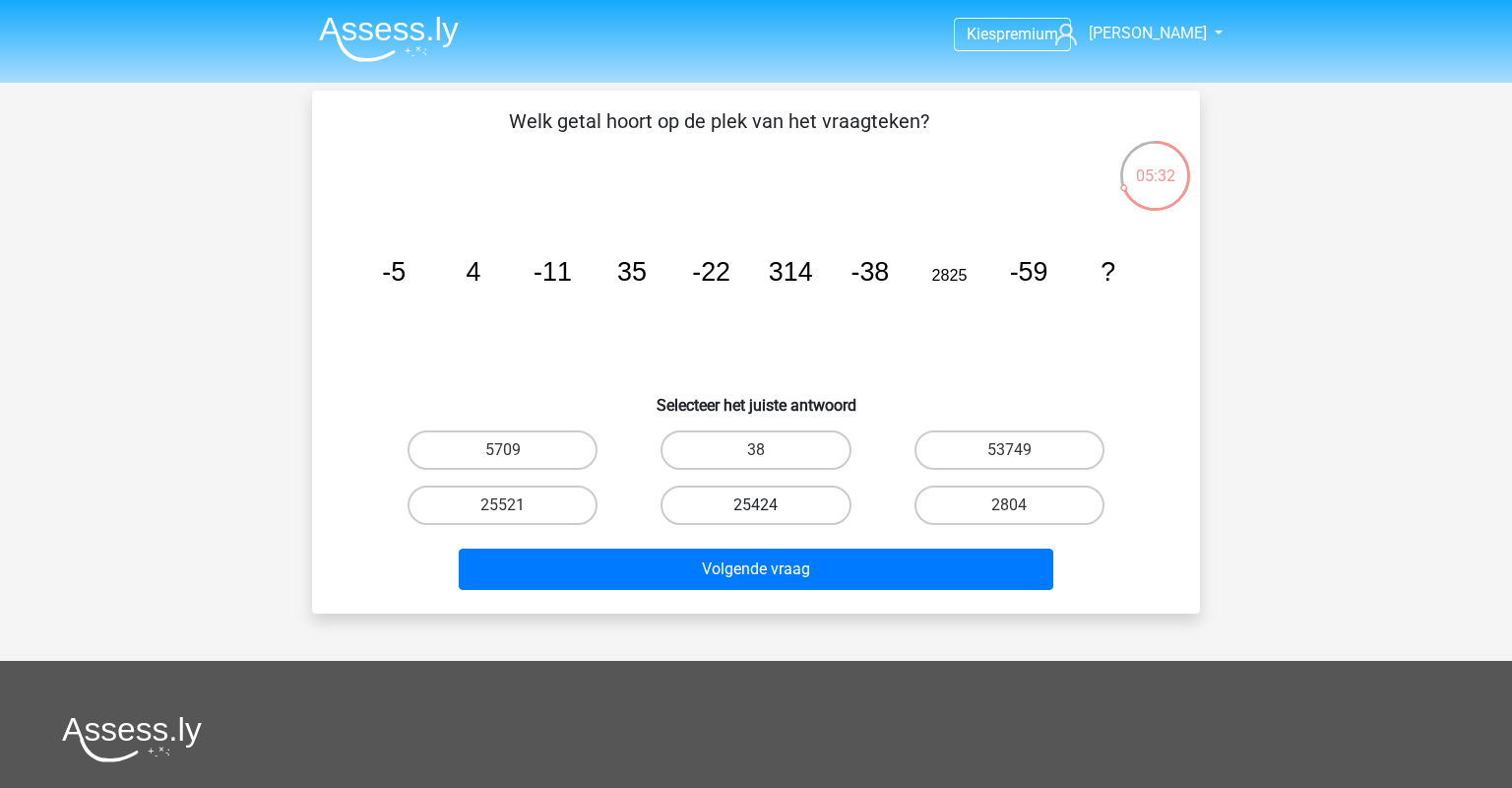click on "25424" at bounding box center [755, 505] 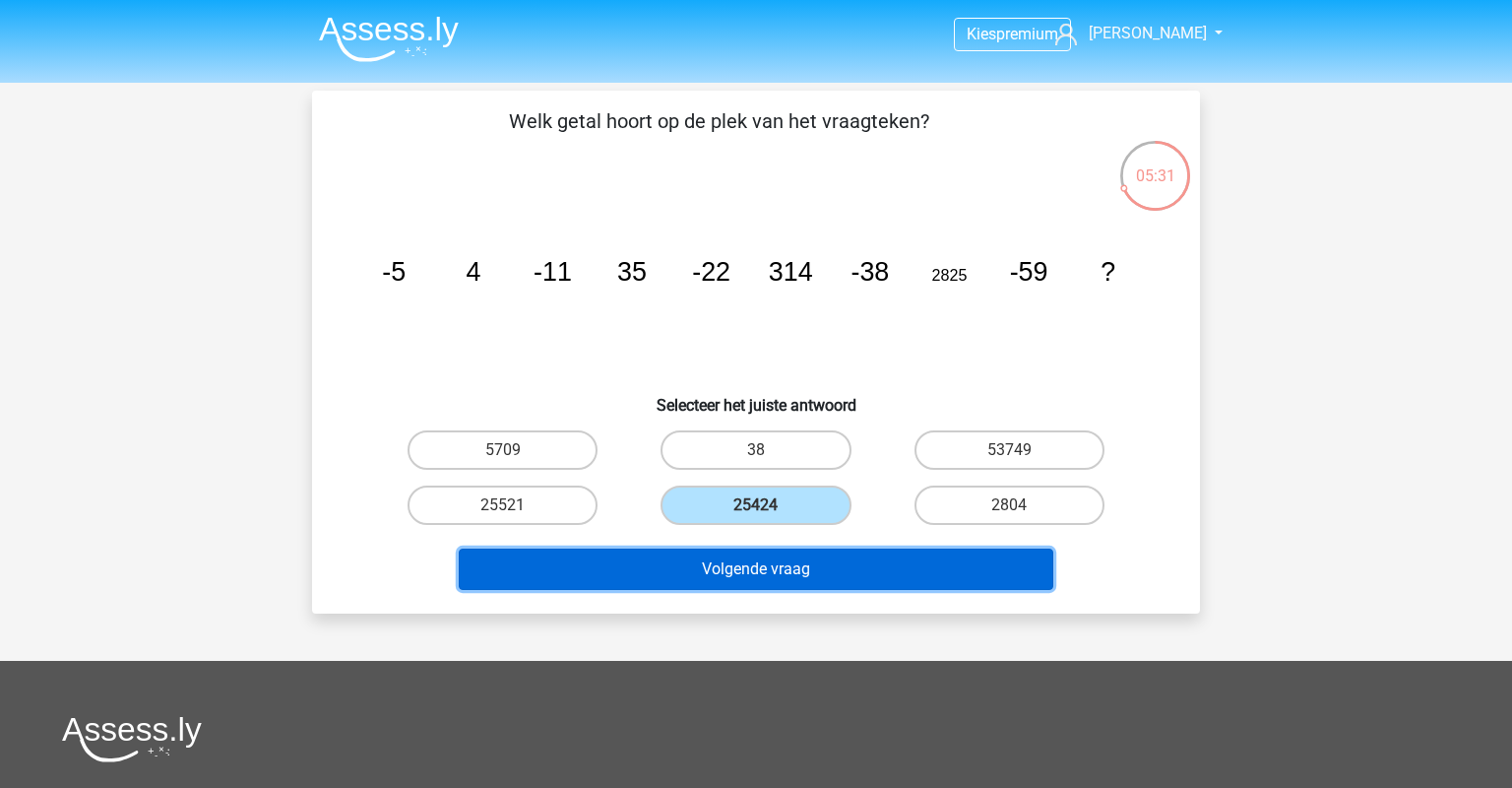 click on "Volgende vraag" at bounding box center (756, 569) 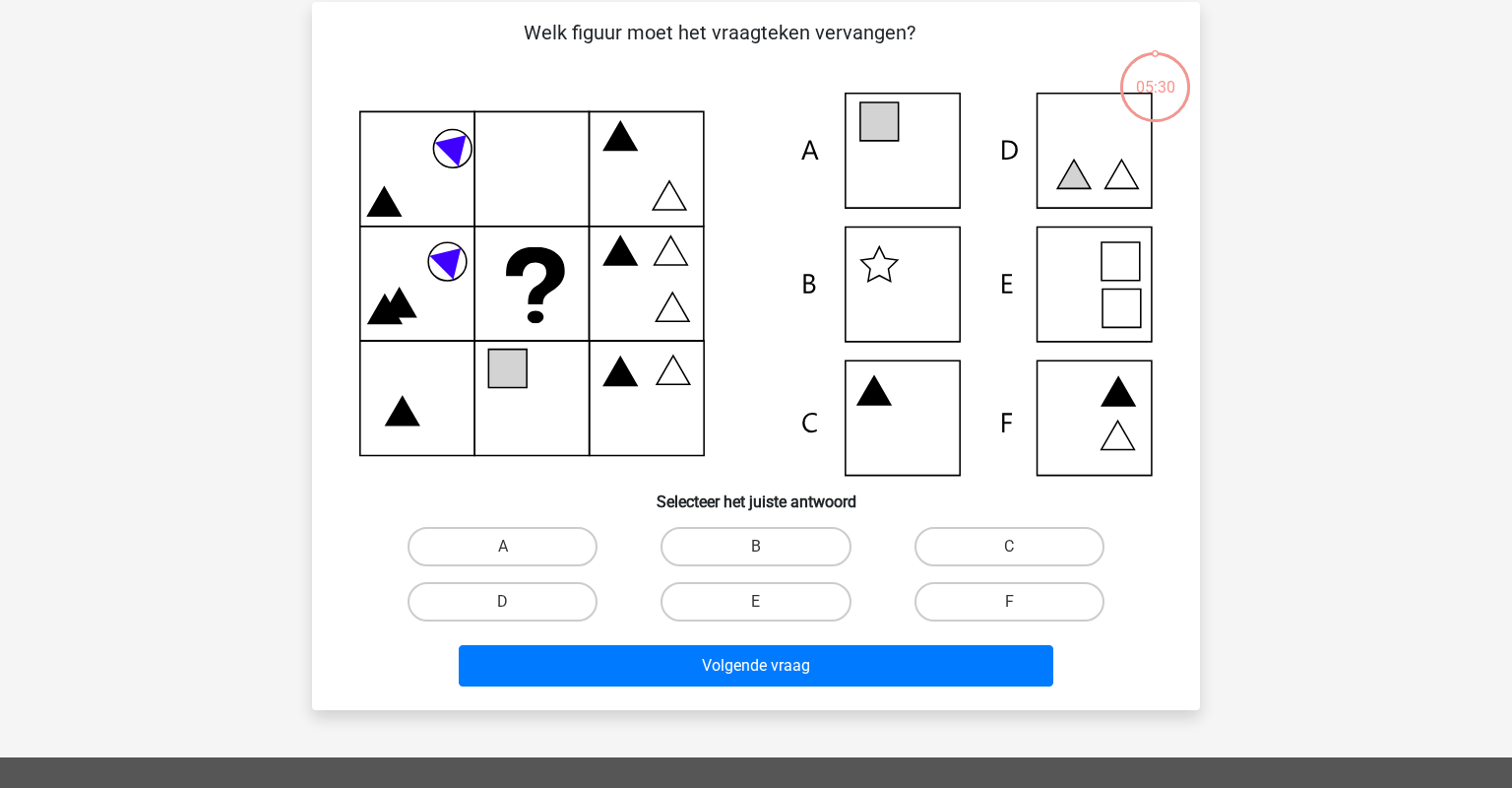 scroll, scrollTop: 91, scrollLeft: 0, axis: vertical 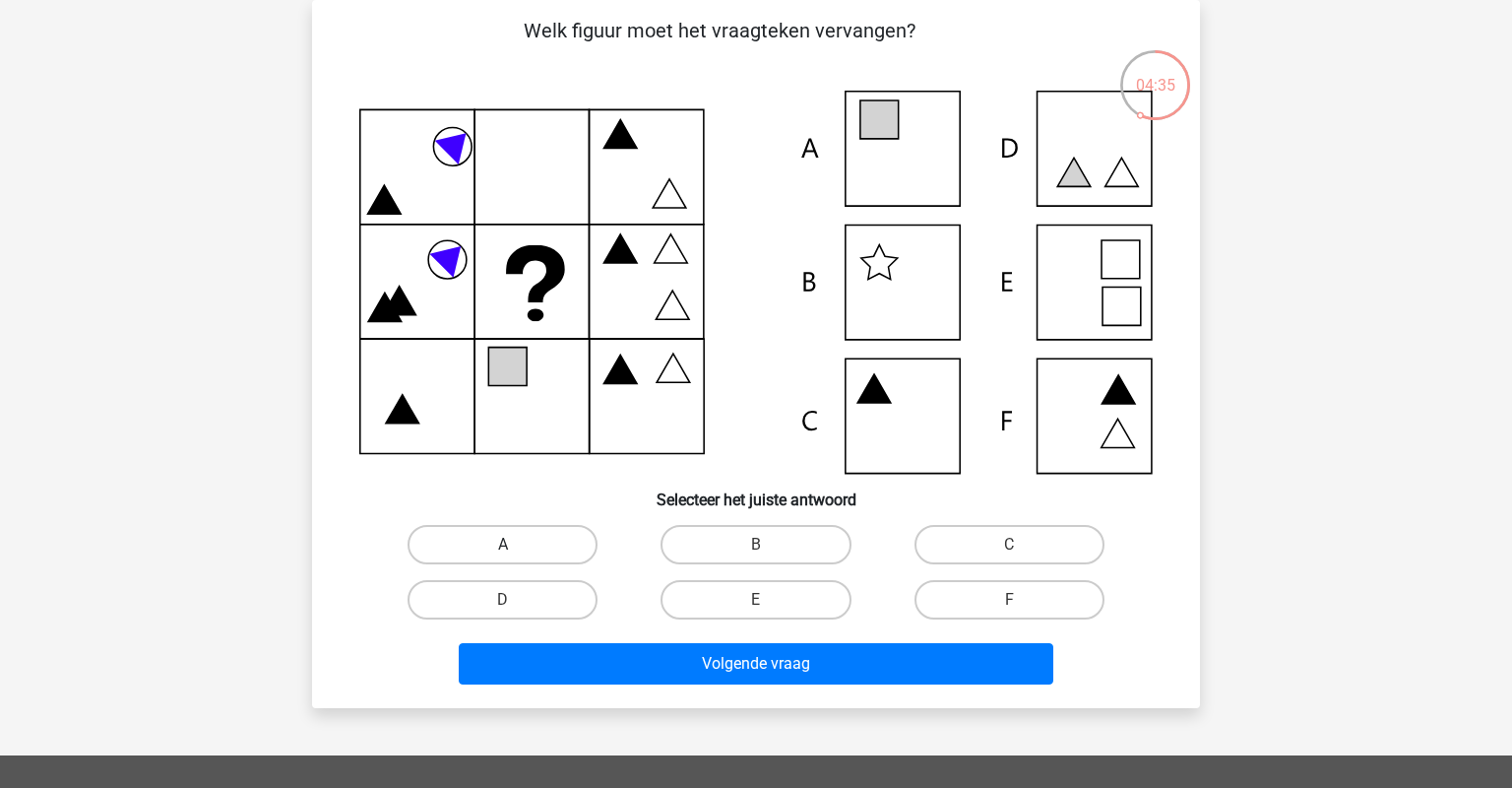 click on "A" at bounding box center (502, 545) 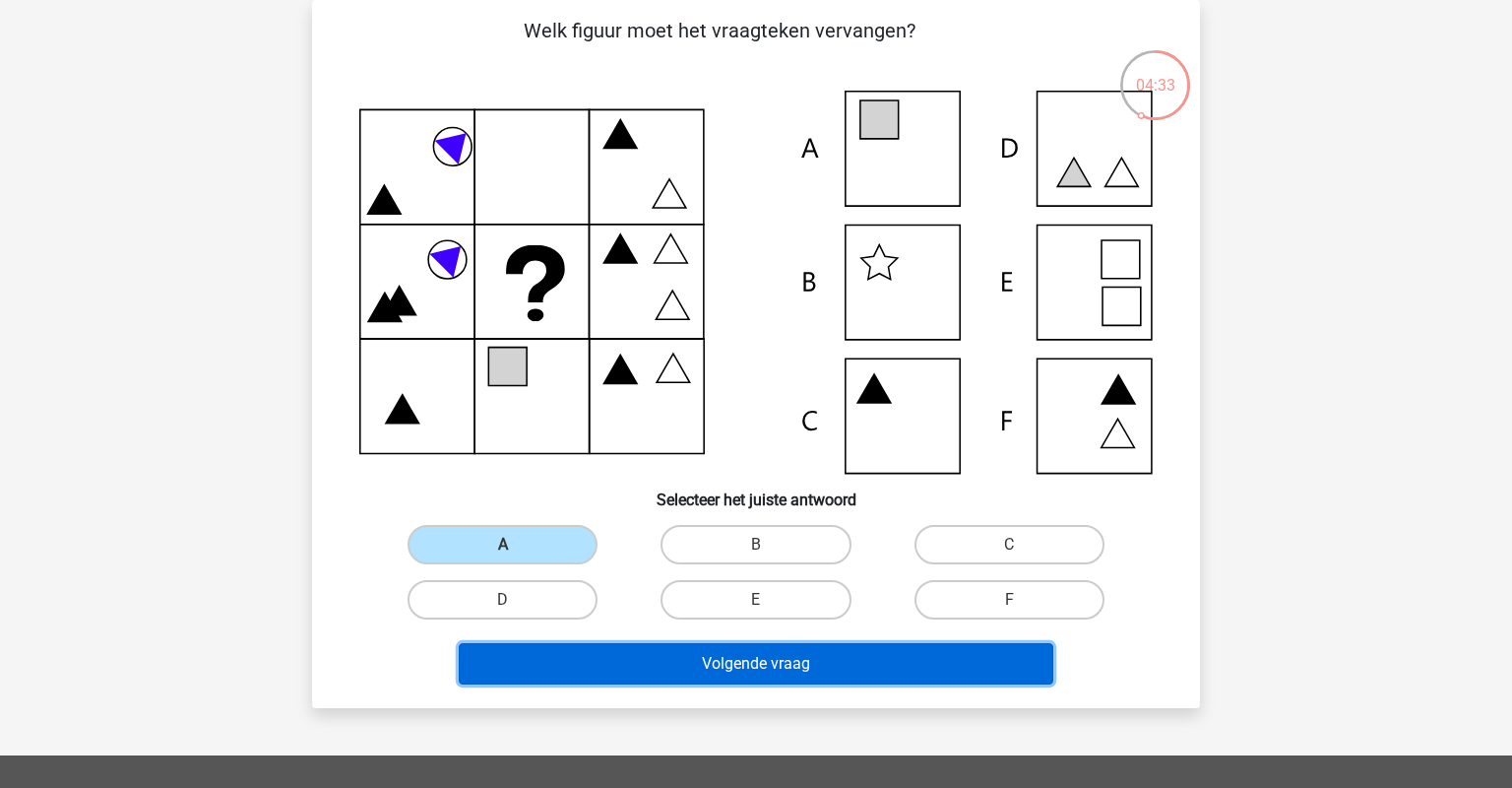 click on "Volgende vraag" at bounding box center (756, 664) 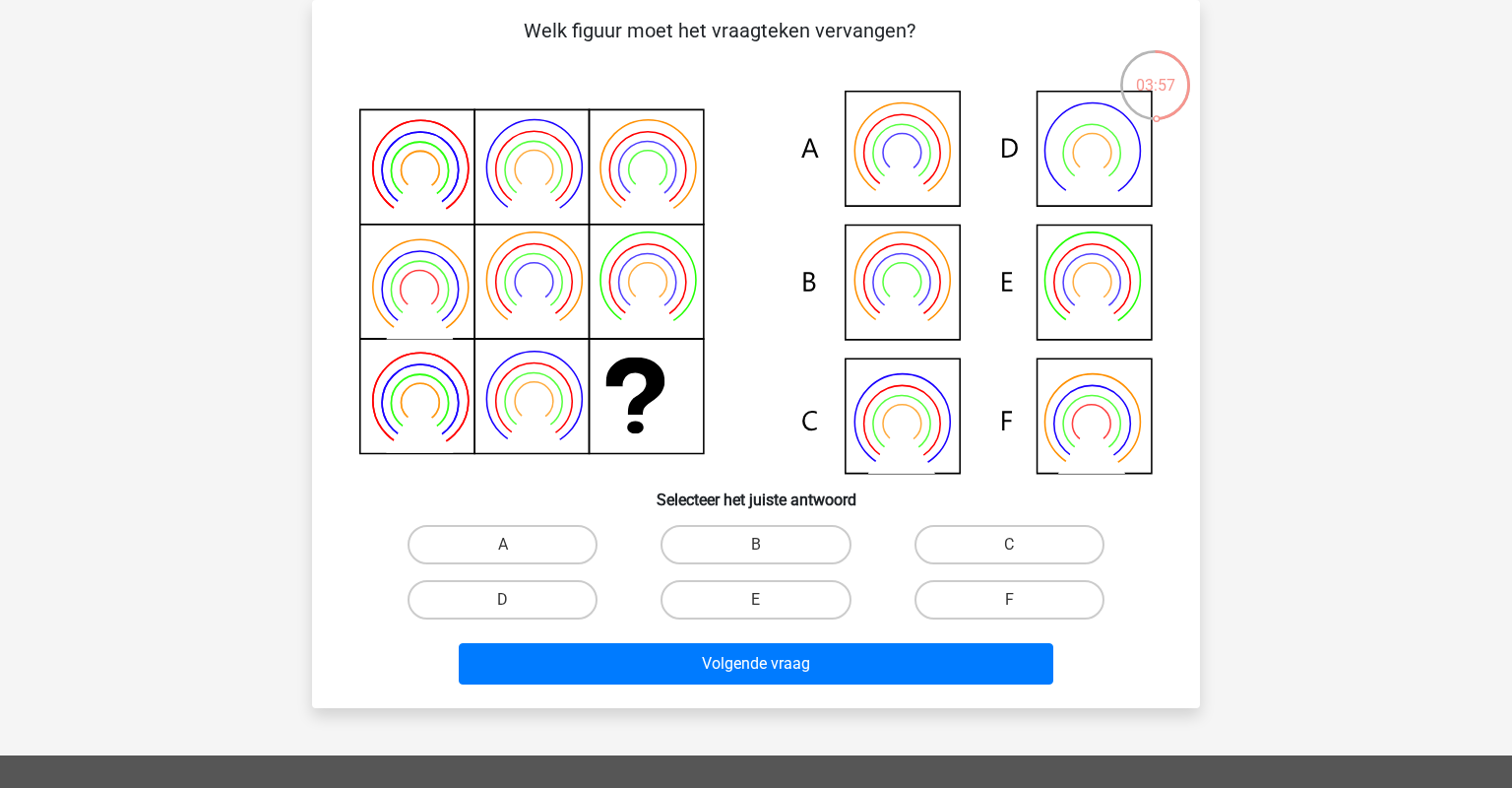 click 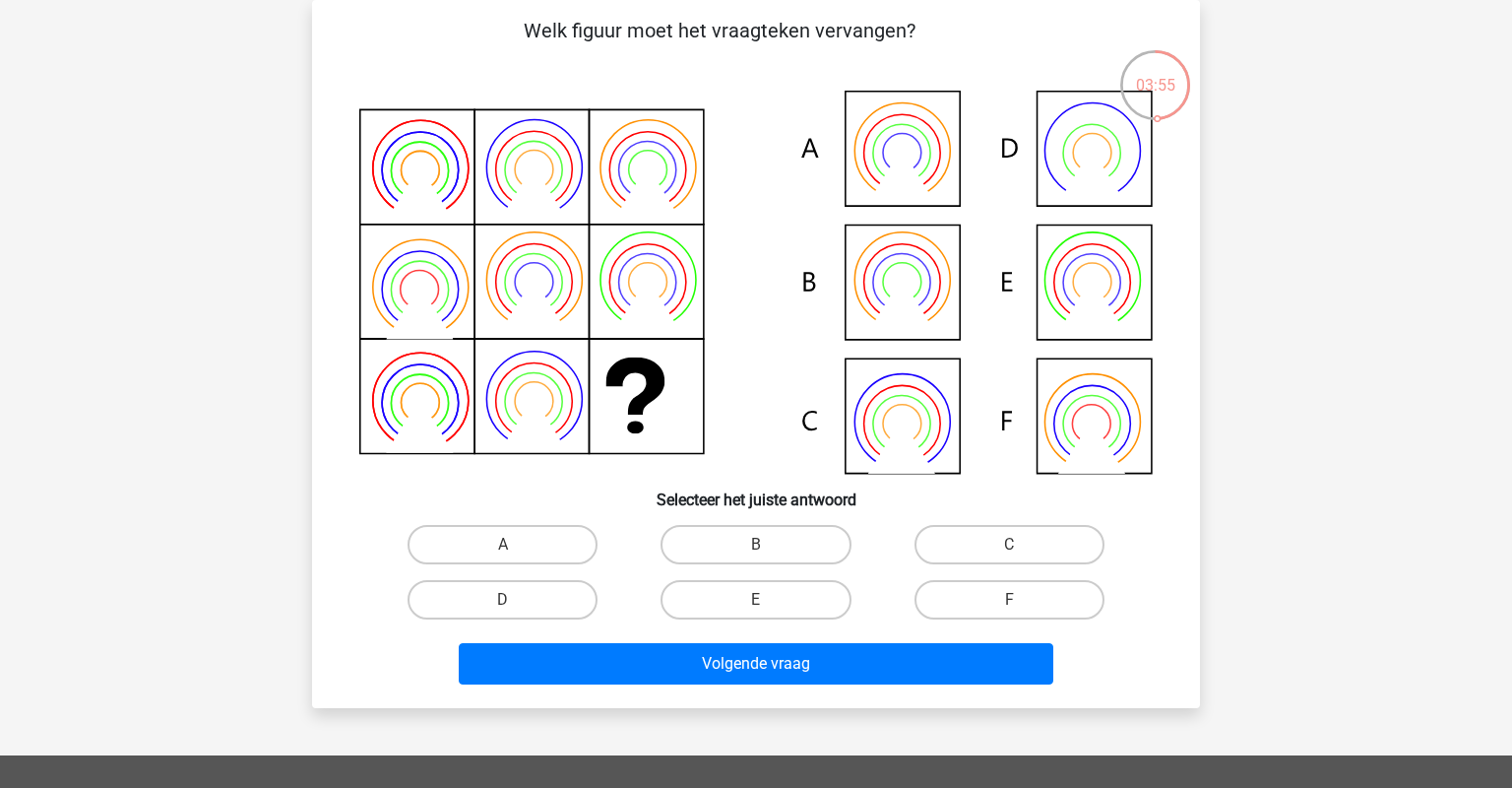 click 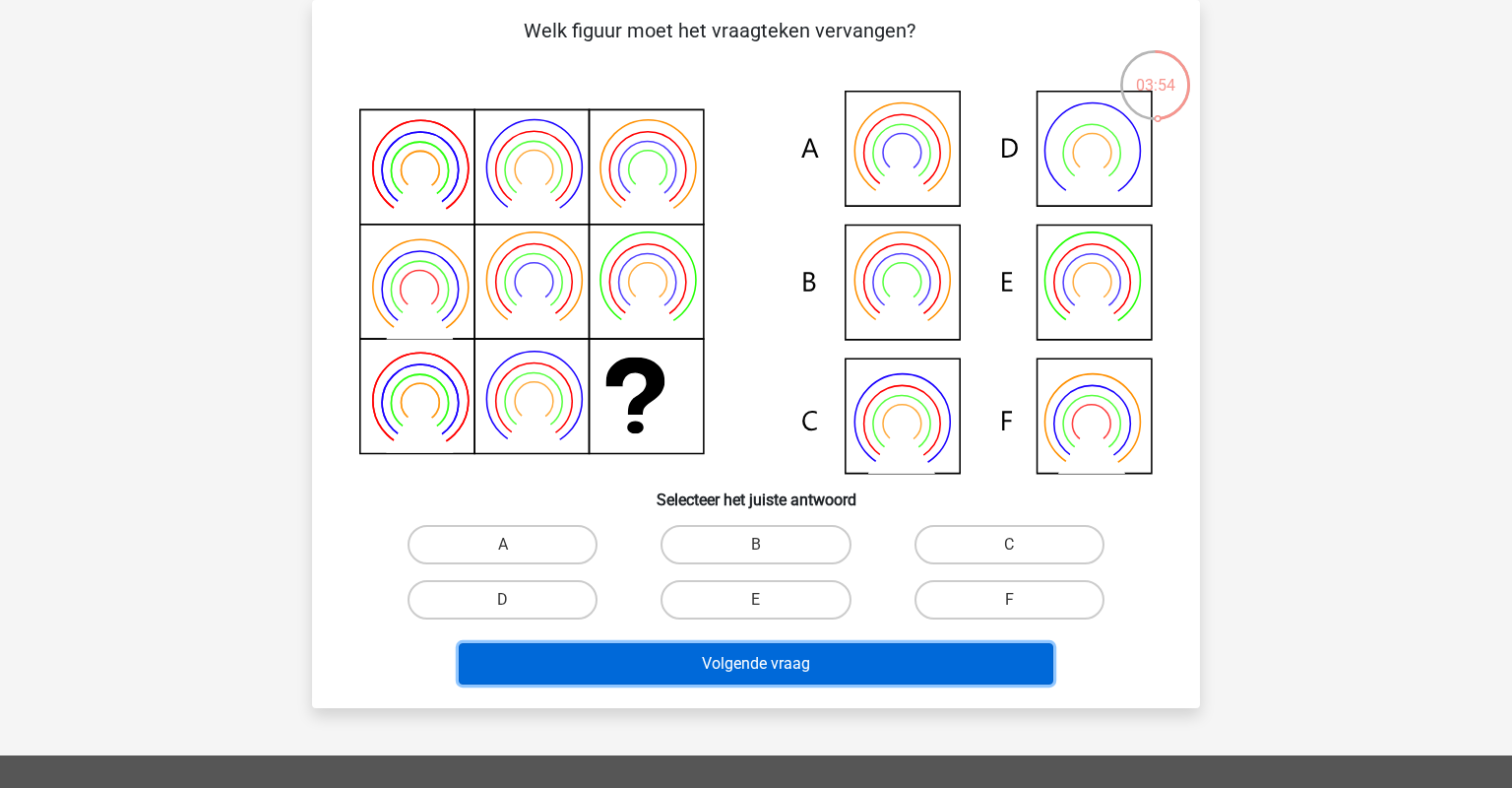 click on "Volgende vraag" at bounding box center (756, 664) 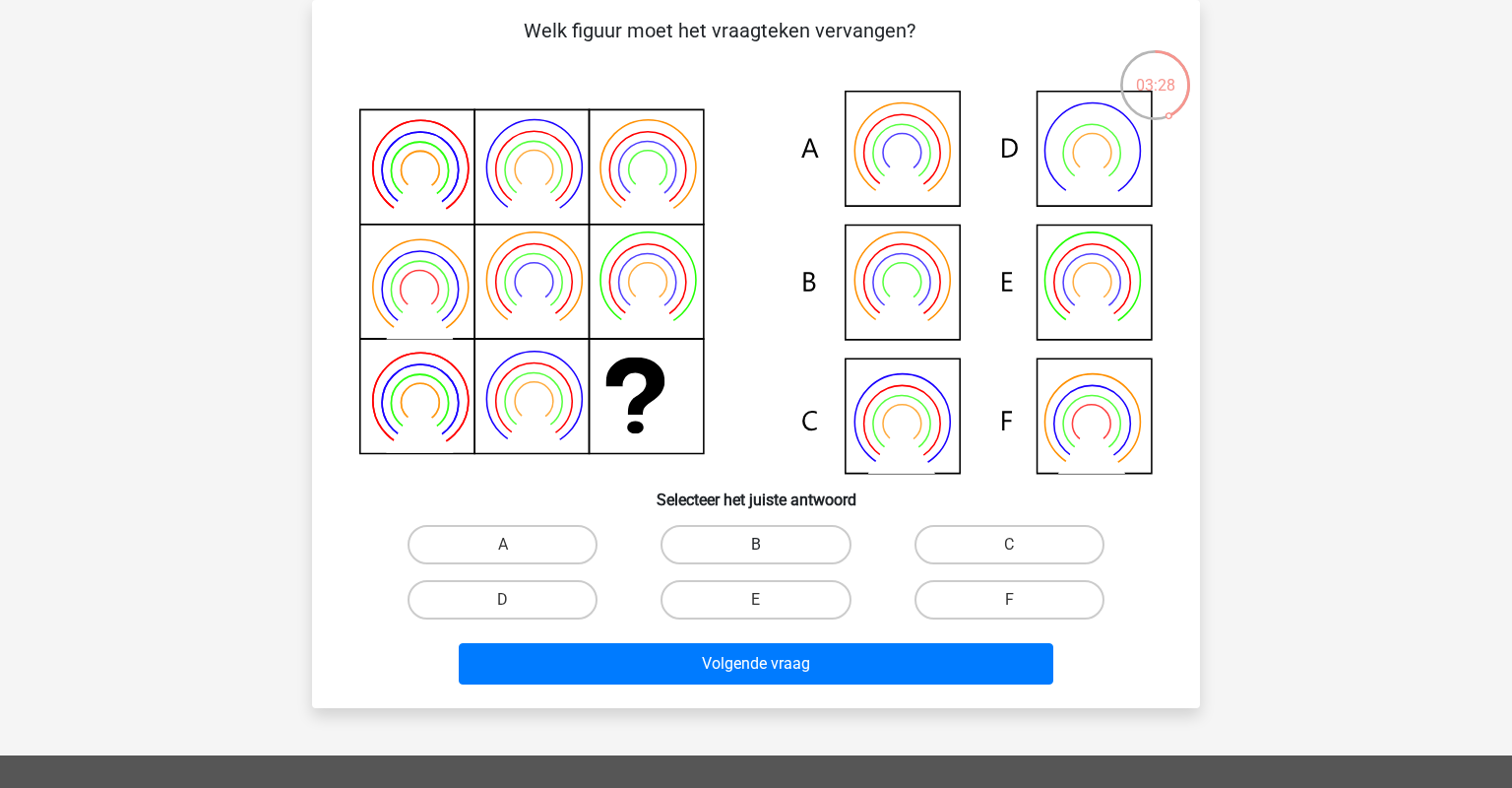 click on "B" at bounding box center [755, 545] 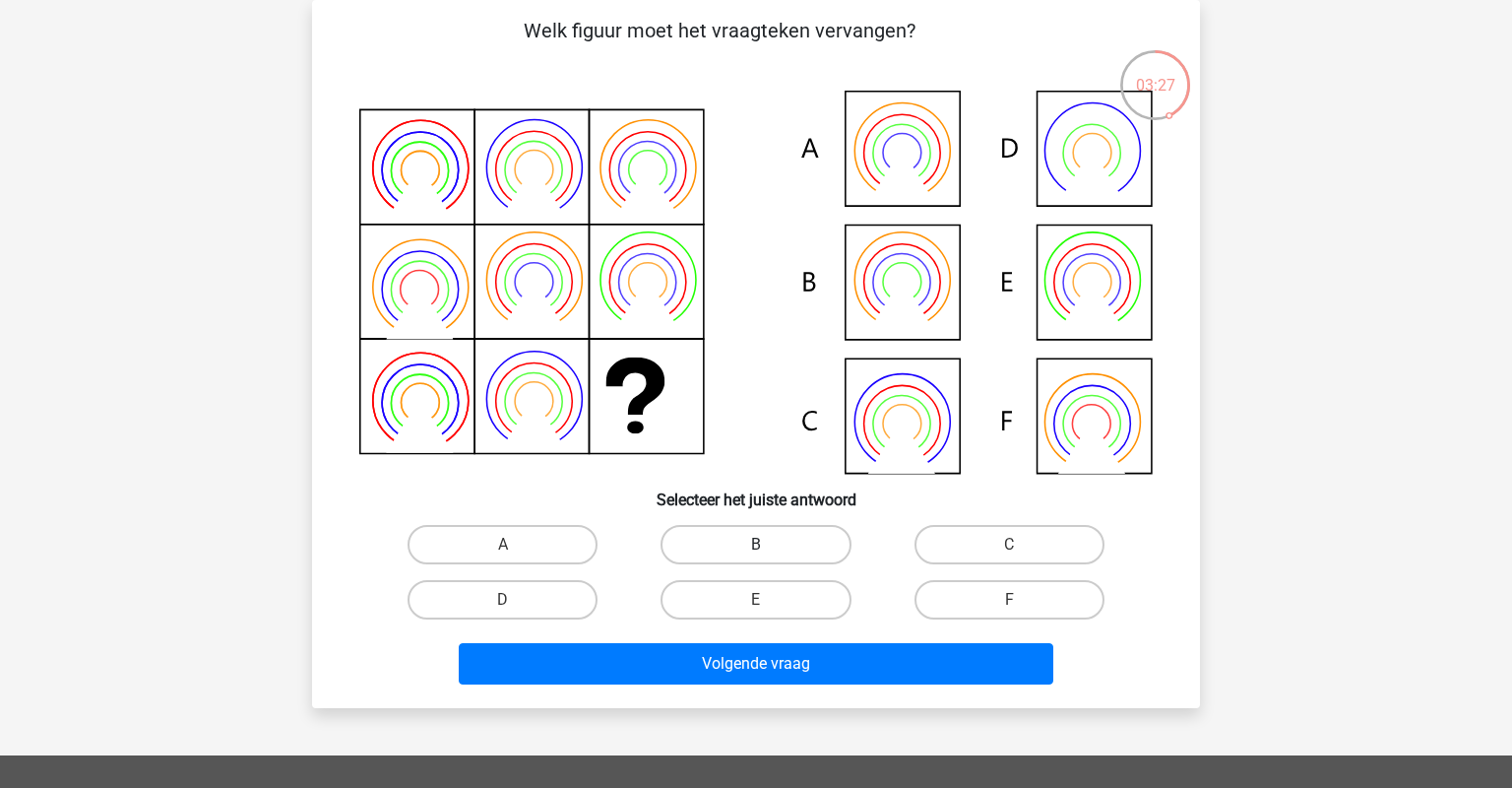click on "B" at bounding box center (755, 545) 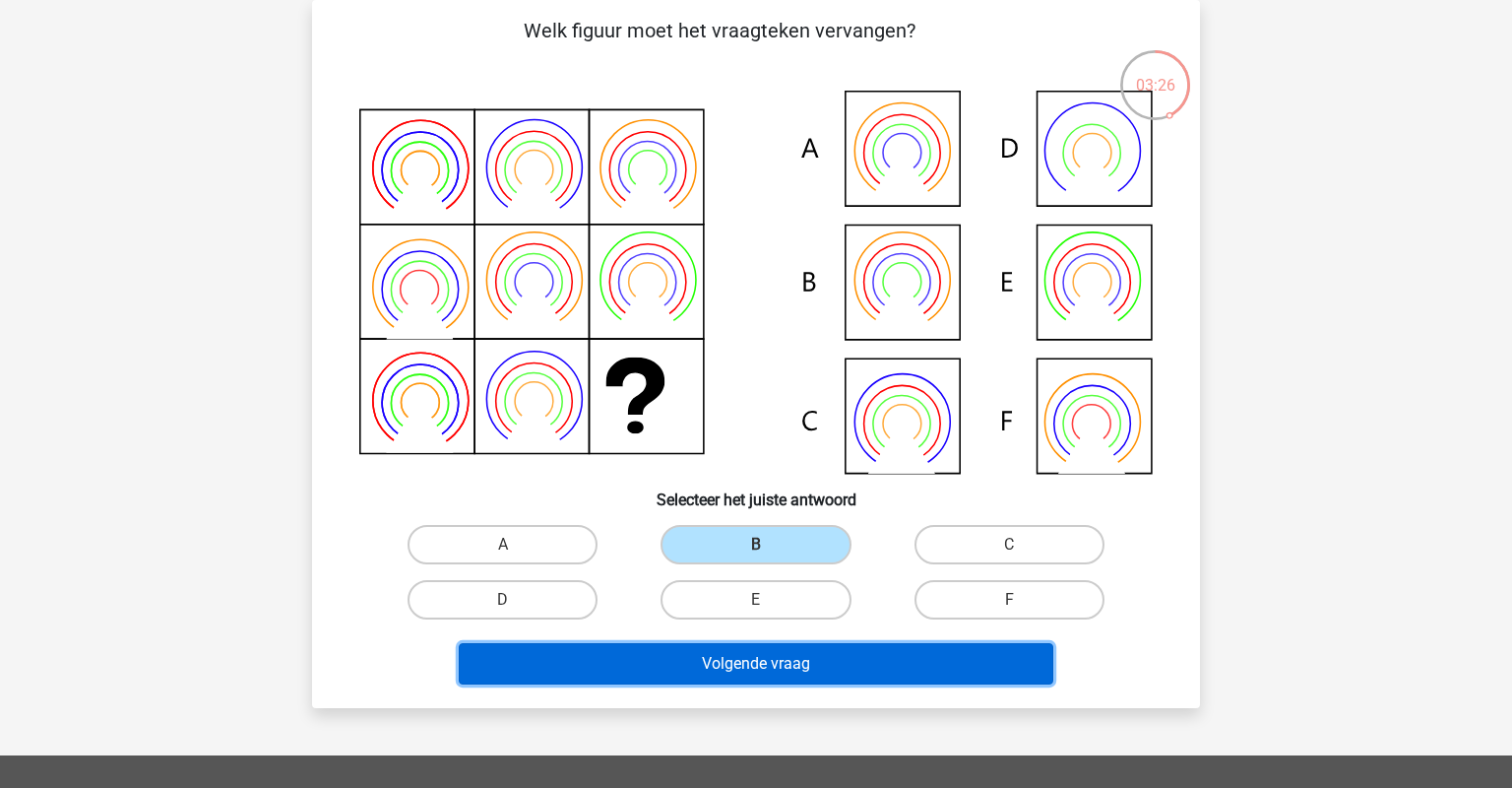 click on "Volgende vraag" at bounding box center (756, 664) 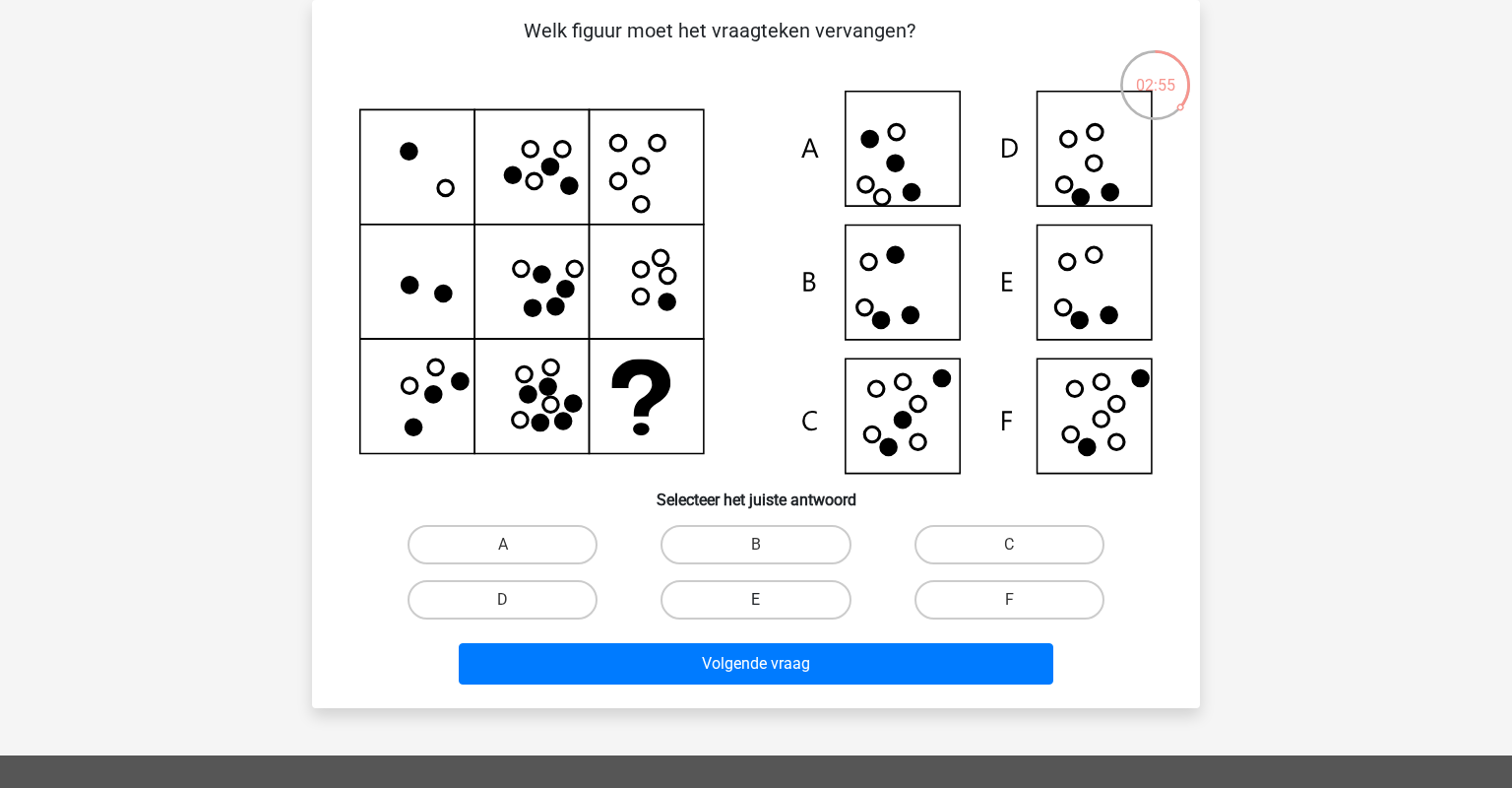 click on "E" at bounding box center [755, 600] 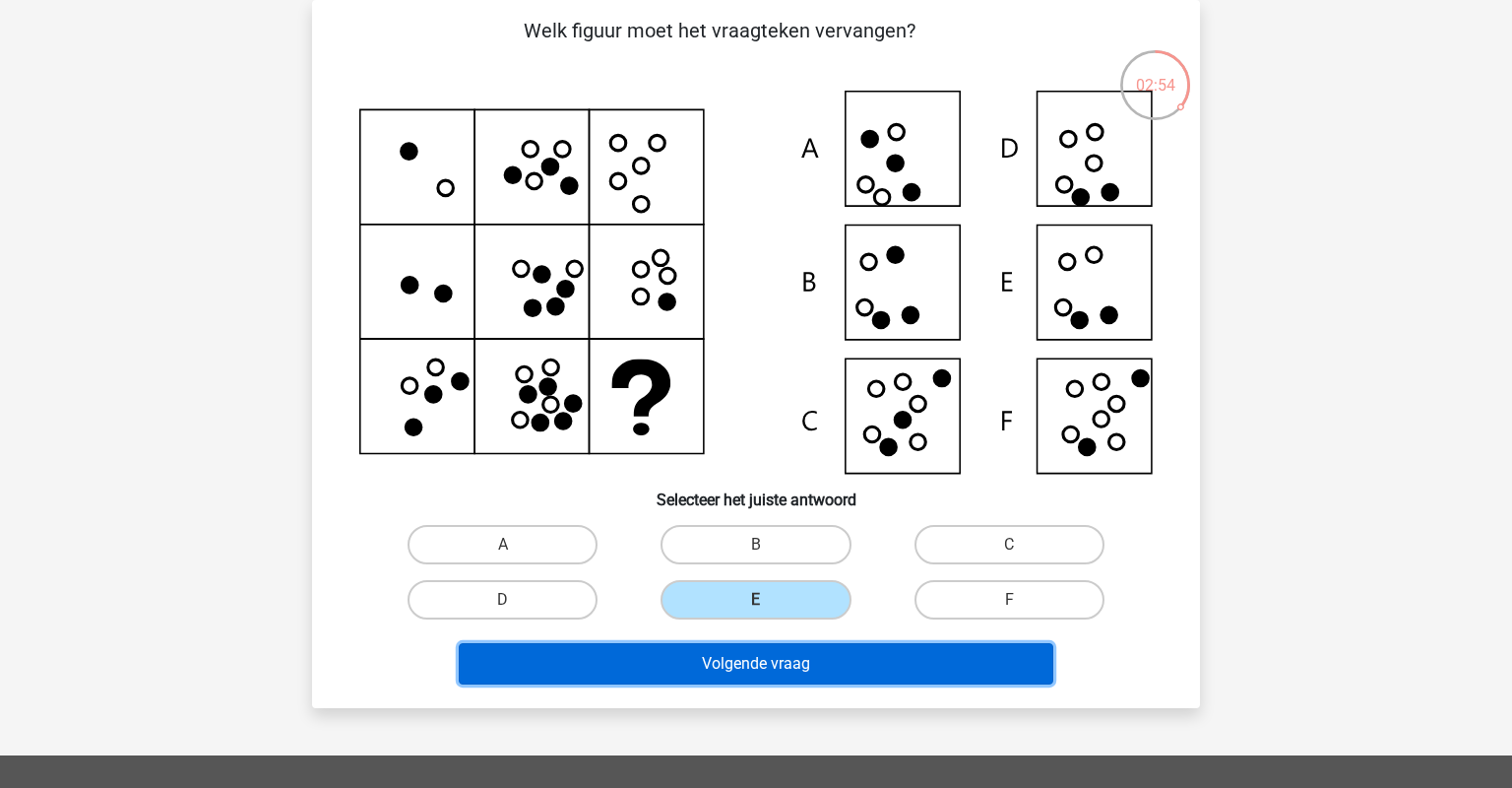 click on "Volgende vraag" at bounding box center (756, 664) 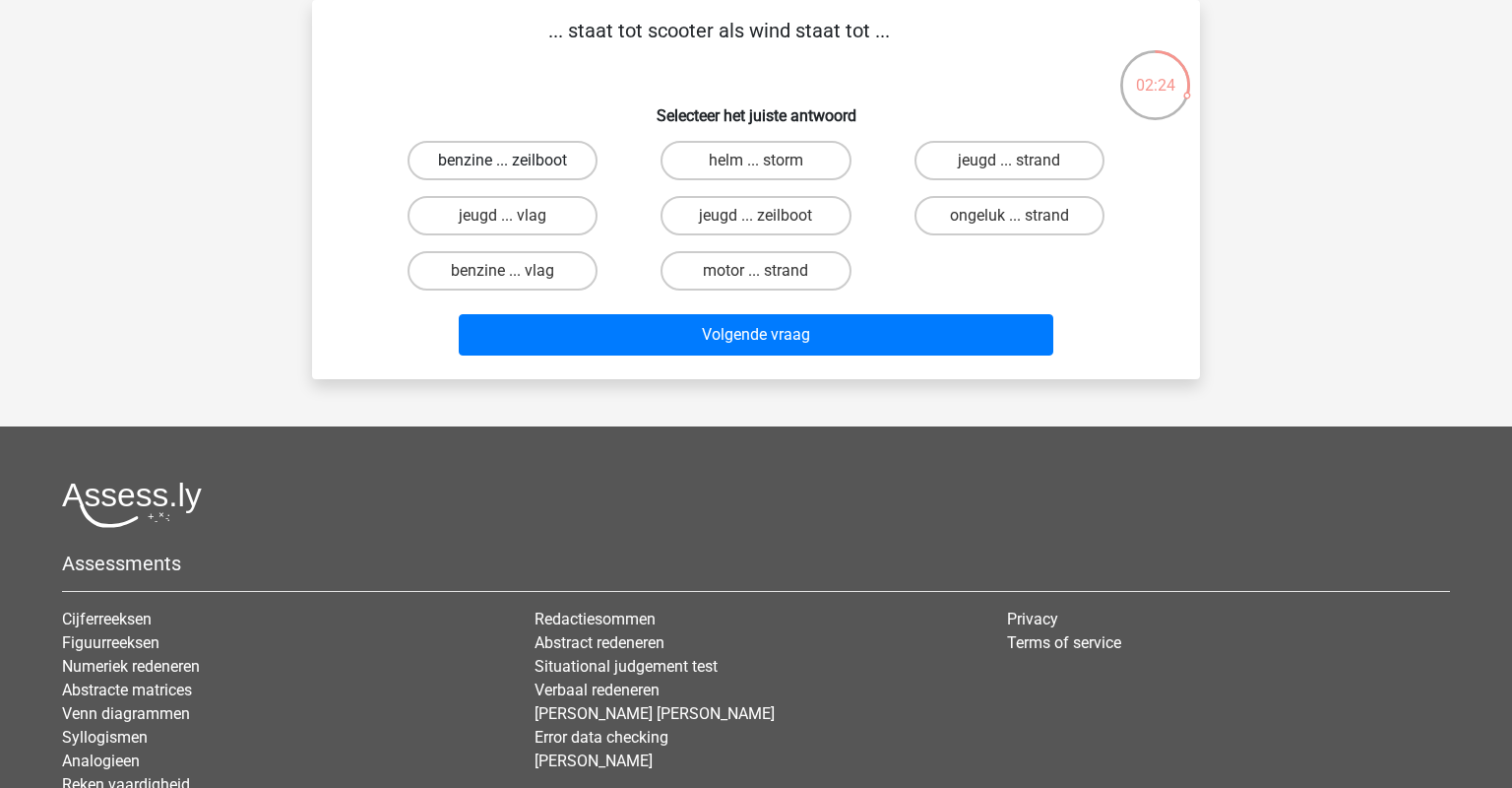 click on "benzine ... zeilboot" at bounding box center [502, 161] 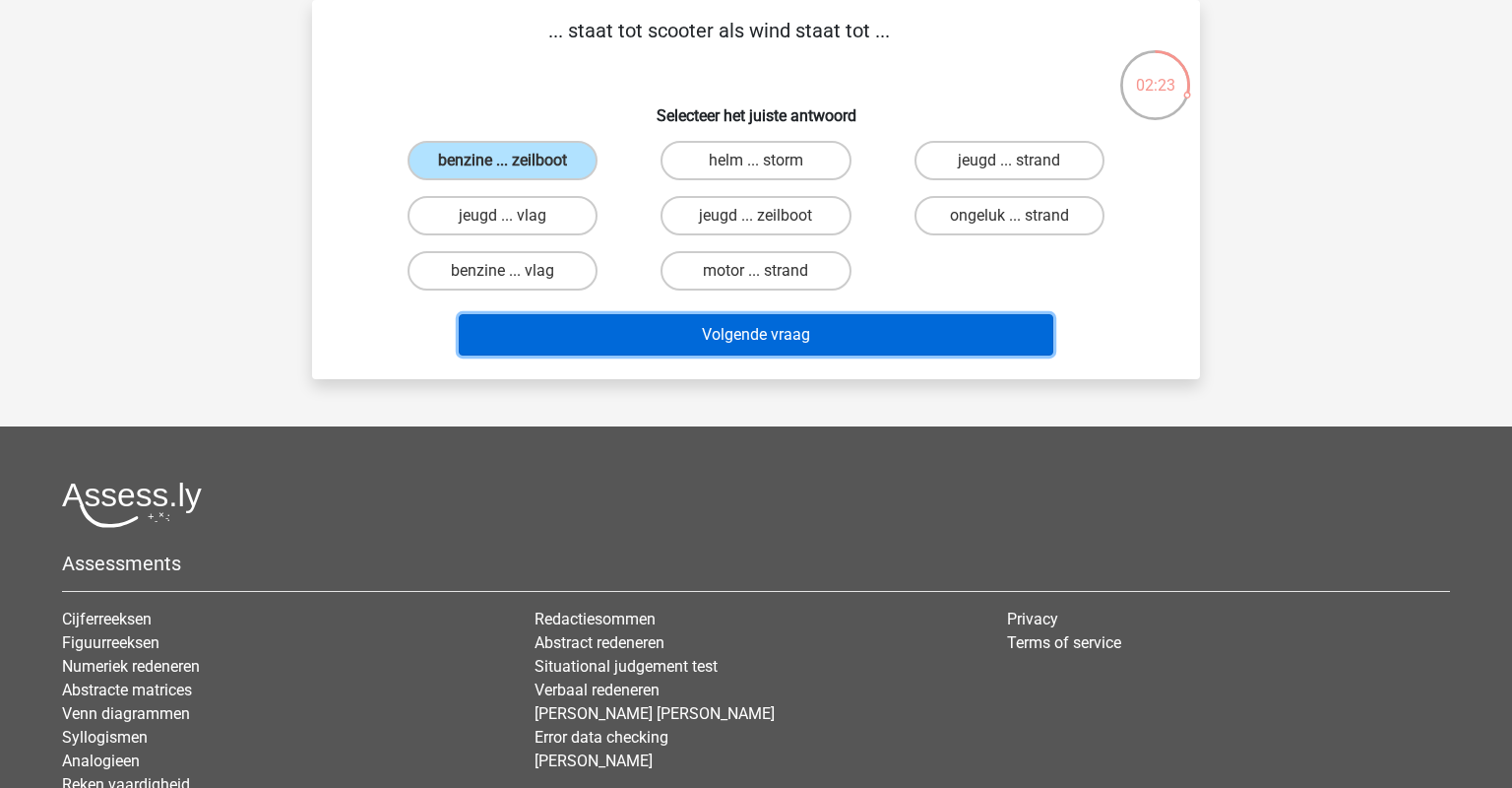 click on "Volgende vraag" at bounding box center [756, 335] 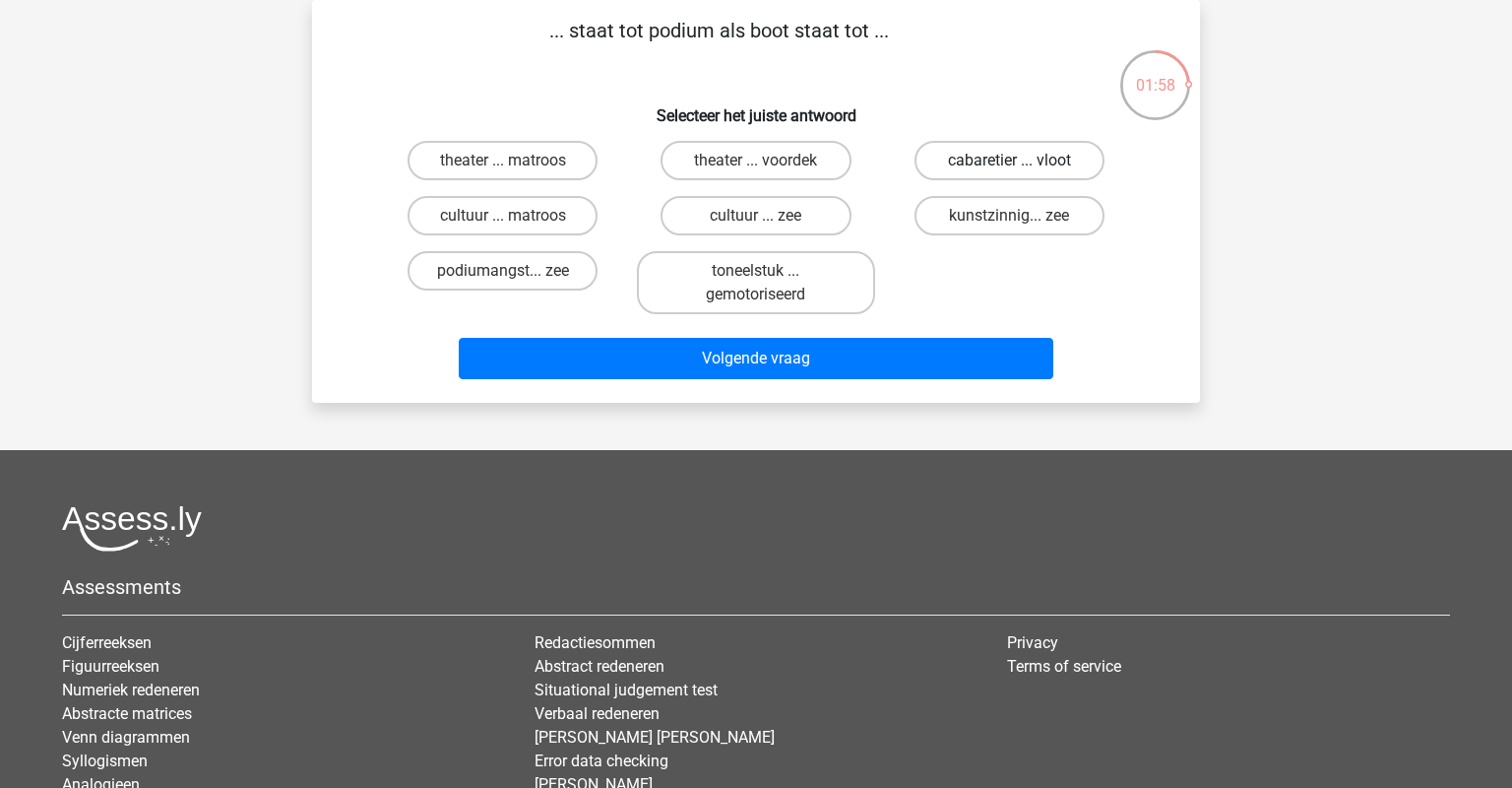 click on "cabaretier ... vloot" at bounding box center [1009, 161] 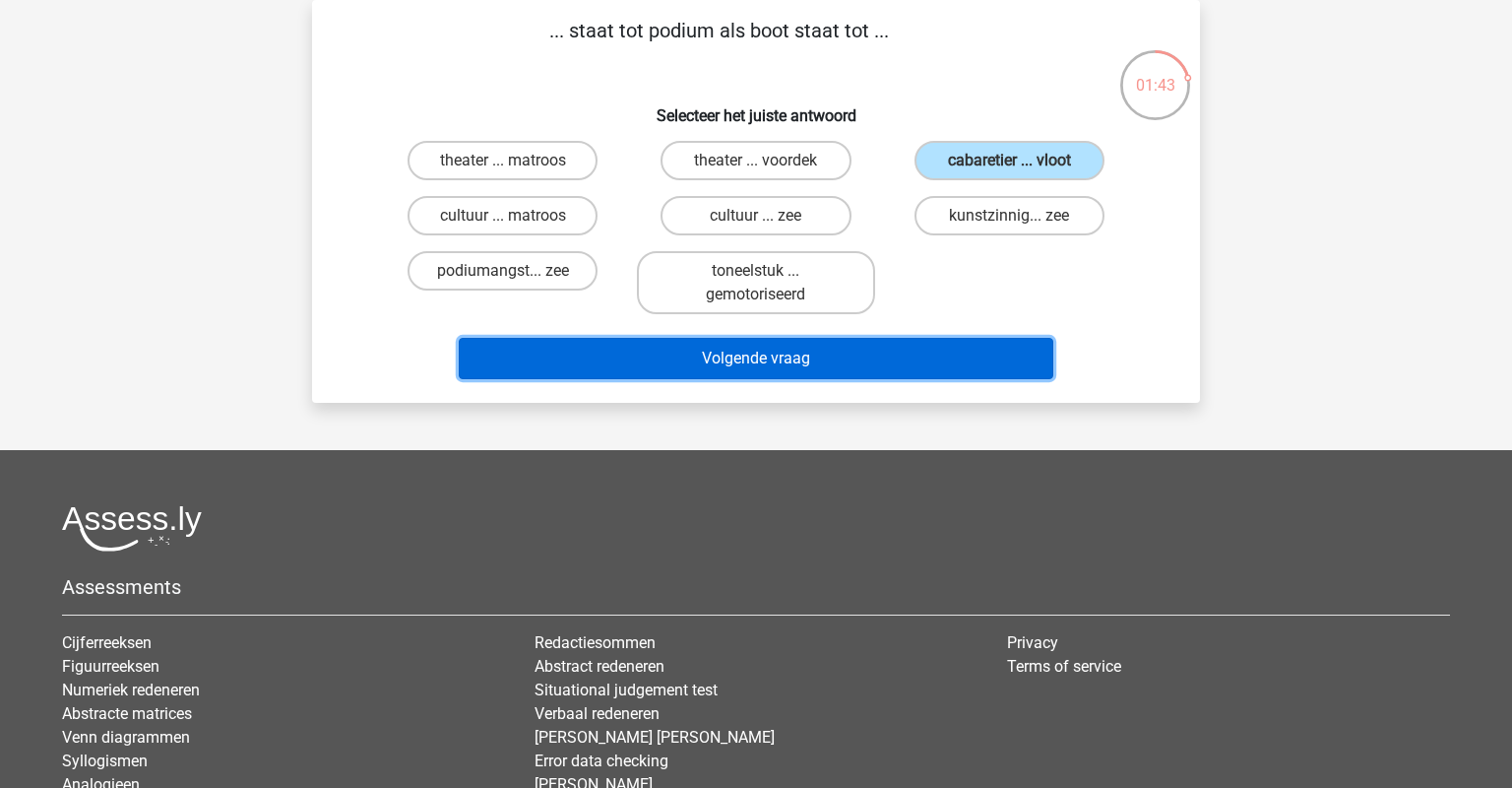 click on "Volgende vraag" at bounding box center (756, 359) 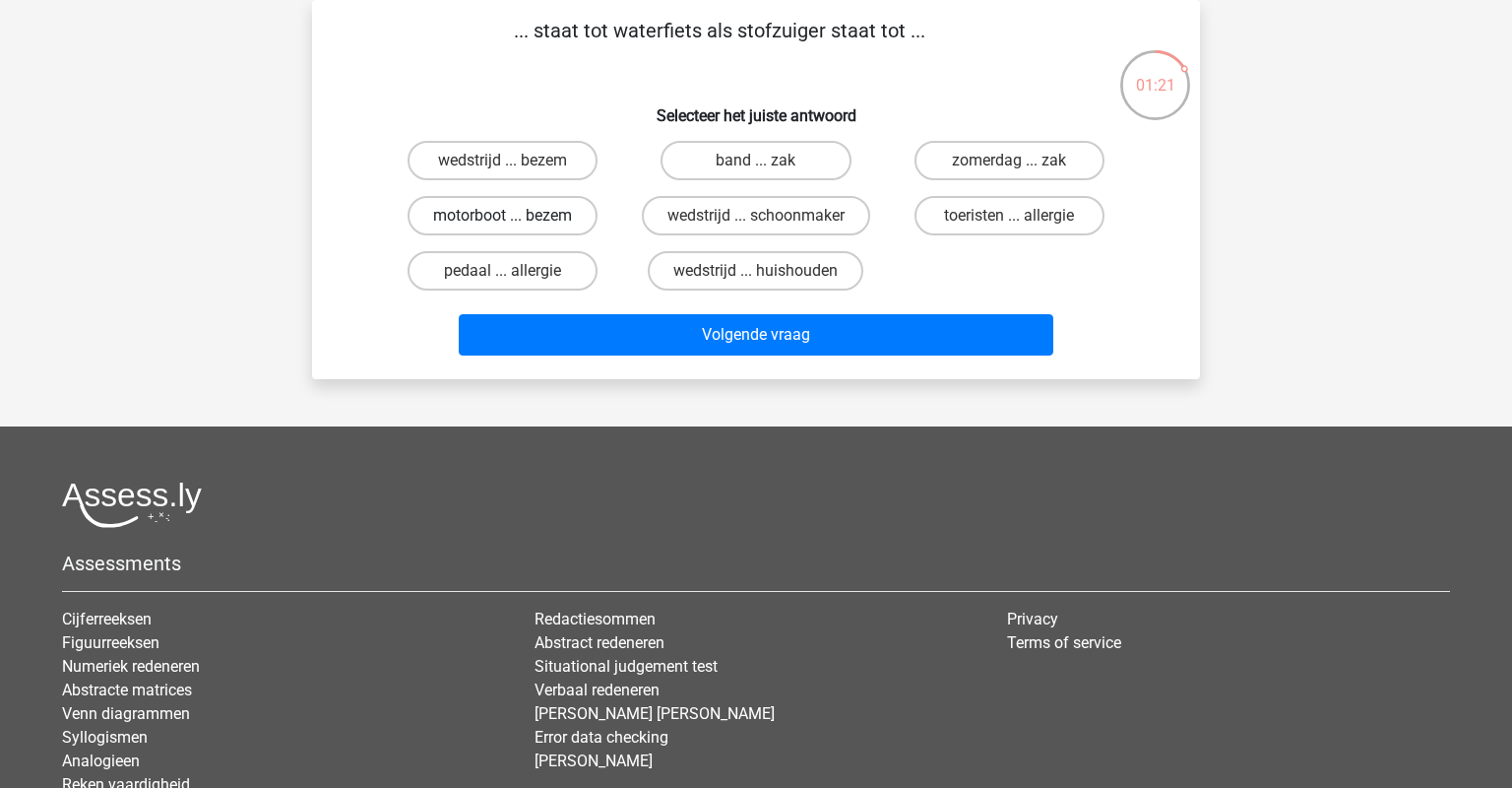 click on "motorboot ... bezem" at bounding box center [502, 216] 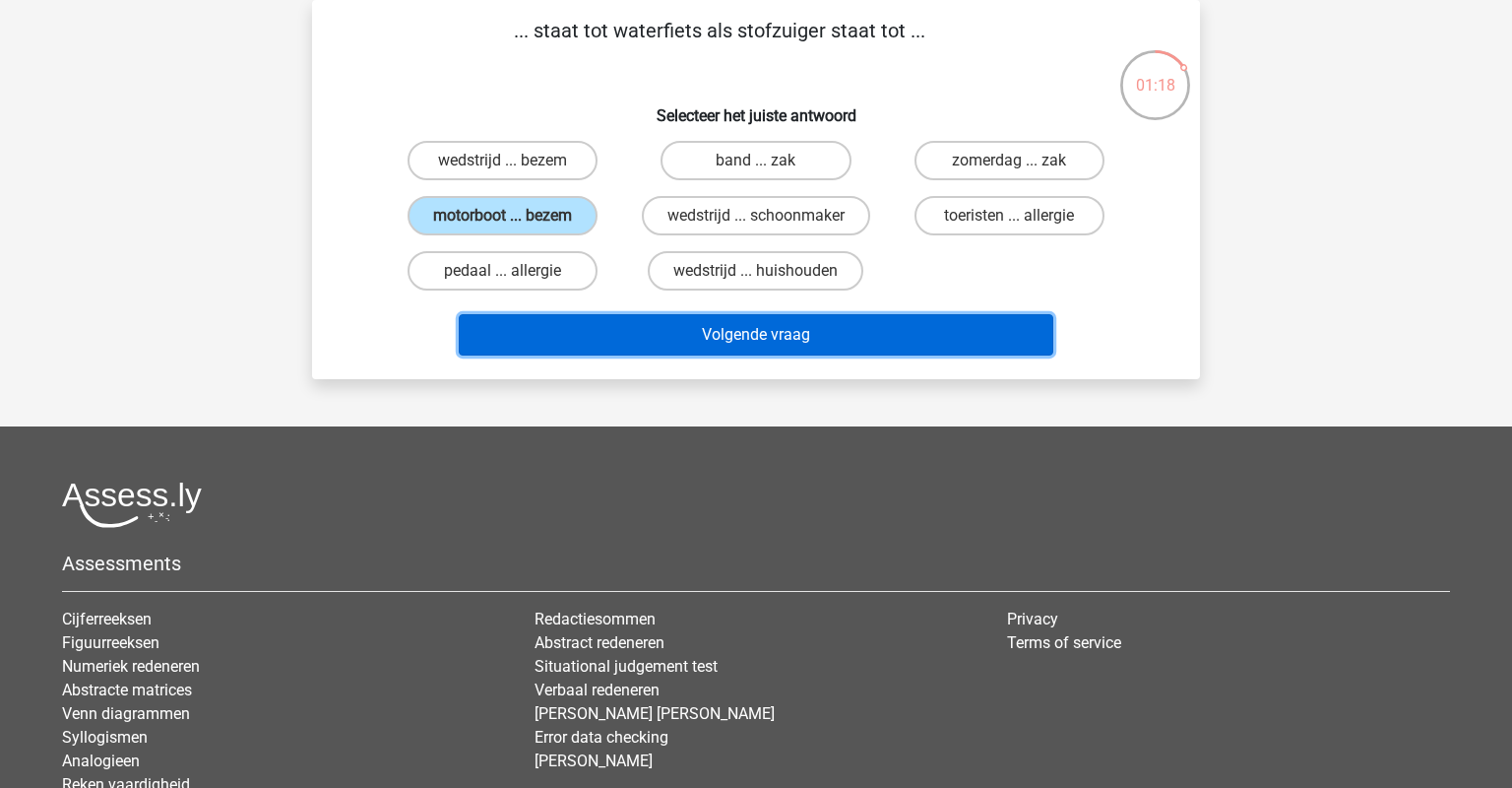 click on "Volgende vraag" at bounding box center [756, 335] 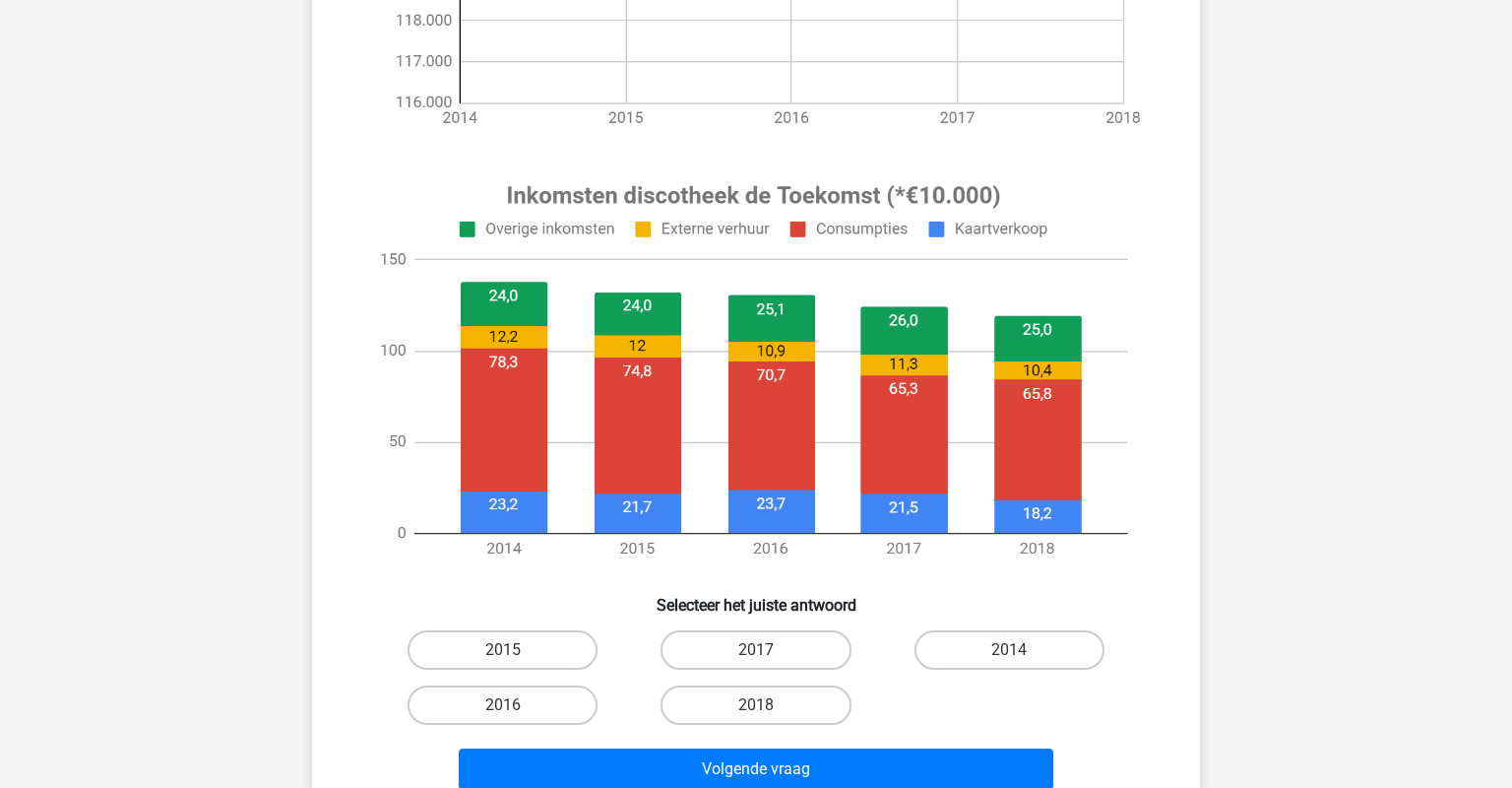 scroll, scrollTop: 624, scrollLeft: 0, axis: vertical 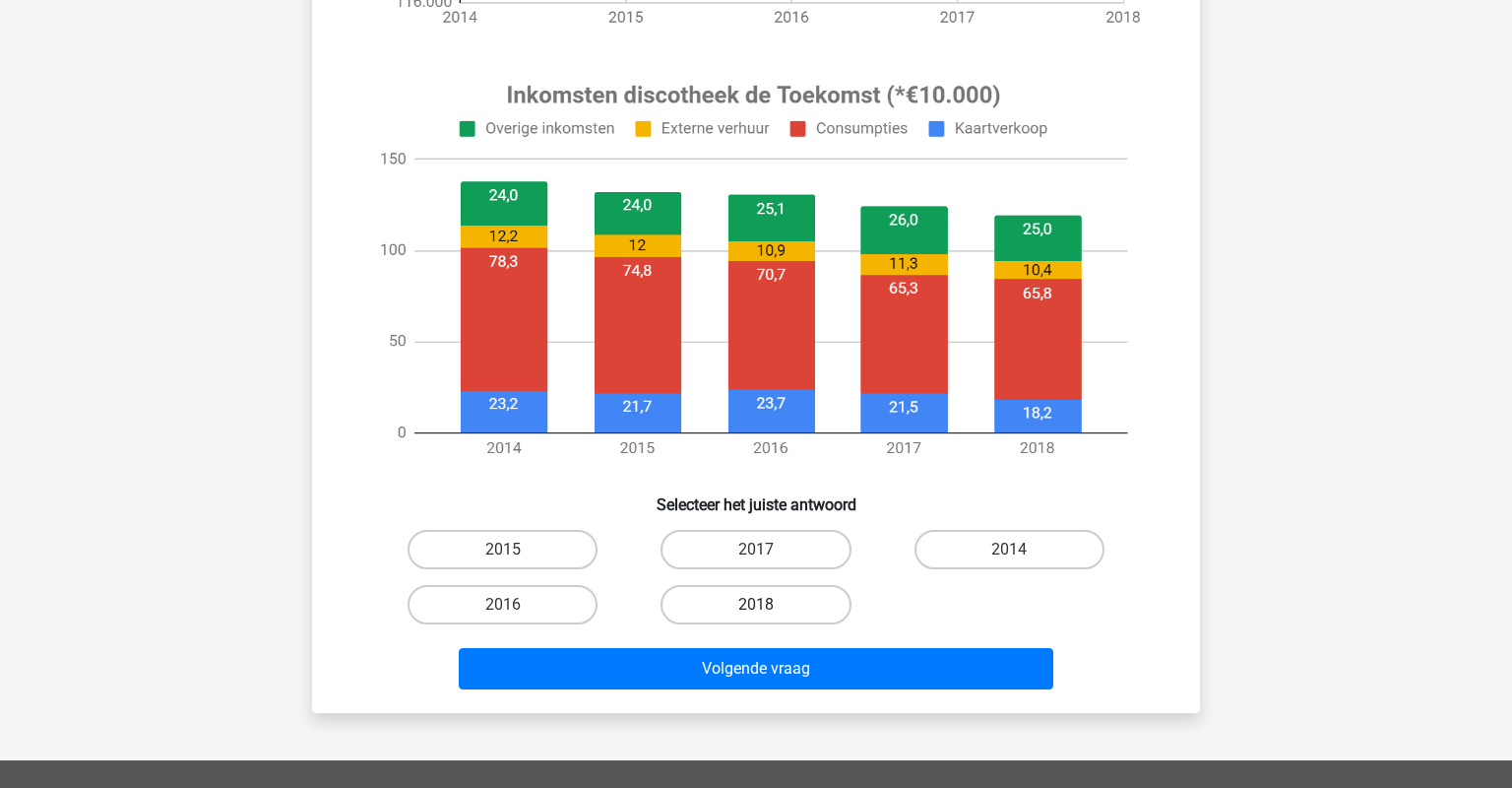 click on "2018" at bounding box center (755, 605) 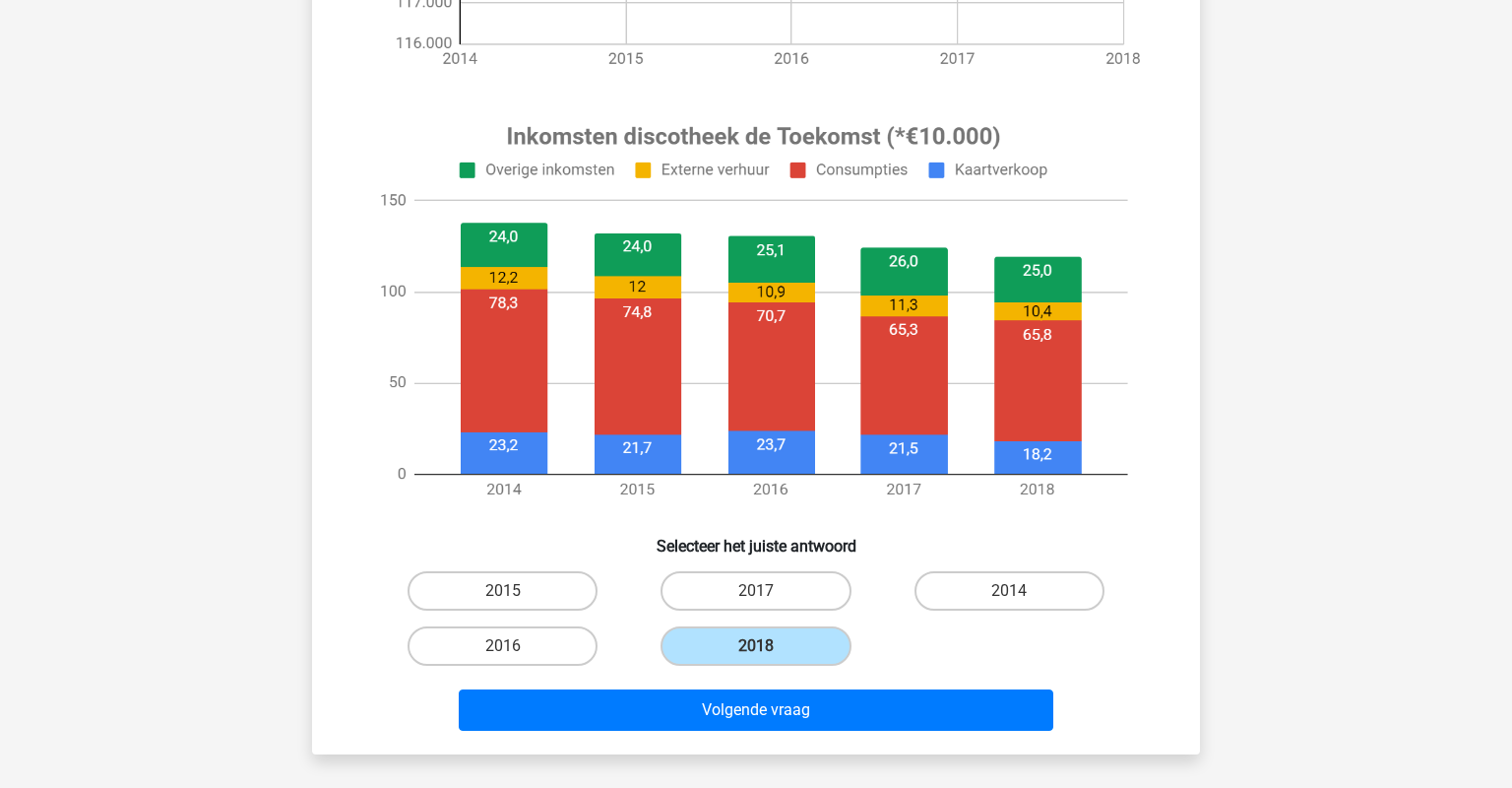 scroll, scrollTop: 624, scrollLeft: 0, axis: vertical 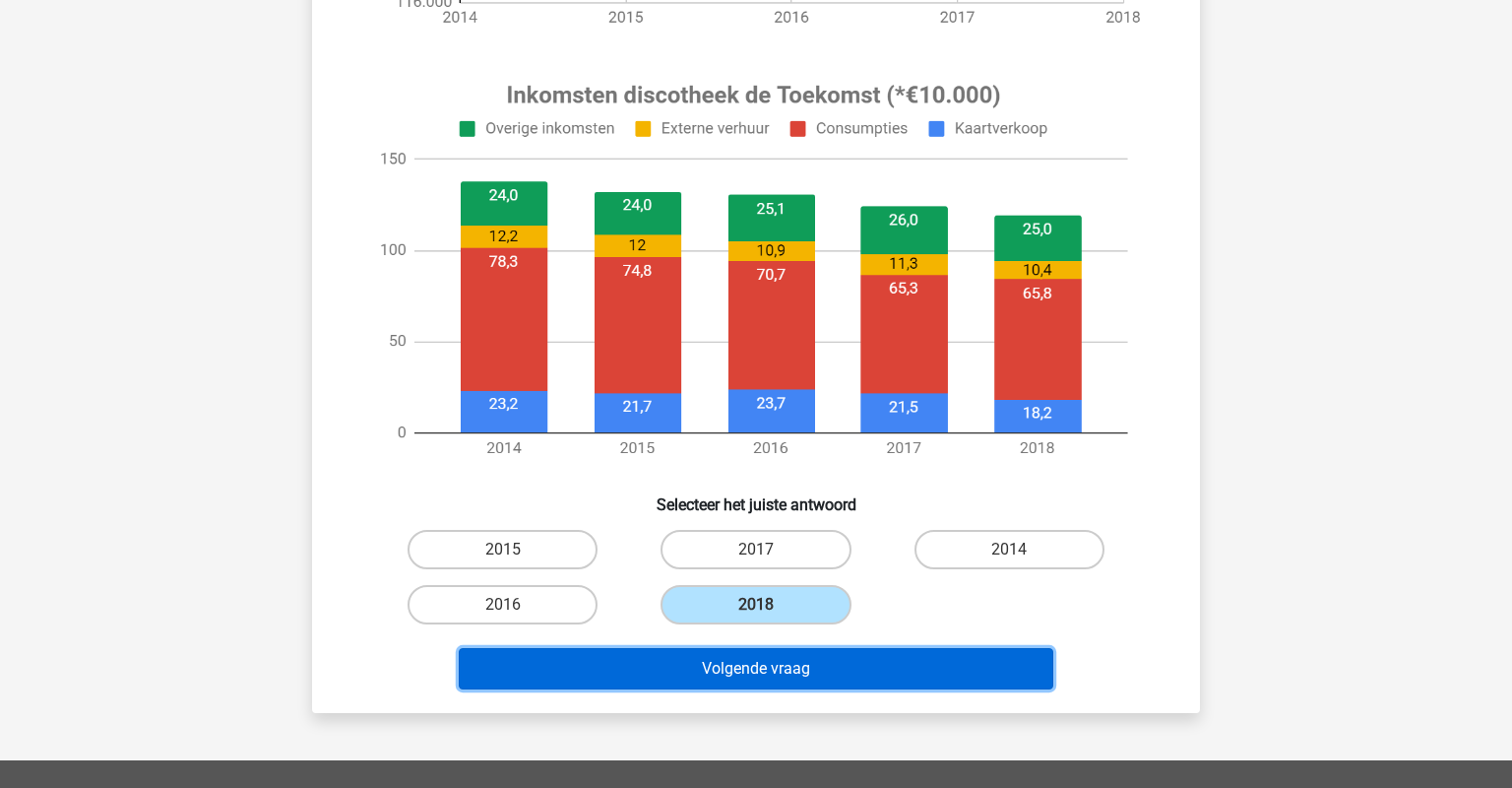 click on "Volgende vraag" at bounding box center (756, 669) 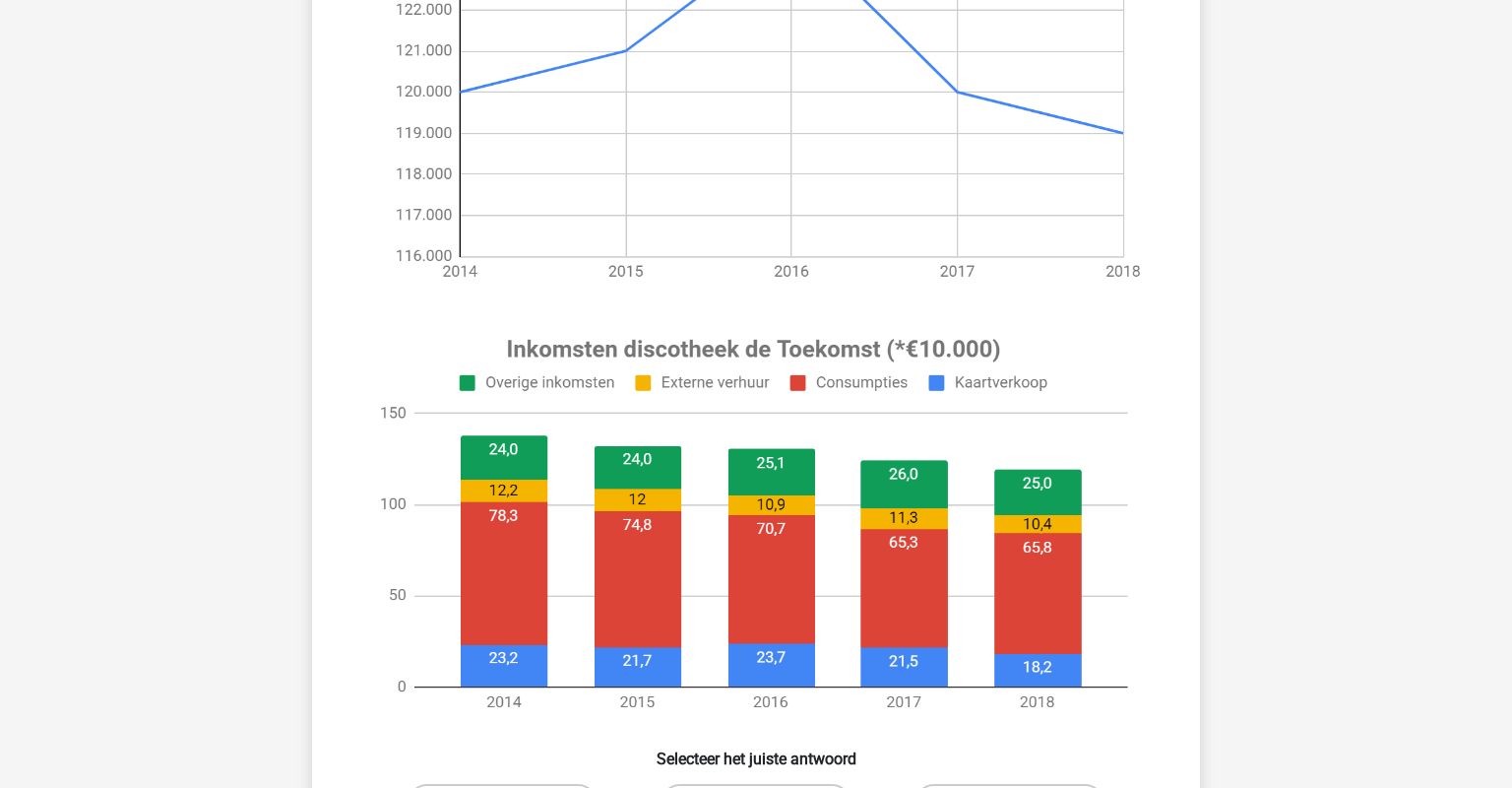 scroll, scrollTop: 402, scrollLeft: 0, axis: vertical 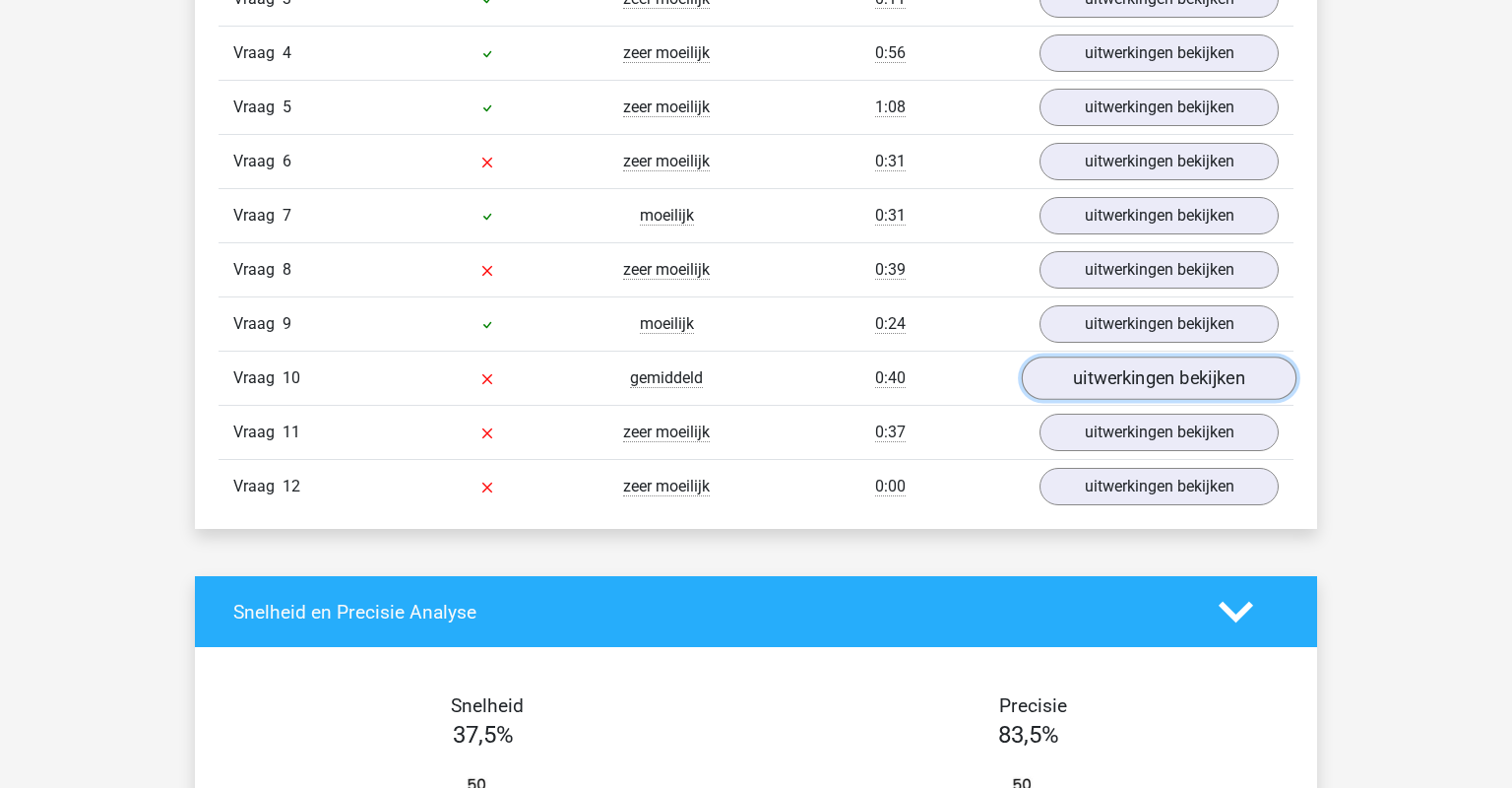 click on "uitwerkingen bekijken" at bounding box center (1159, 378) 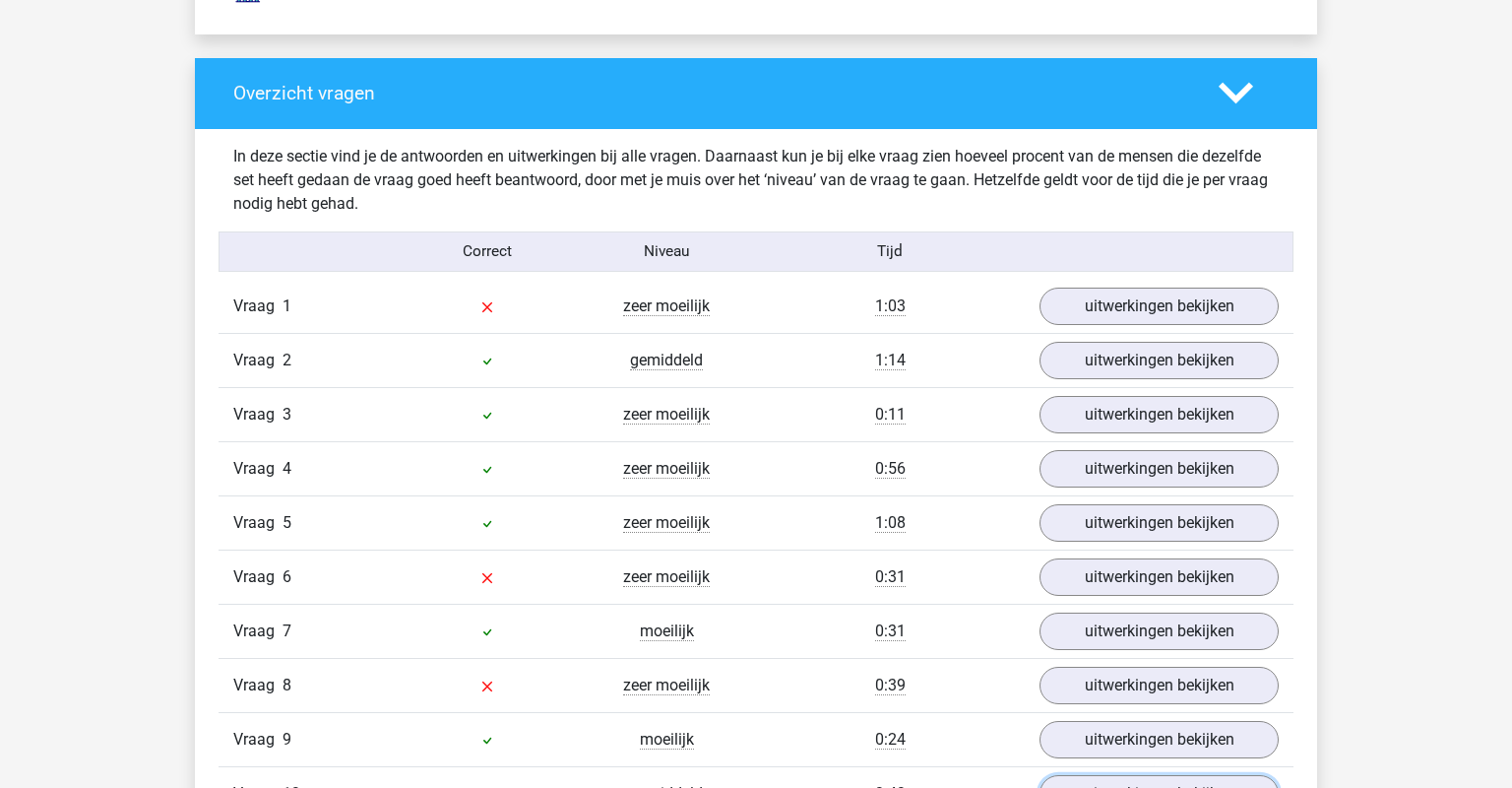 scroll, scrollTop: 2288, scrollLeft: 0, axis: vertical 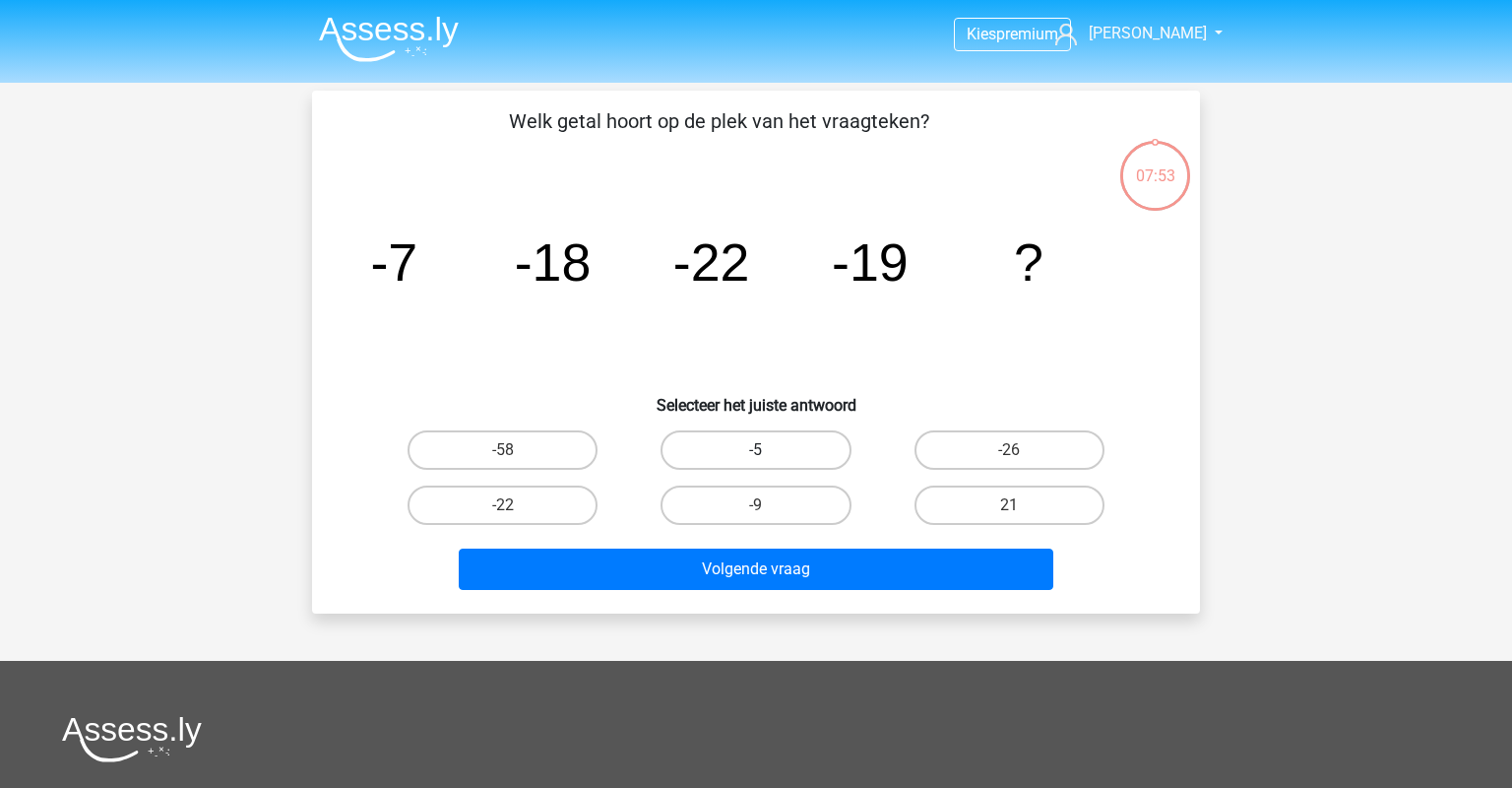 click on "-5" at bounding box center [755, 450] 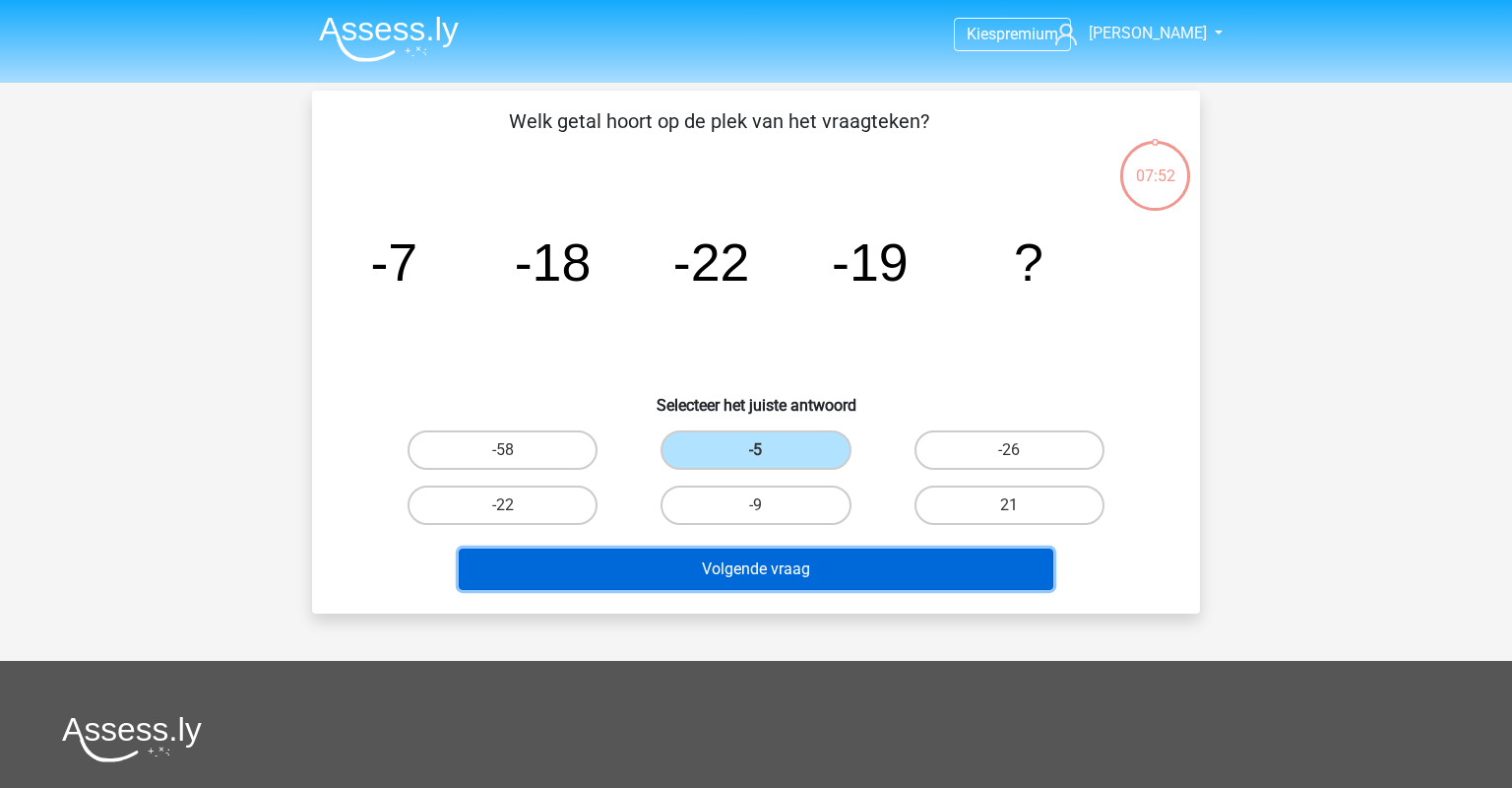 click on "Volgende vraag" at bounding box center (756, 569) 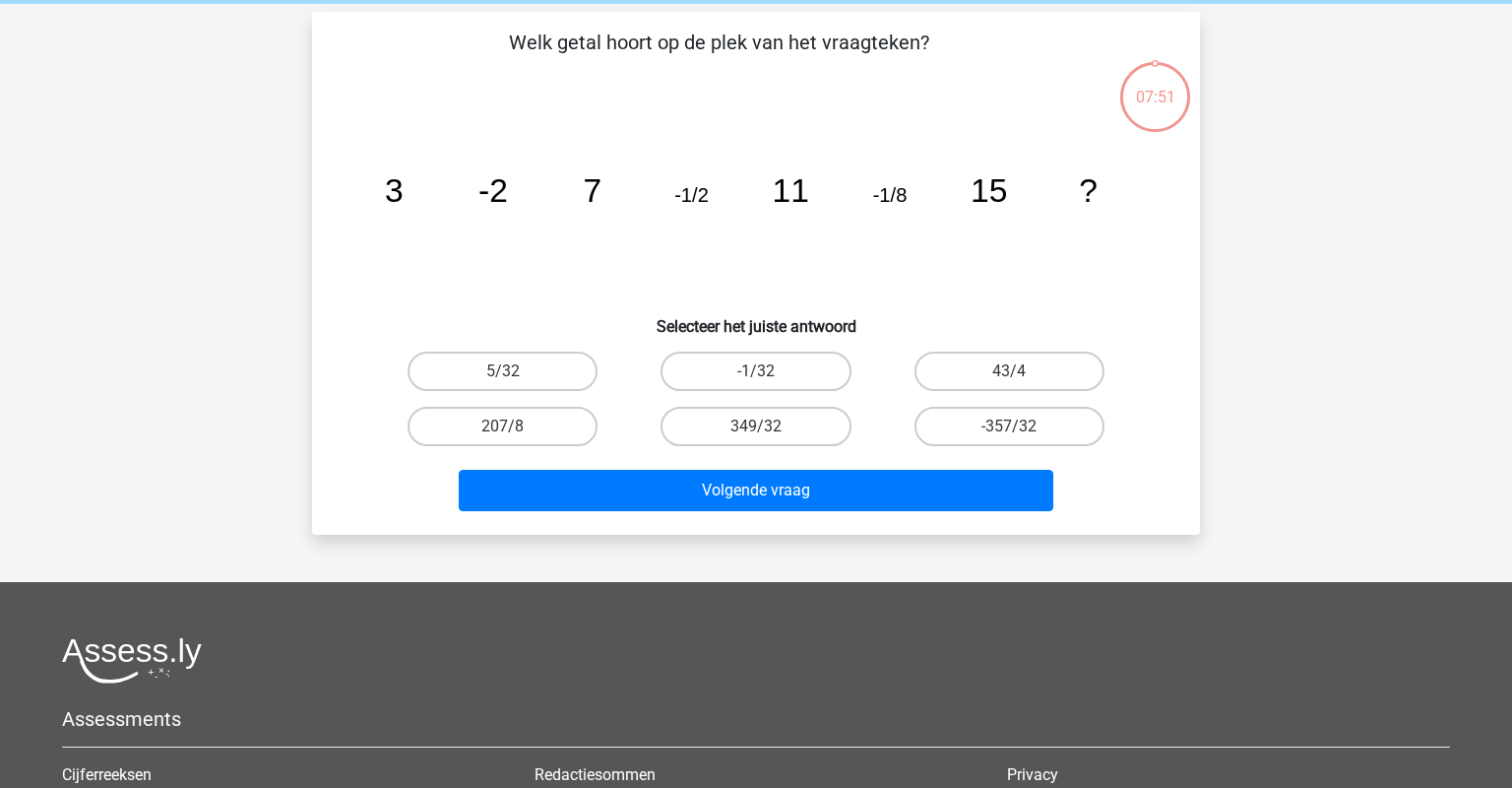 scroll, scrollTop: 91, scrollLeft: 0, axis: vertical 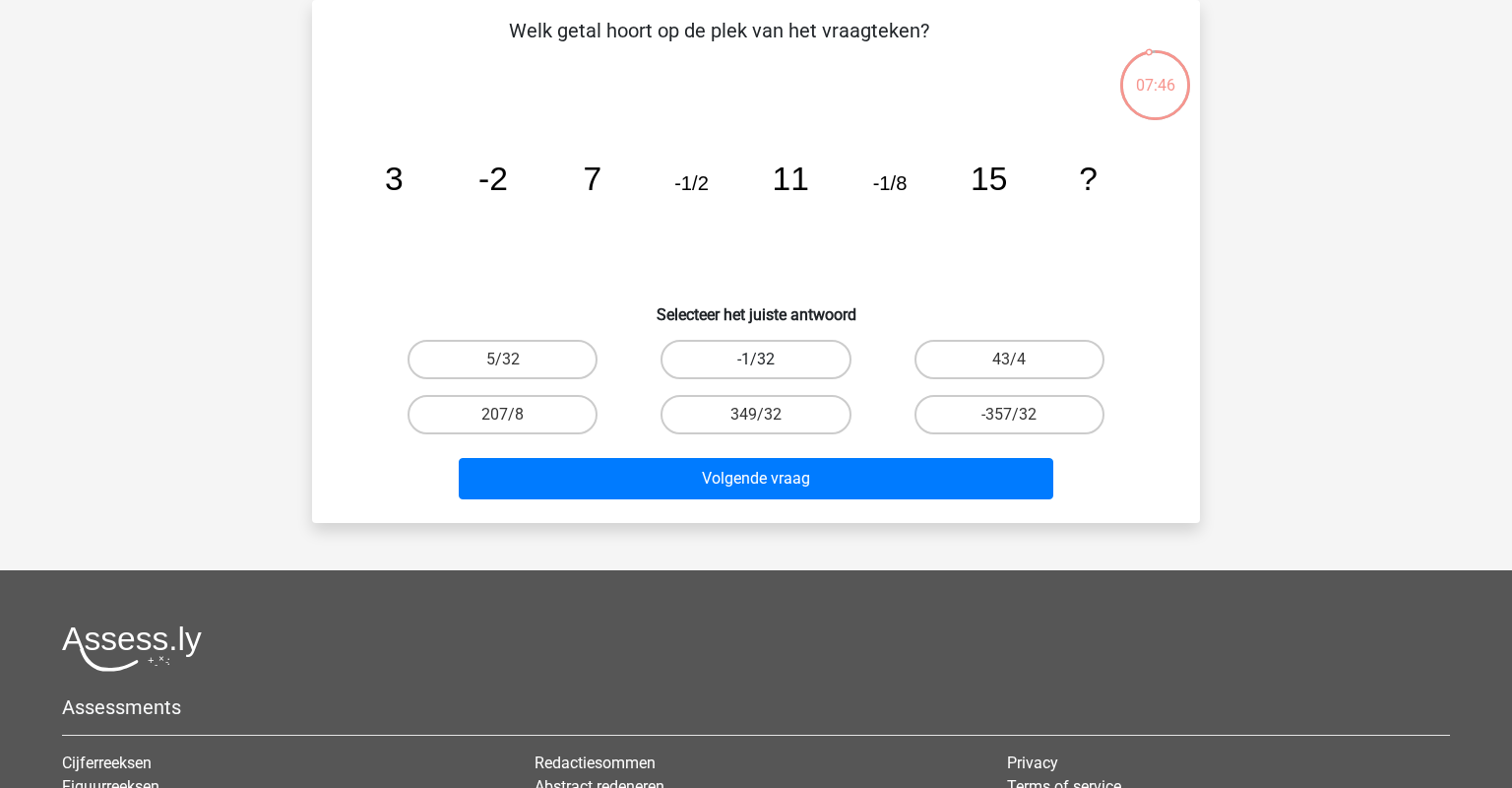 click on "-1/32" at bounding box center (755, 360) 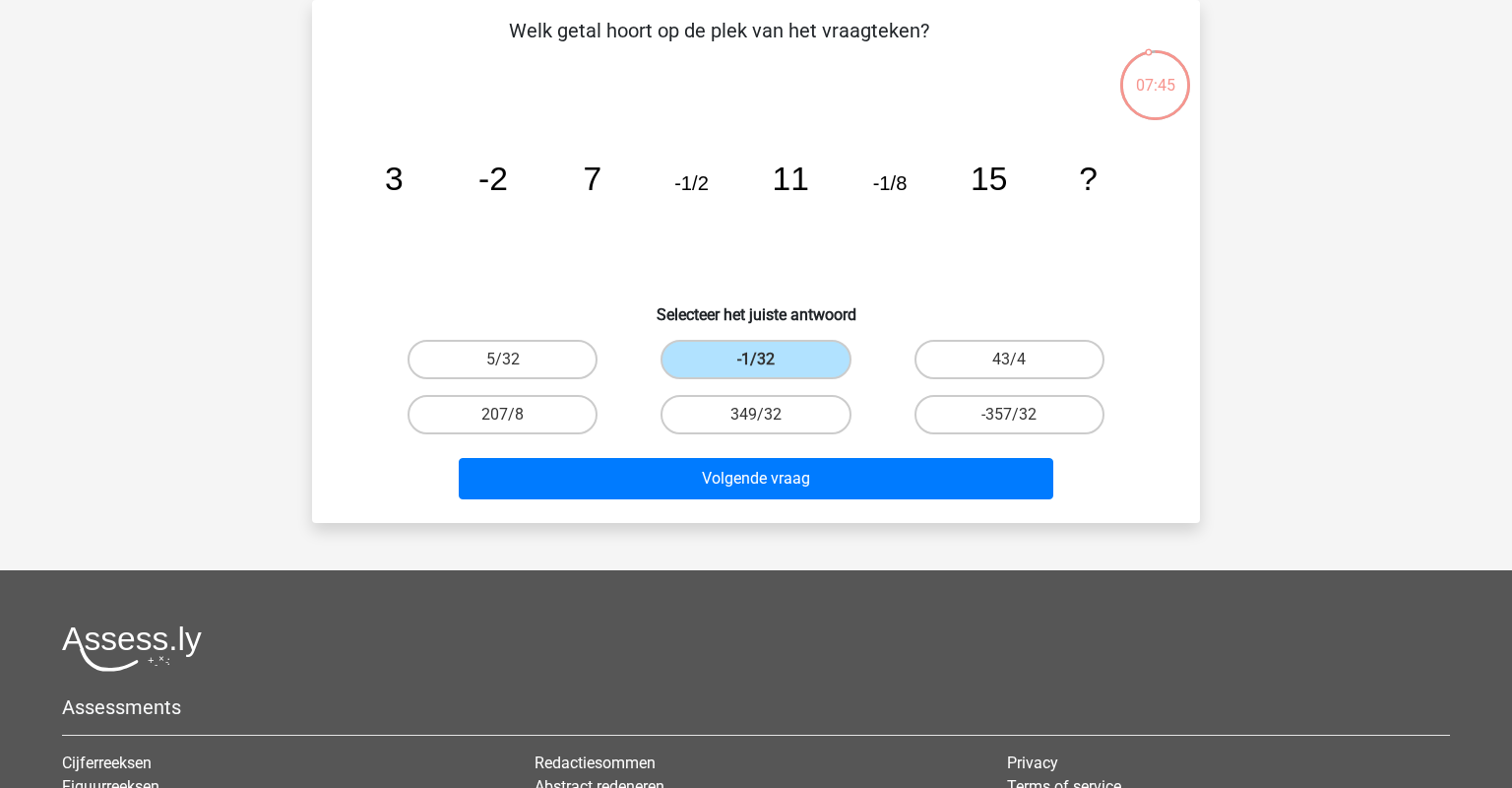 click on "Volgende vraag" at bounding box center (756, 483) 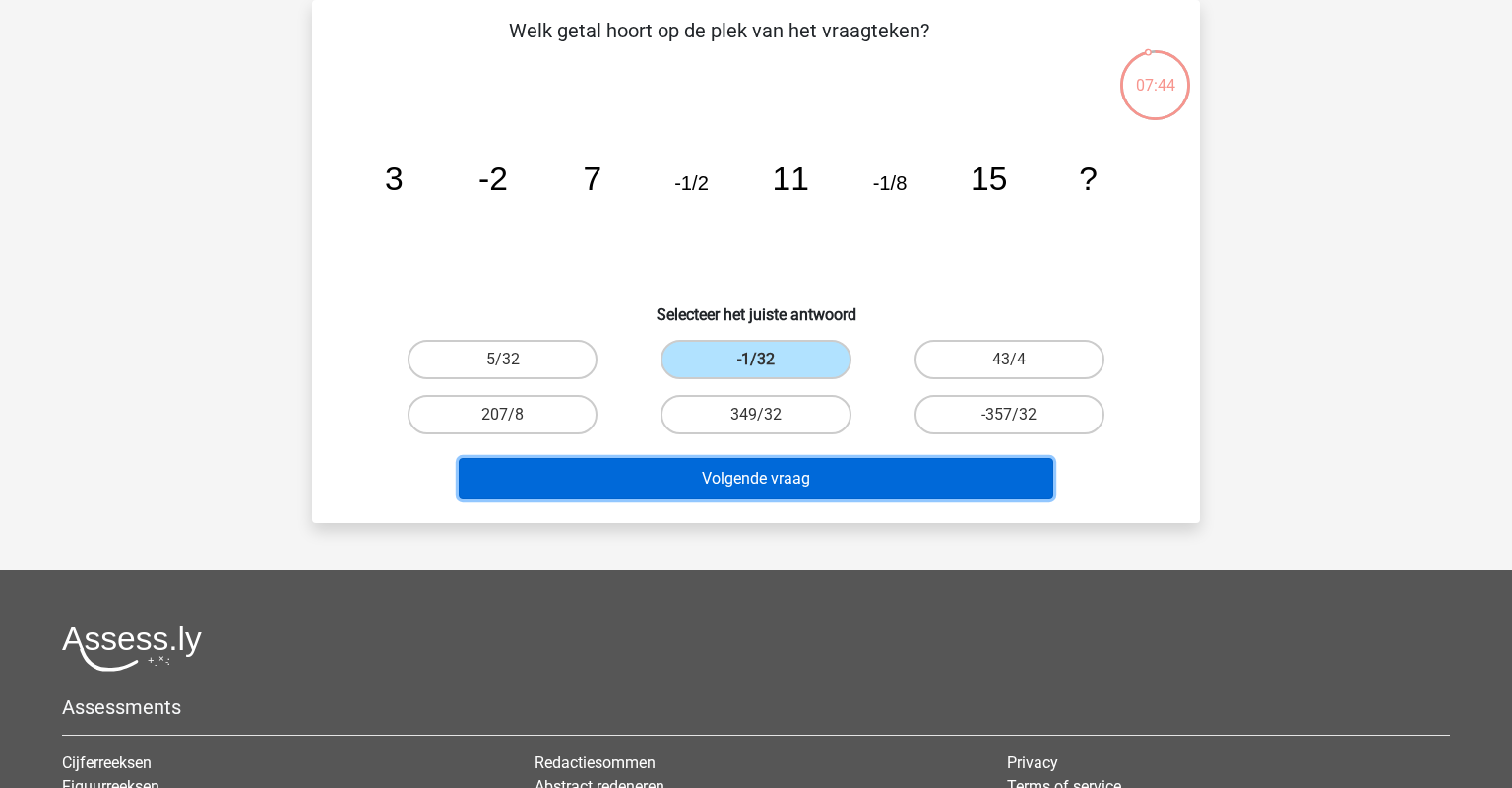 click on "Volgende vraag" at bounding box center [756, 479] 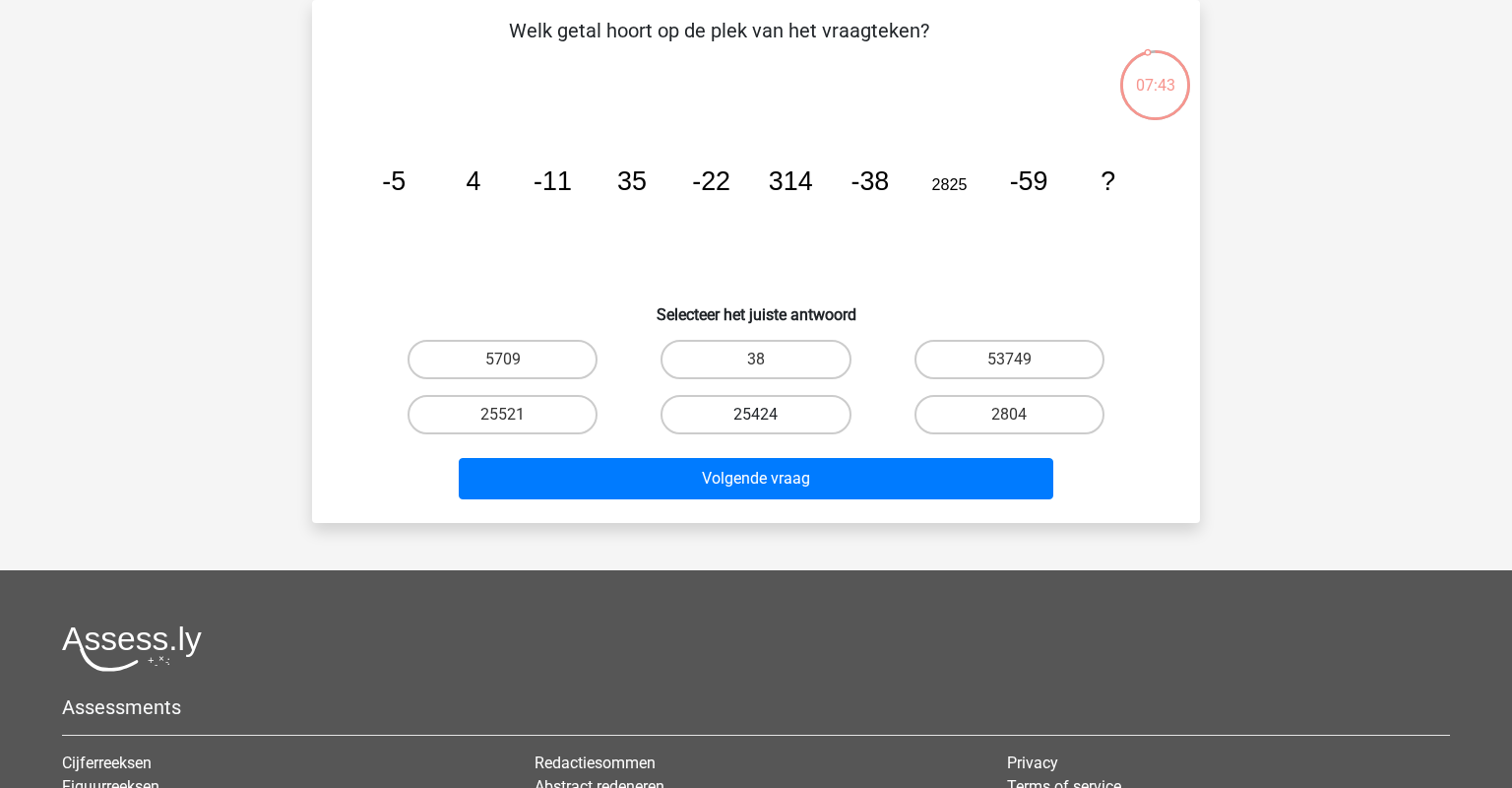 click on "25424" at bounding box center [755, 415] 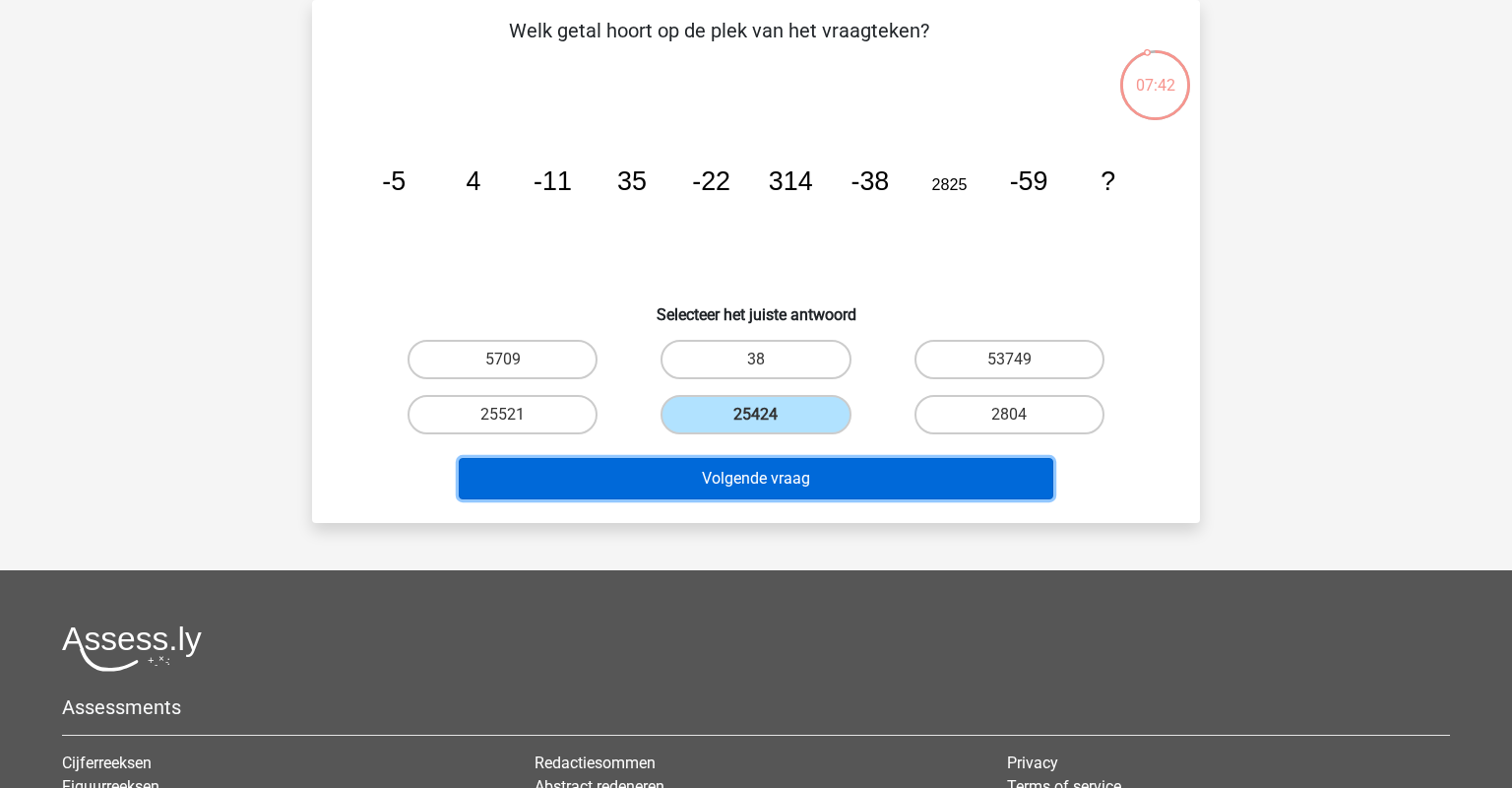 click on "Volgende vraag" at bounding box center [756, 479] 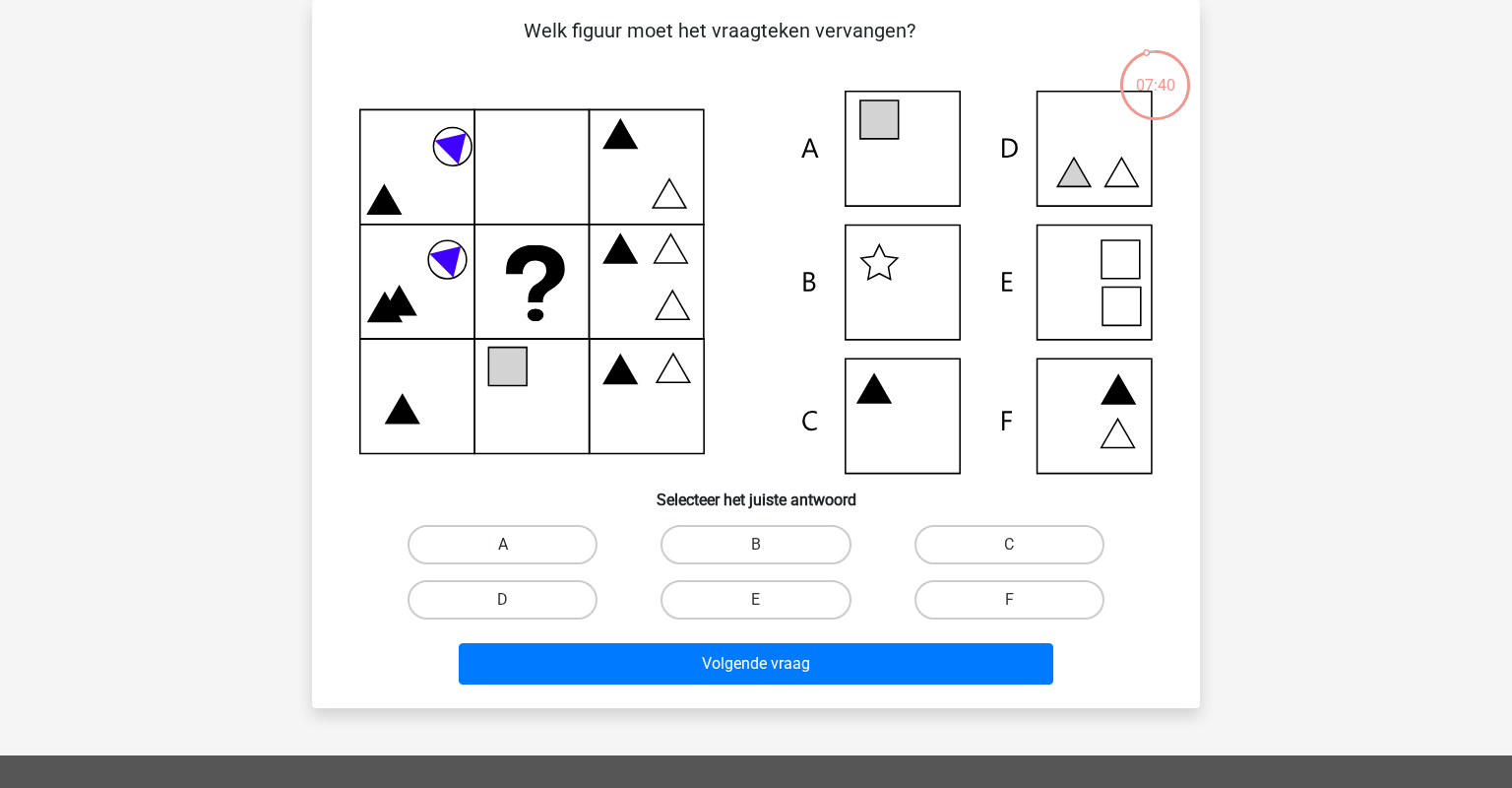 click on "A" at bounding box center (502, 545) 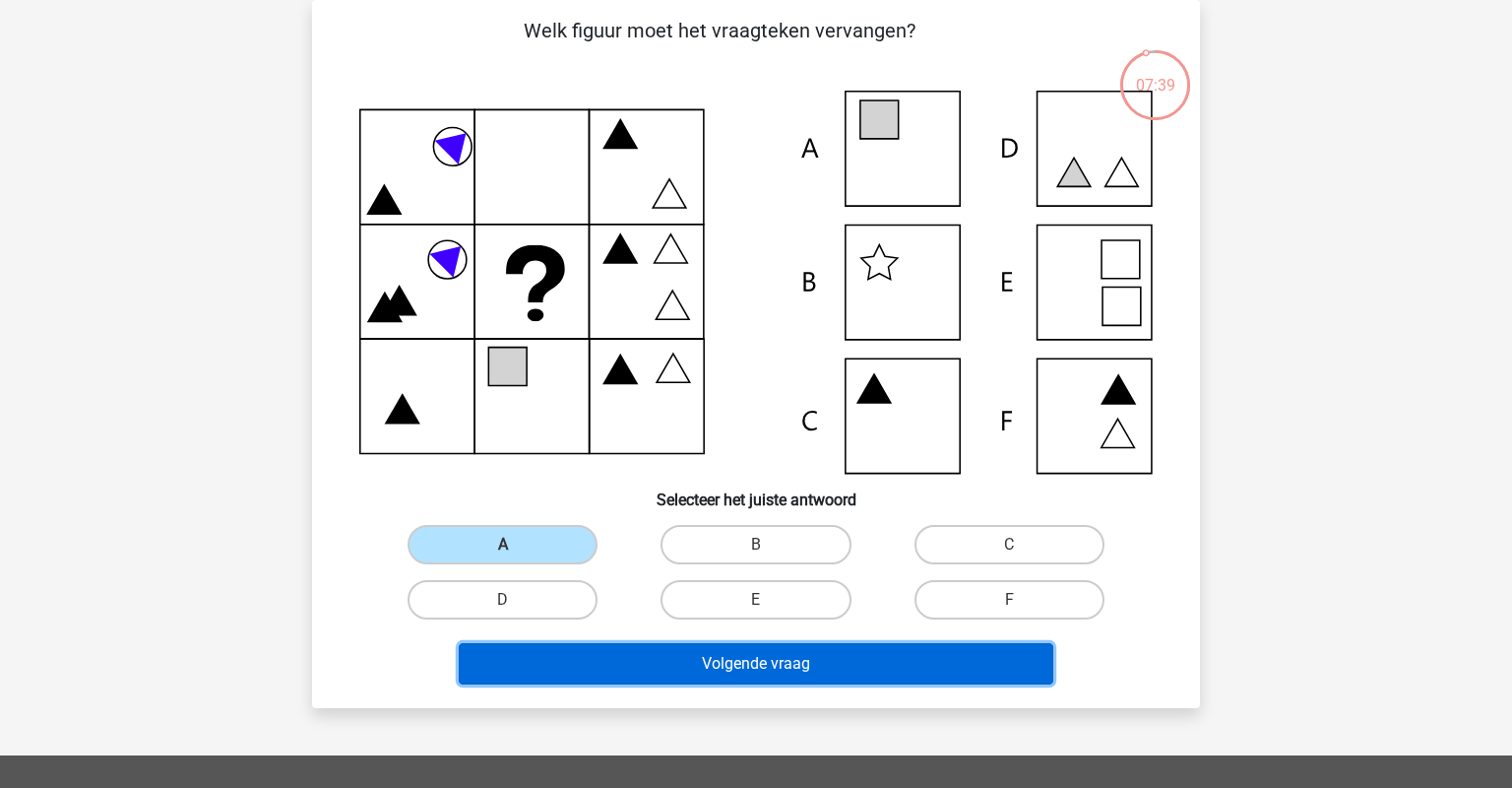 click on "Volgende vraag" at bounding box center (756, 664) 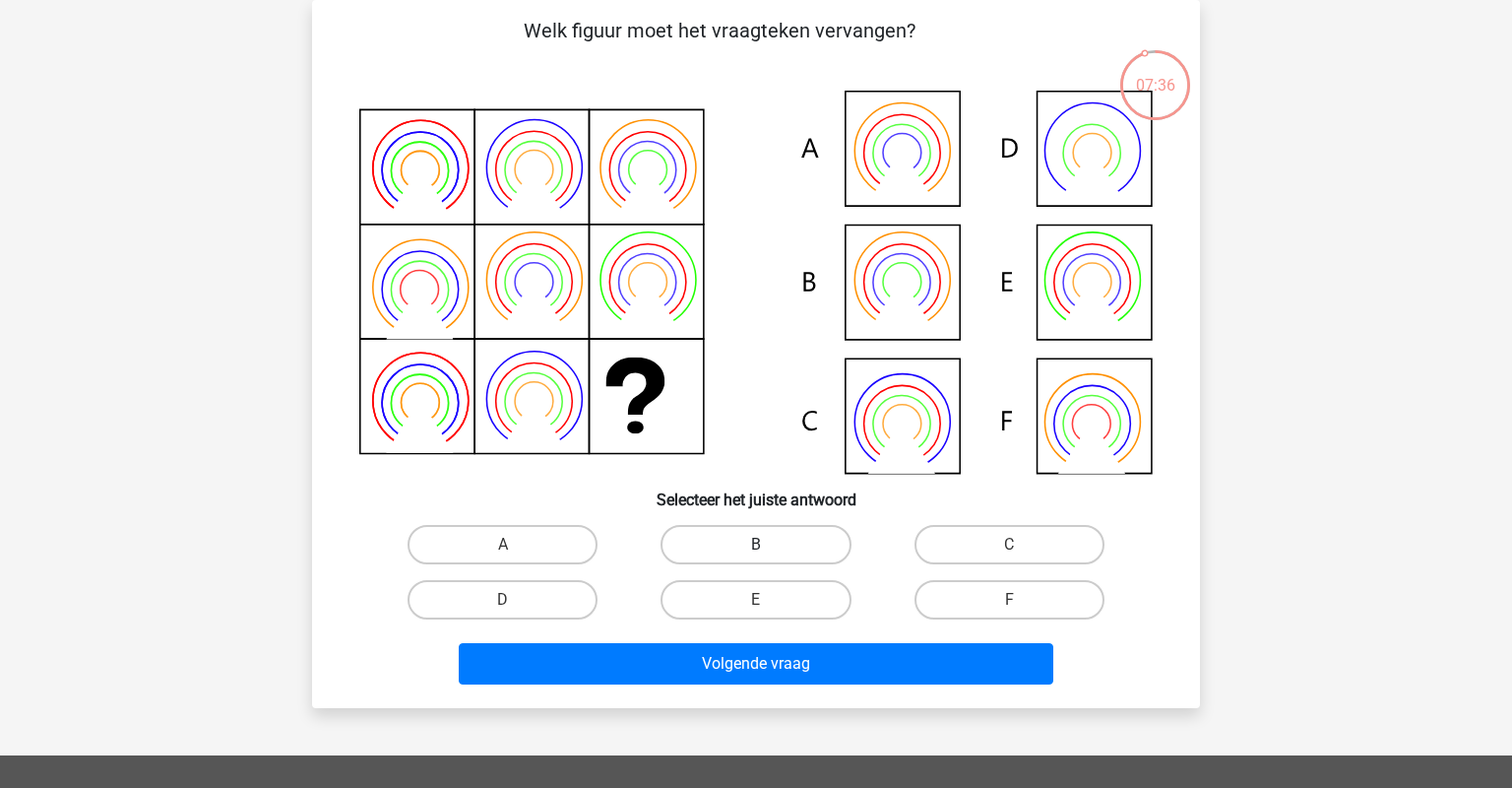 click on "B" at bounding box center [755, 545] 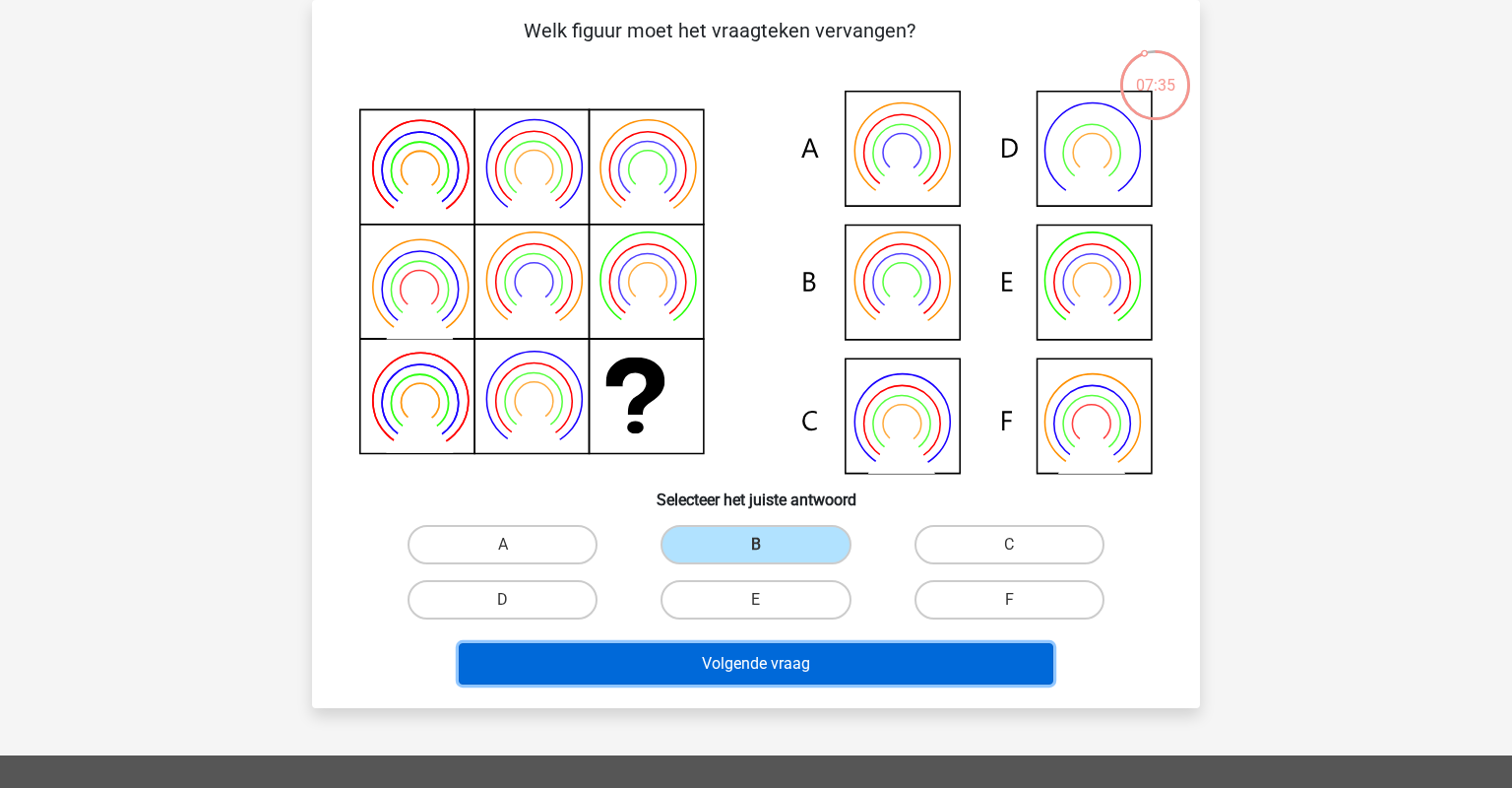 click on "Volgende vraag" at bounding box center [756, 664] 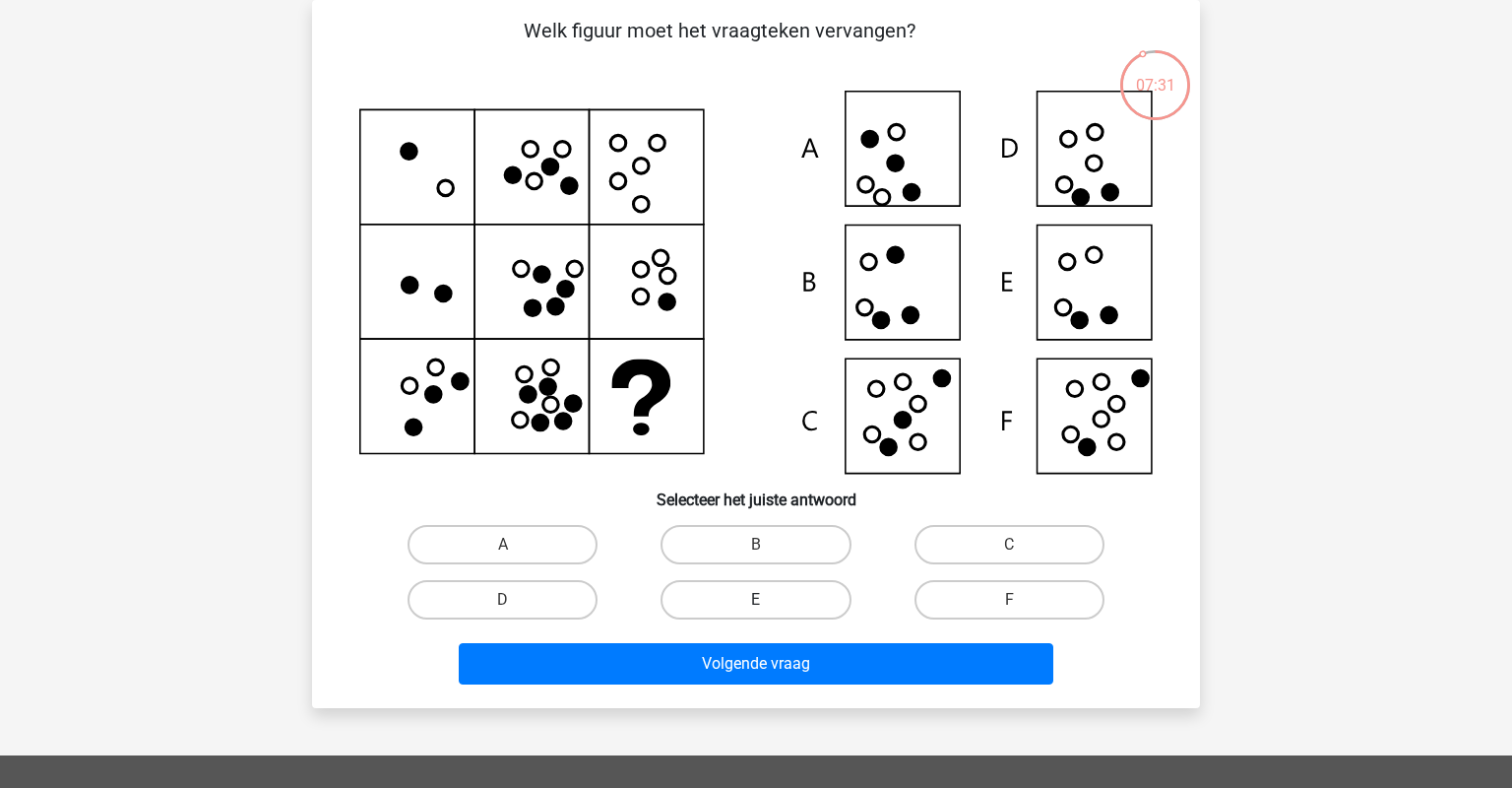 click on "E" at bounding box center [755, 600] 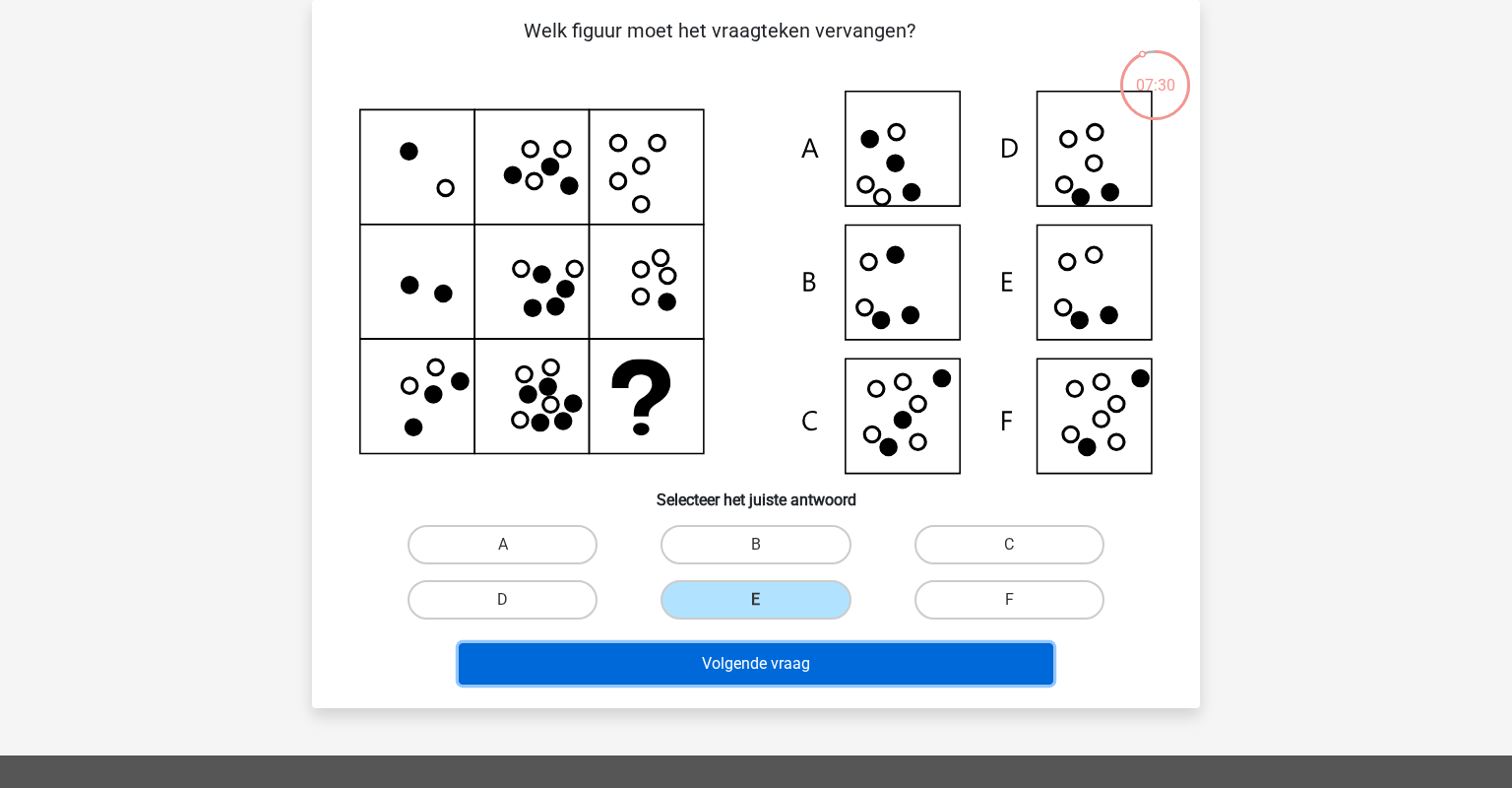 click on "Volgende vraag" at bounding box center (756, 664) 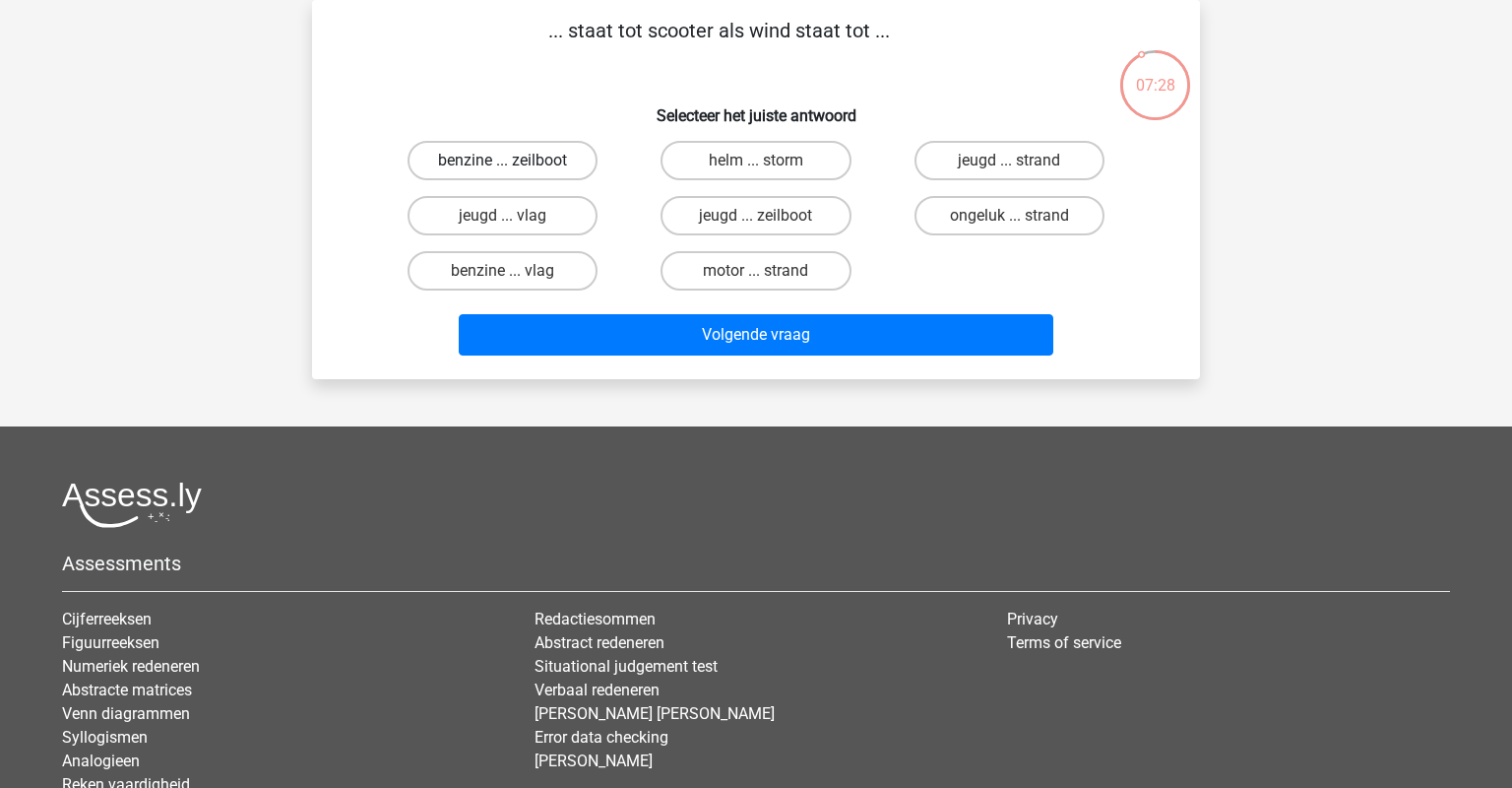 click on "benzine ... zeilboot" at bounding box center [502, 161] 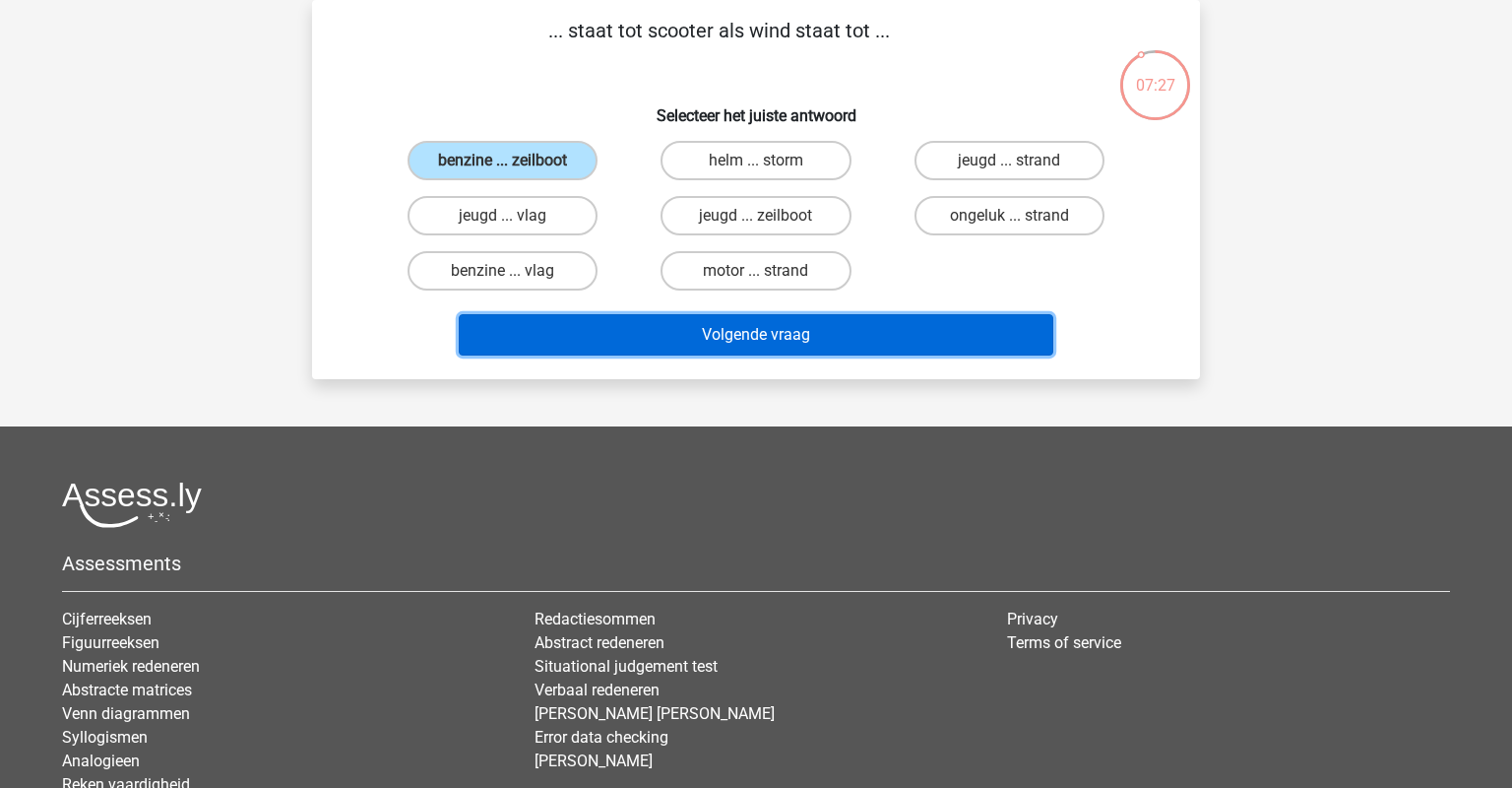 click on "Volgende vraag" at bounding box center (756, 335) 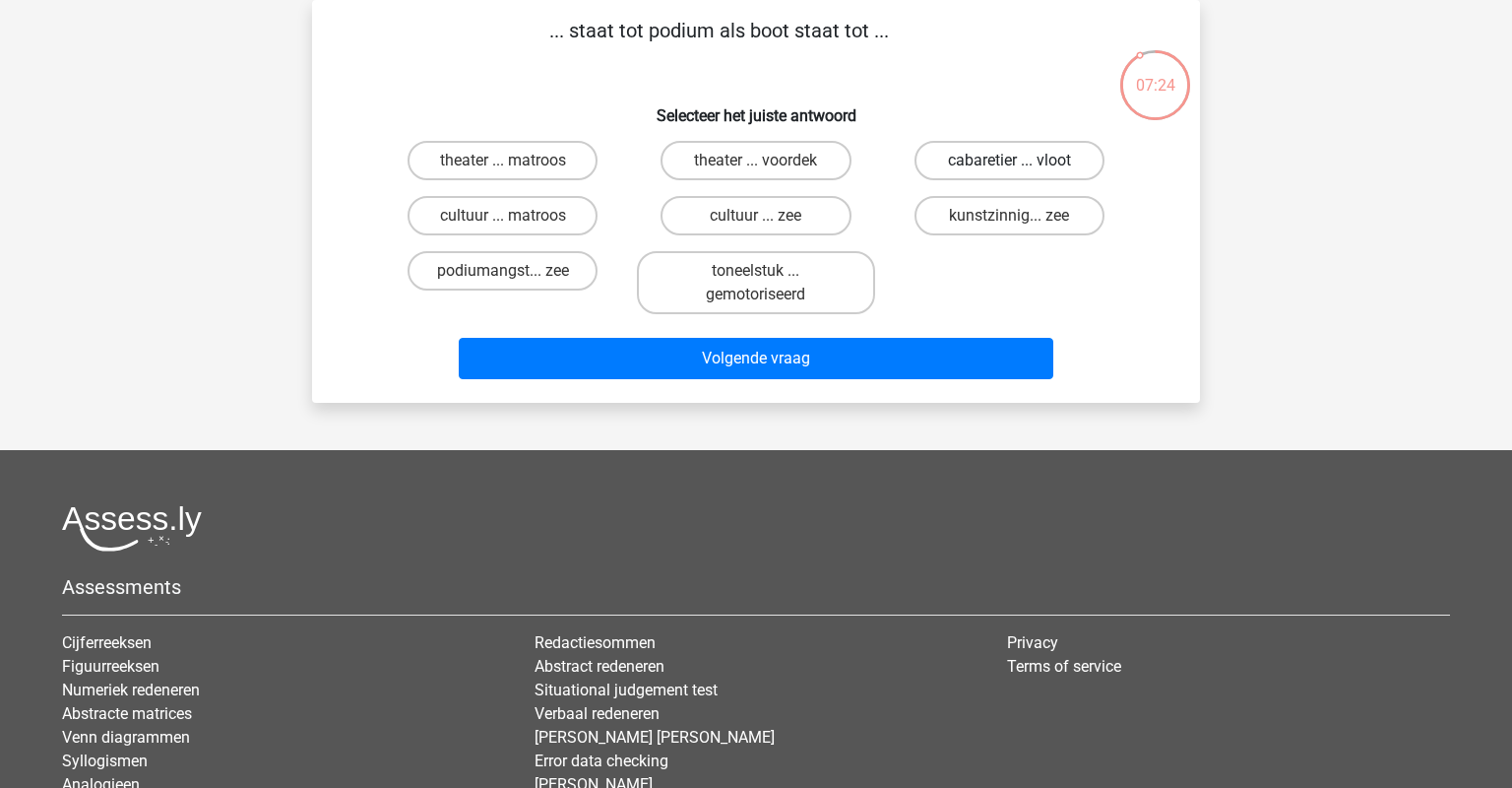 click on "cabaretier ... vloot" at bounding box center [1009, 161] 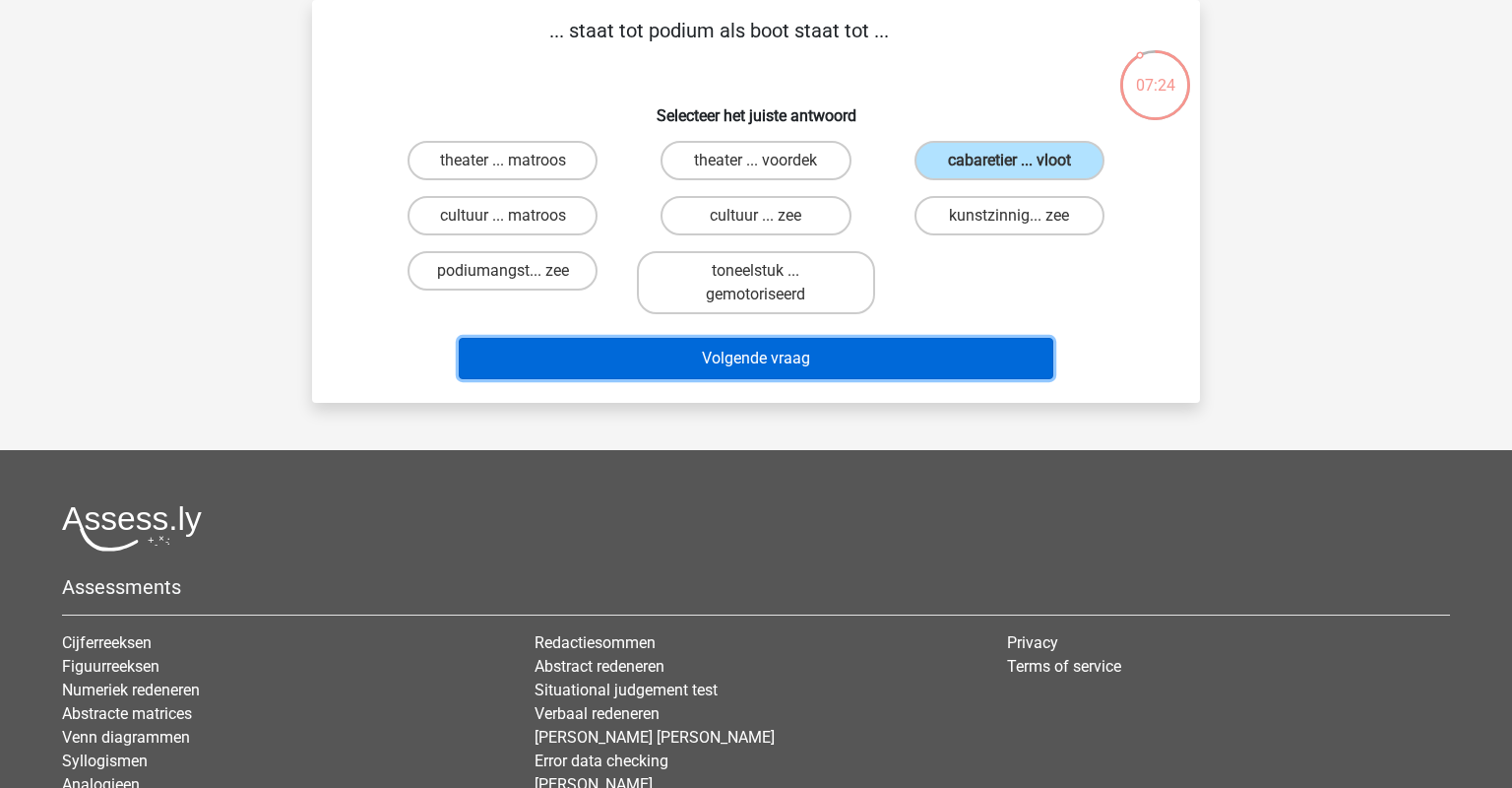 click on "Volgende vraag" at bounding box center [756, 359] 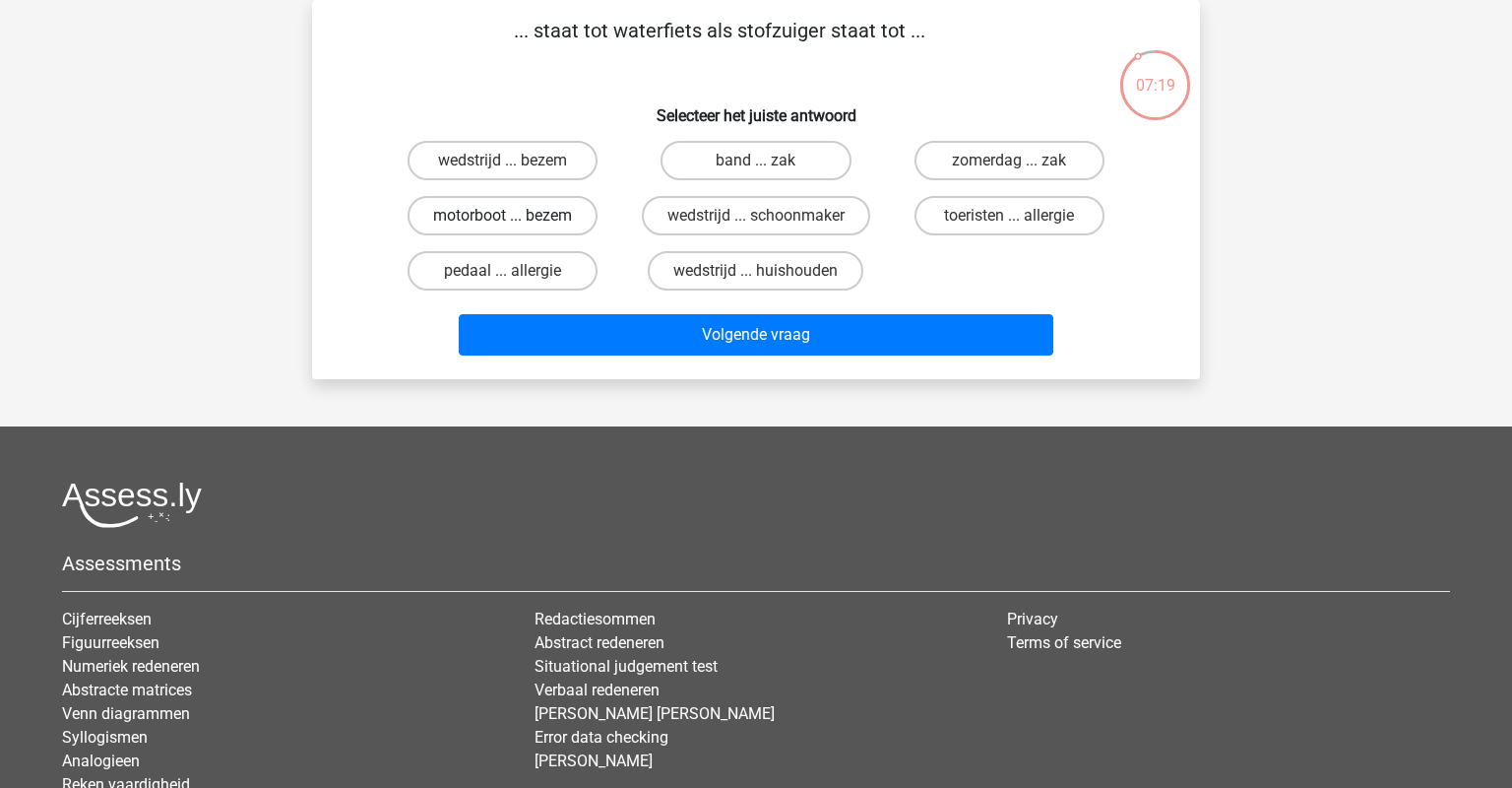 click on "motorboot ... bezem" at bounding box center [502, 216] 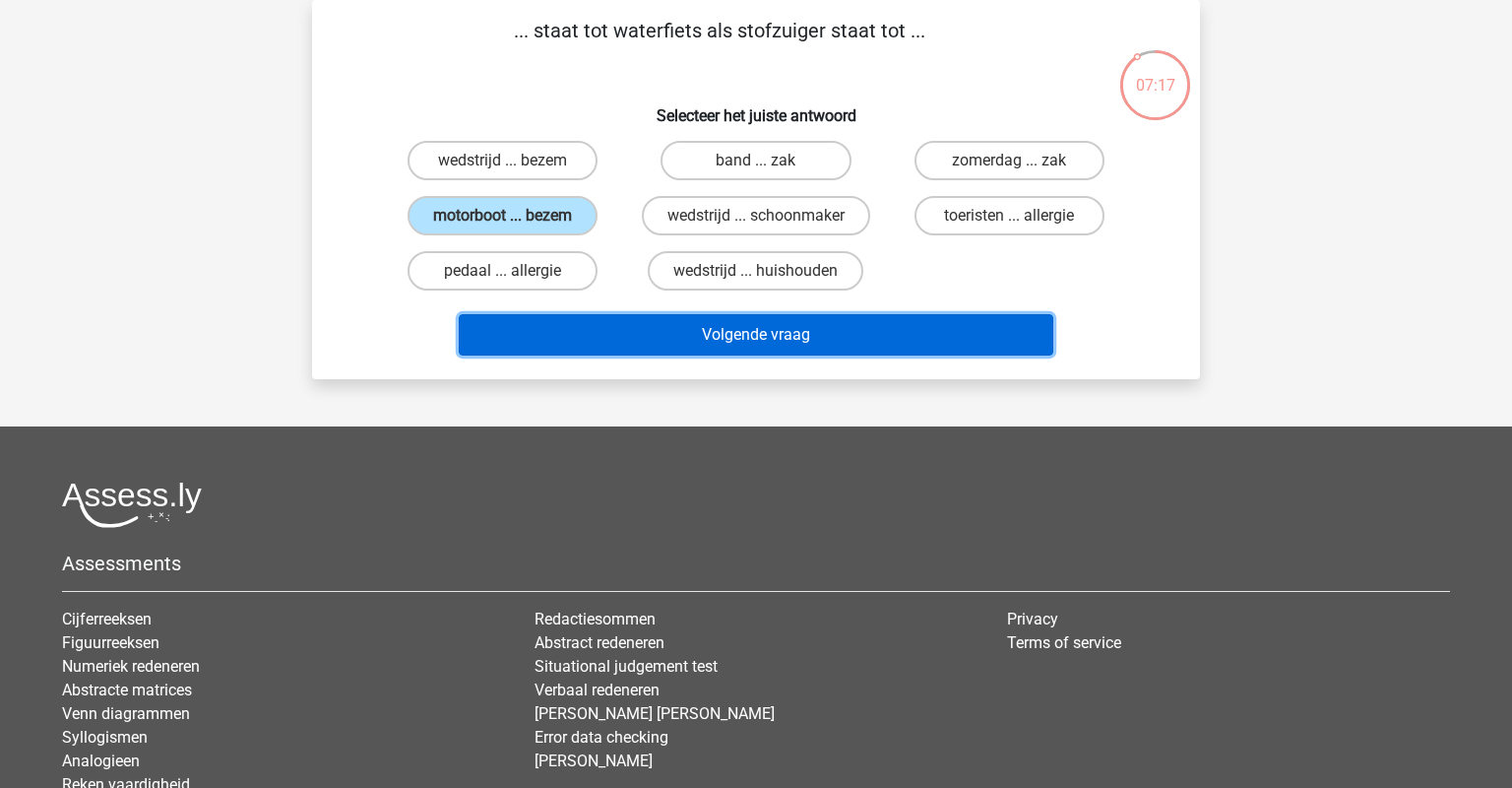 click on "Volgende vraag" at bounding box center (756, 335) 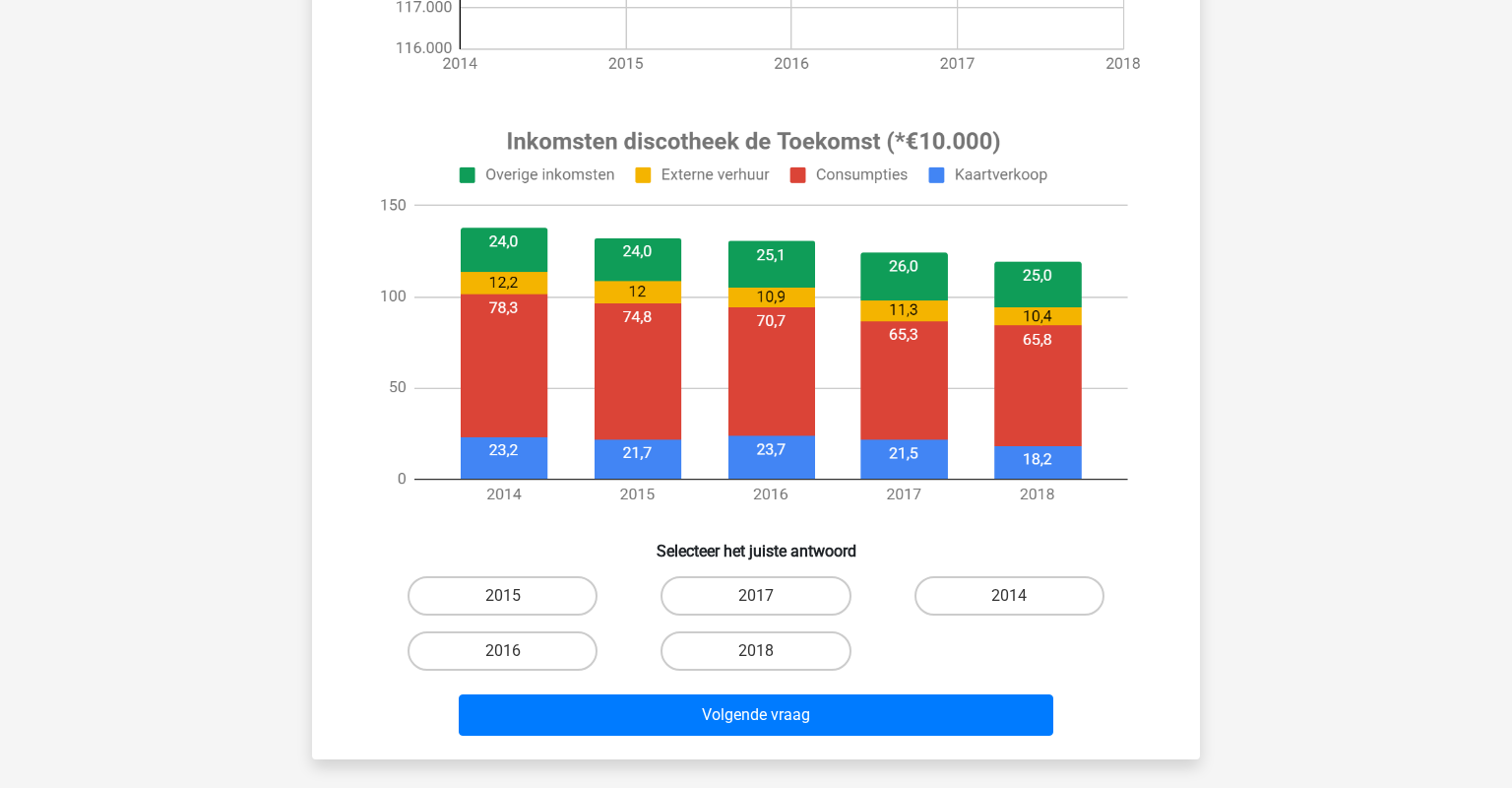 scroll, scrollTop: 611, scrollLeft: 0, axis: vertical 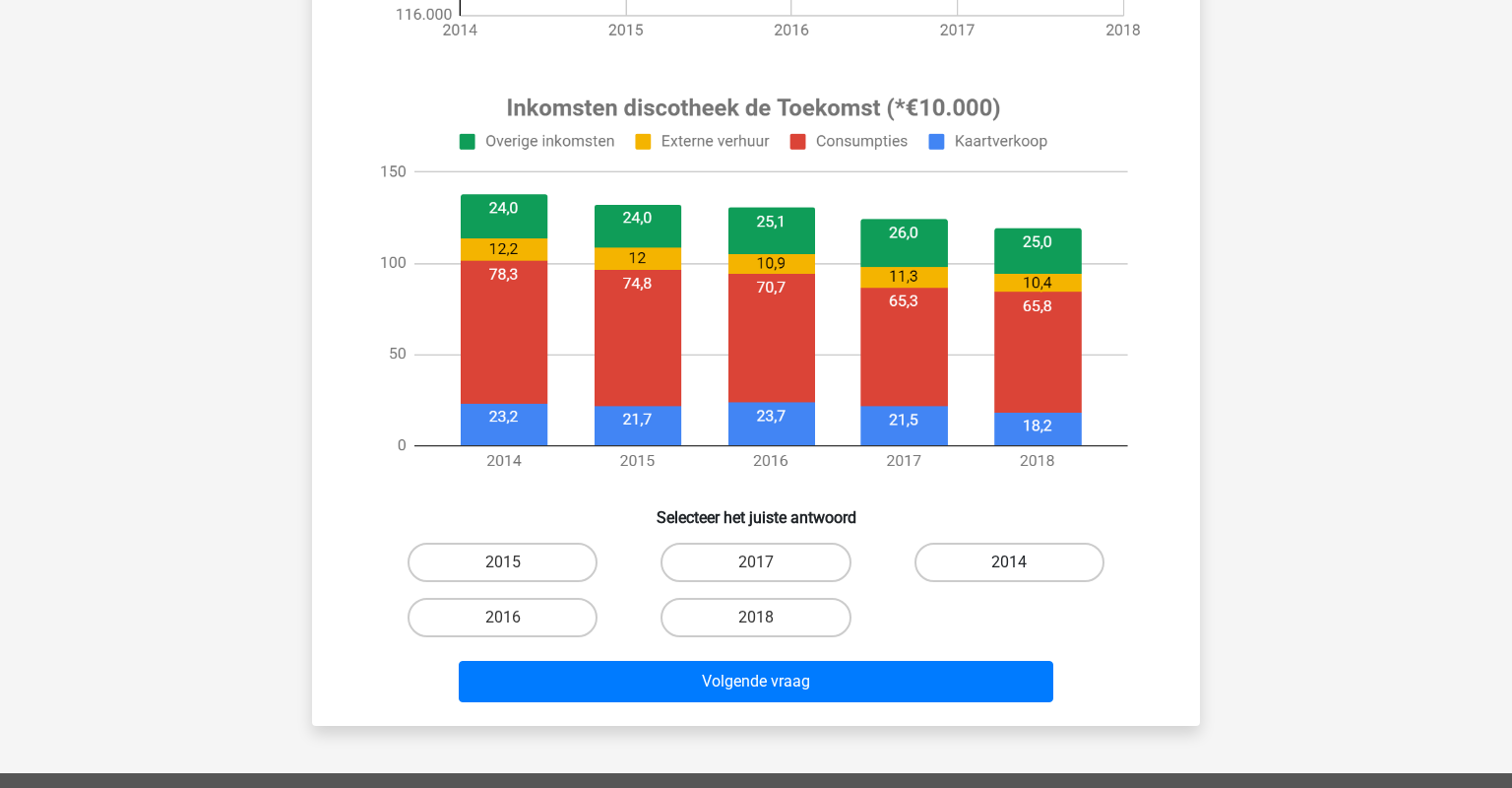 click on "2014" at bounding box center [1009, 562] 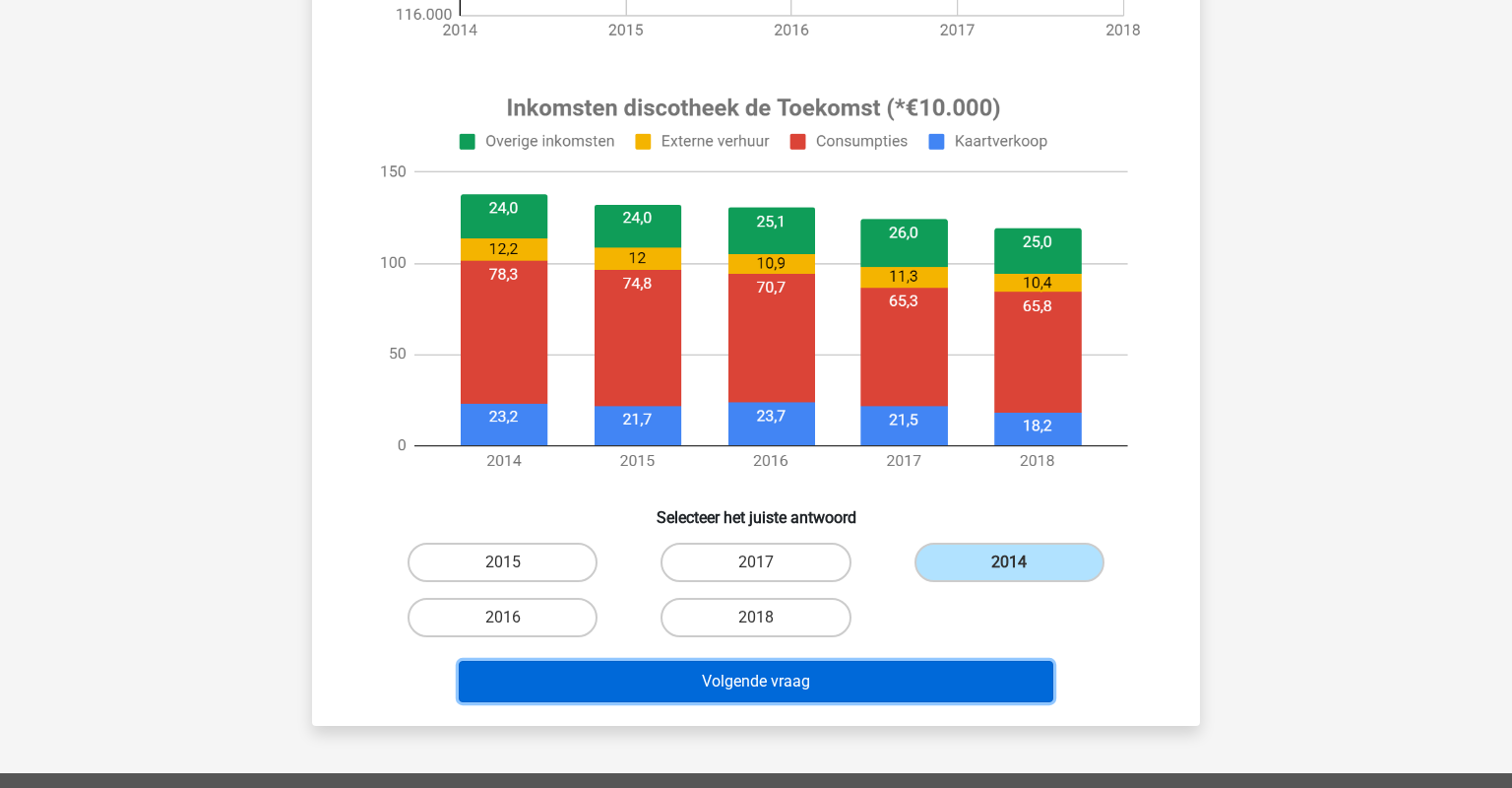 click on "Volgende vraag" at bounding box center [756, 682] 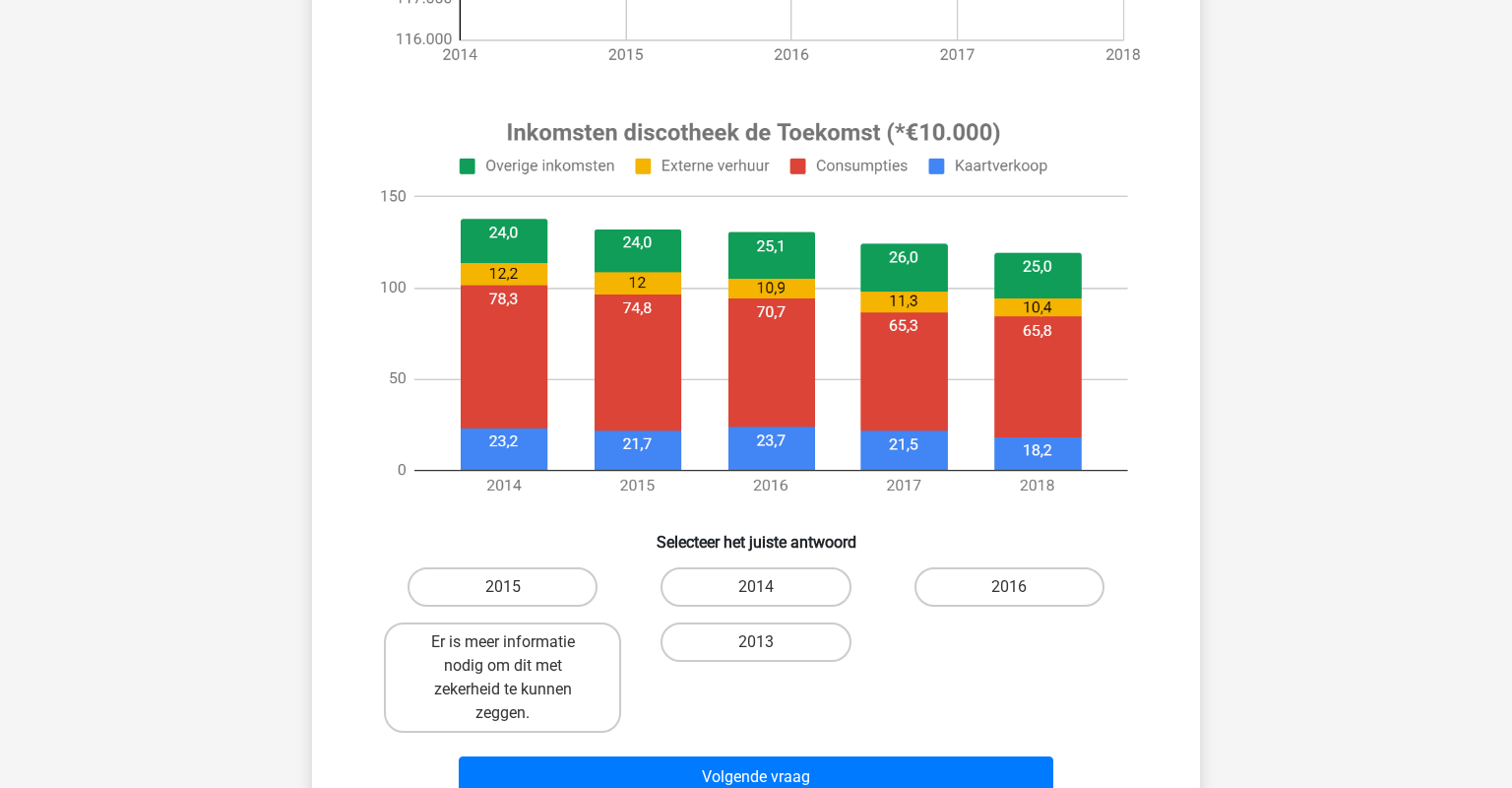 scroll, scrollTop: 624, scrollLeft: 0, axis: vertical 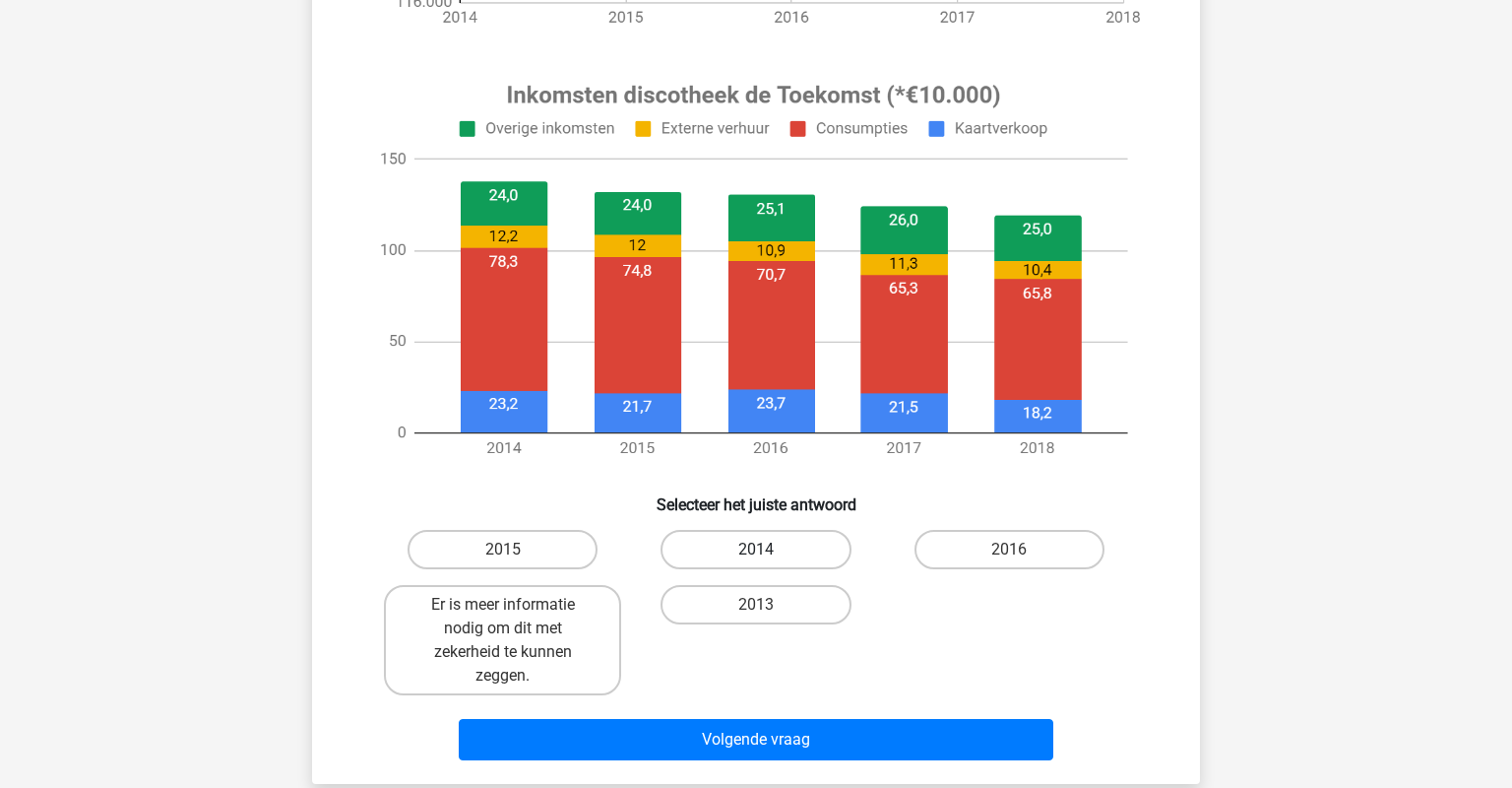 click on "2014" at bounding box center (755, 550) 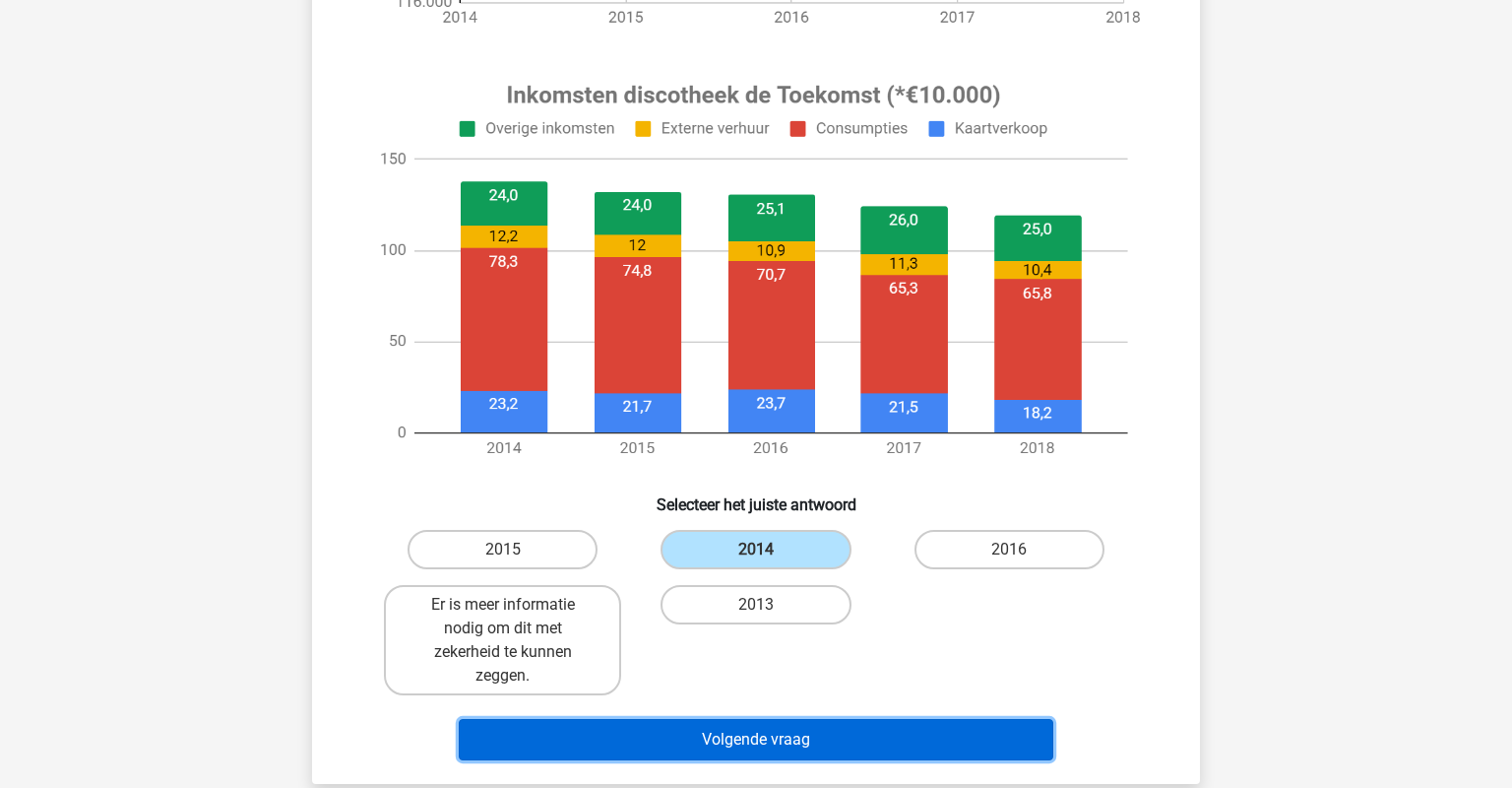 click on "Volgende vraag" at bounding box center [756, 740] 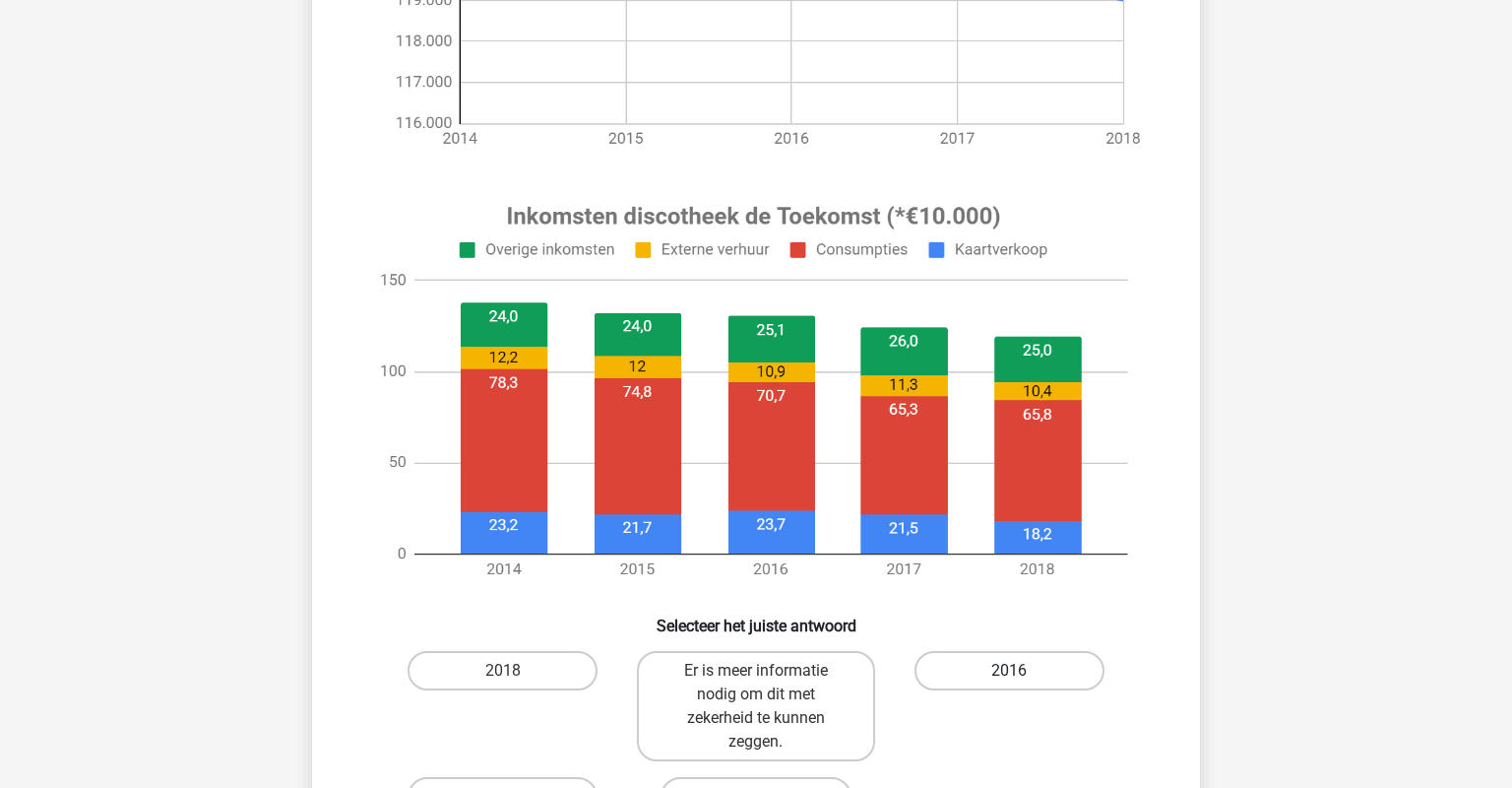 scroll, scrollTop: 714, scrollLeft: 0, axis: vertical 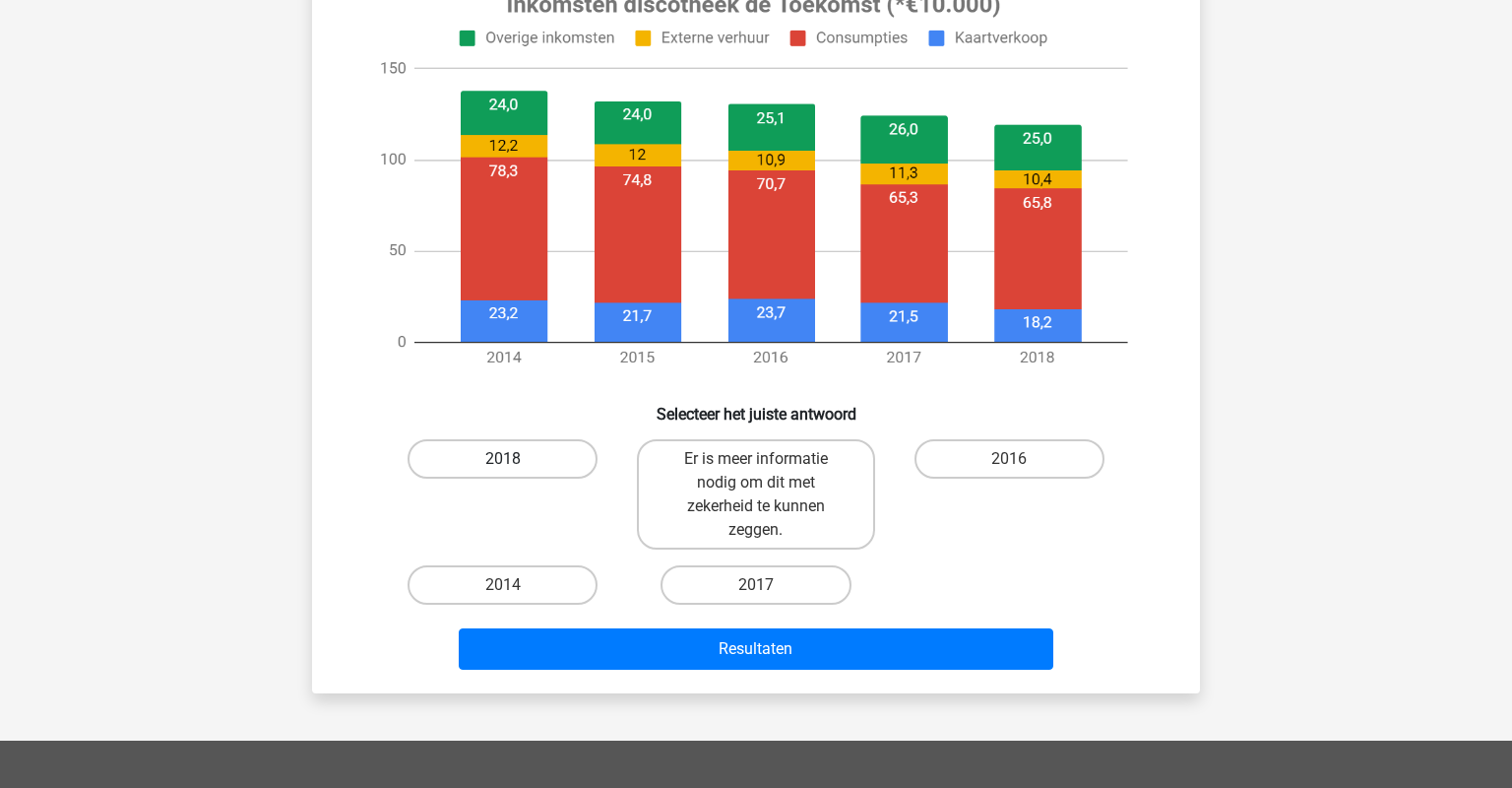 click on "2018" at bounding box center [502, 459] 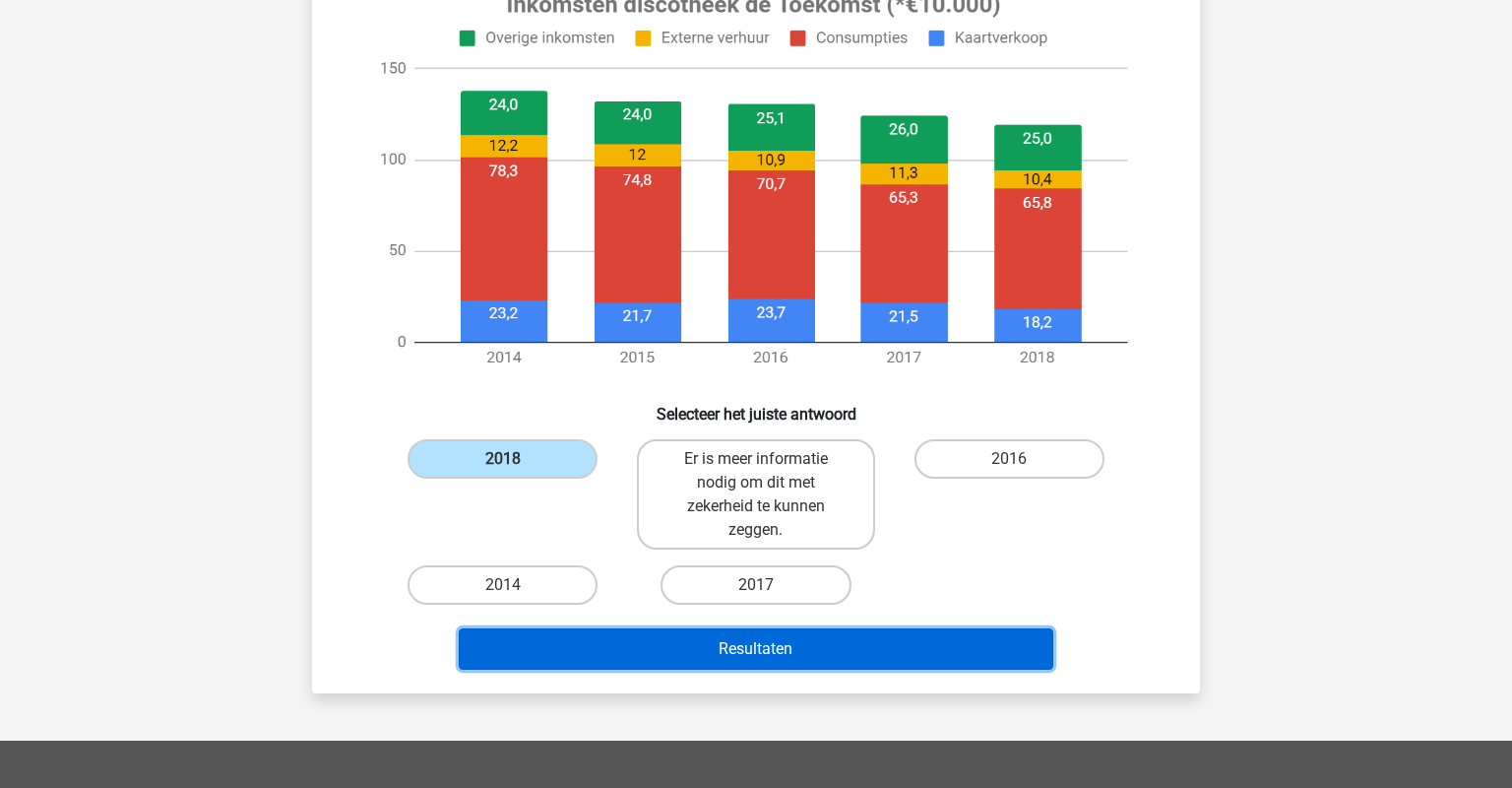 click on "Resultaten" at bounding box center (756, 649) 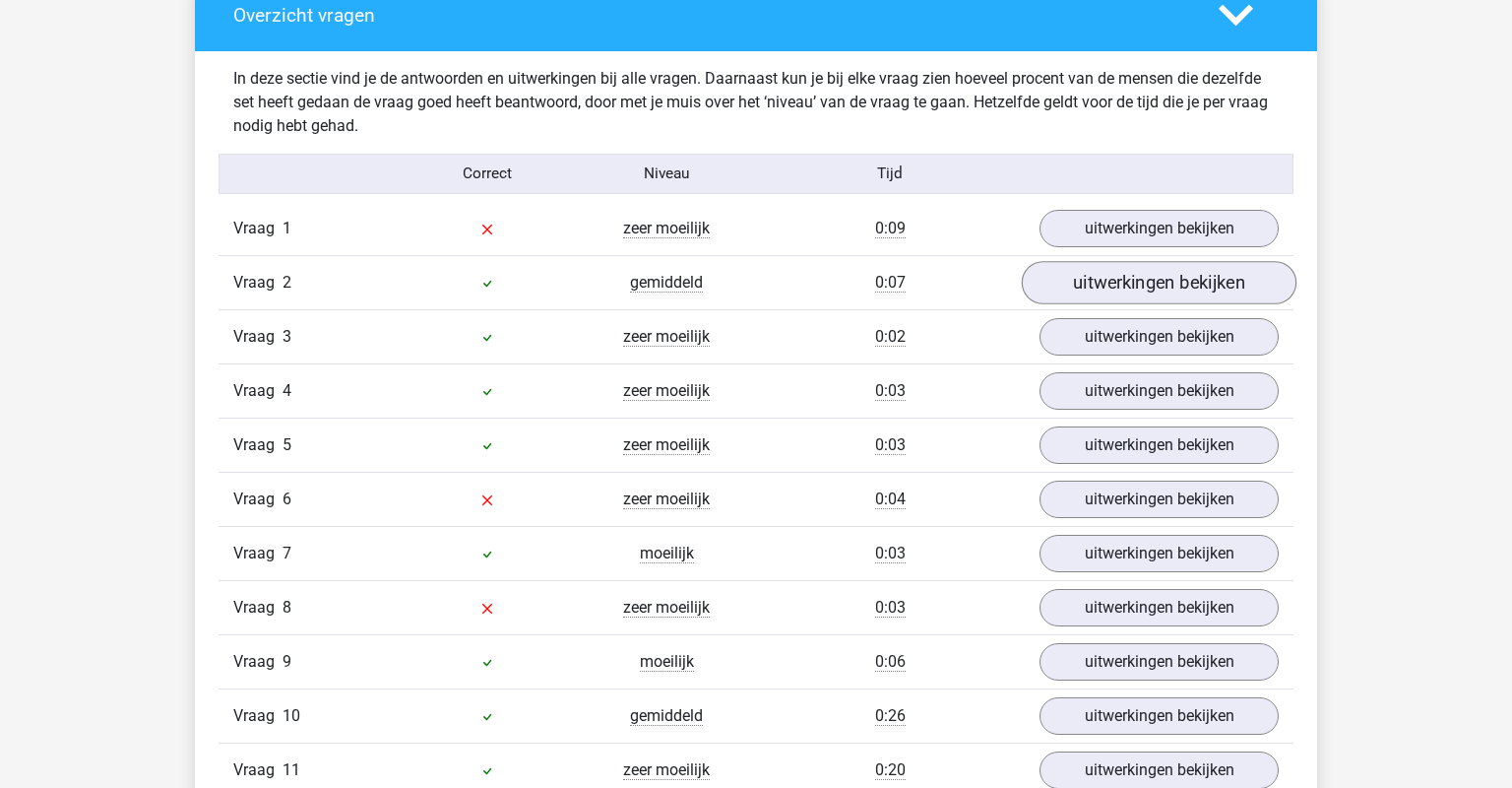scroll, scrollTop: 2080, scrollLeft: 0, axis: vertical 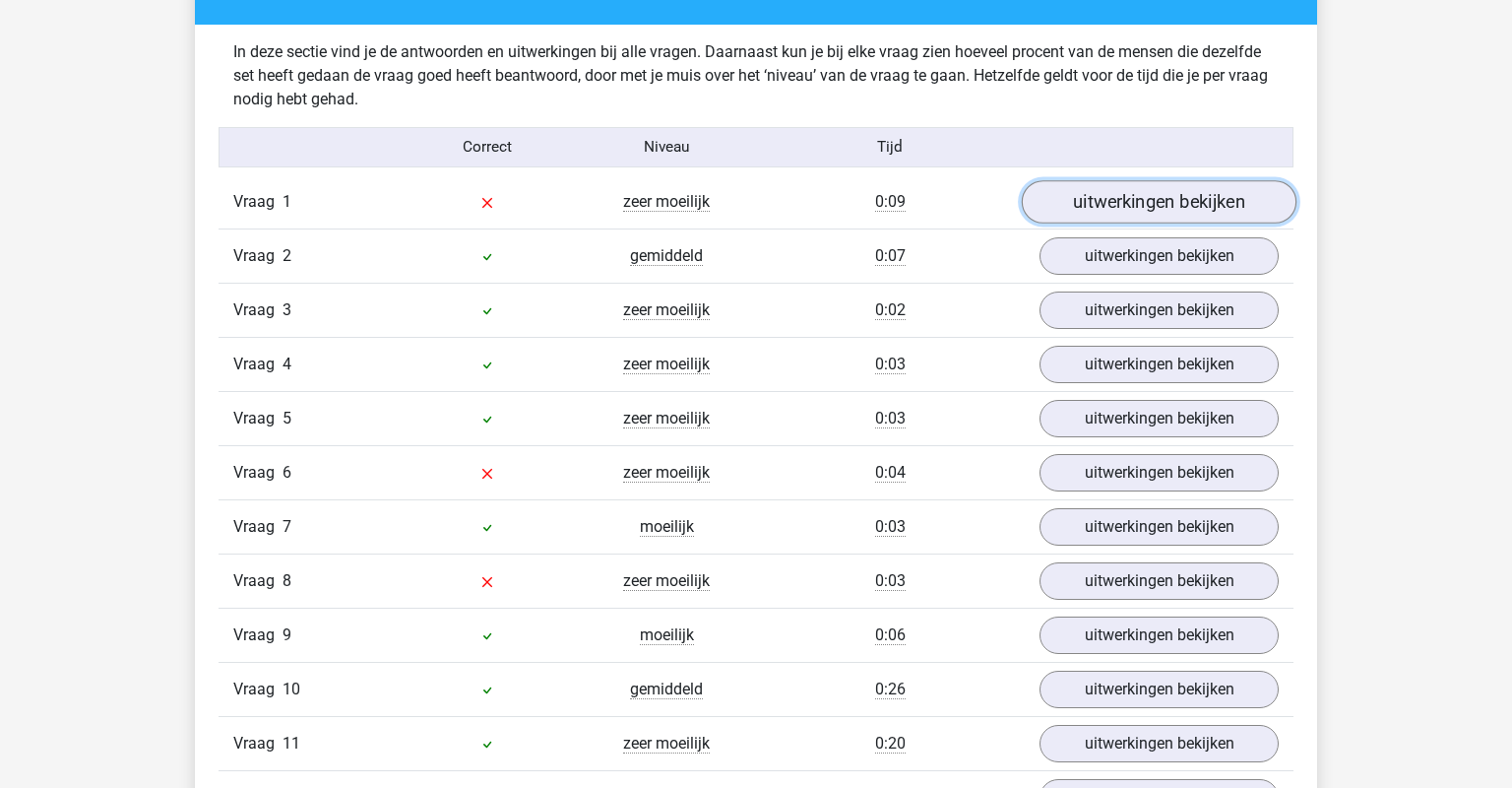 click on "uitwerkingen bekijken" at bounding box center (1159, 202) 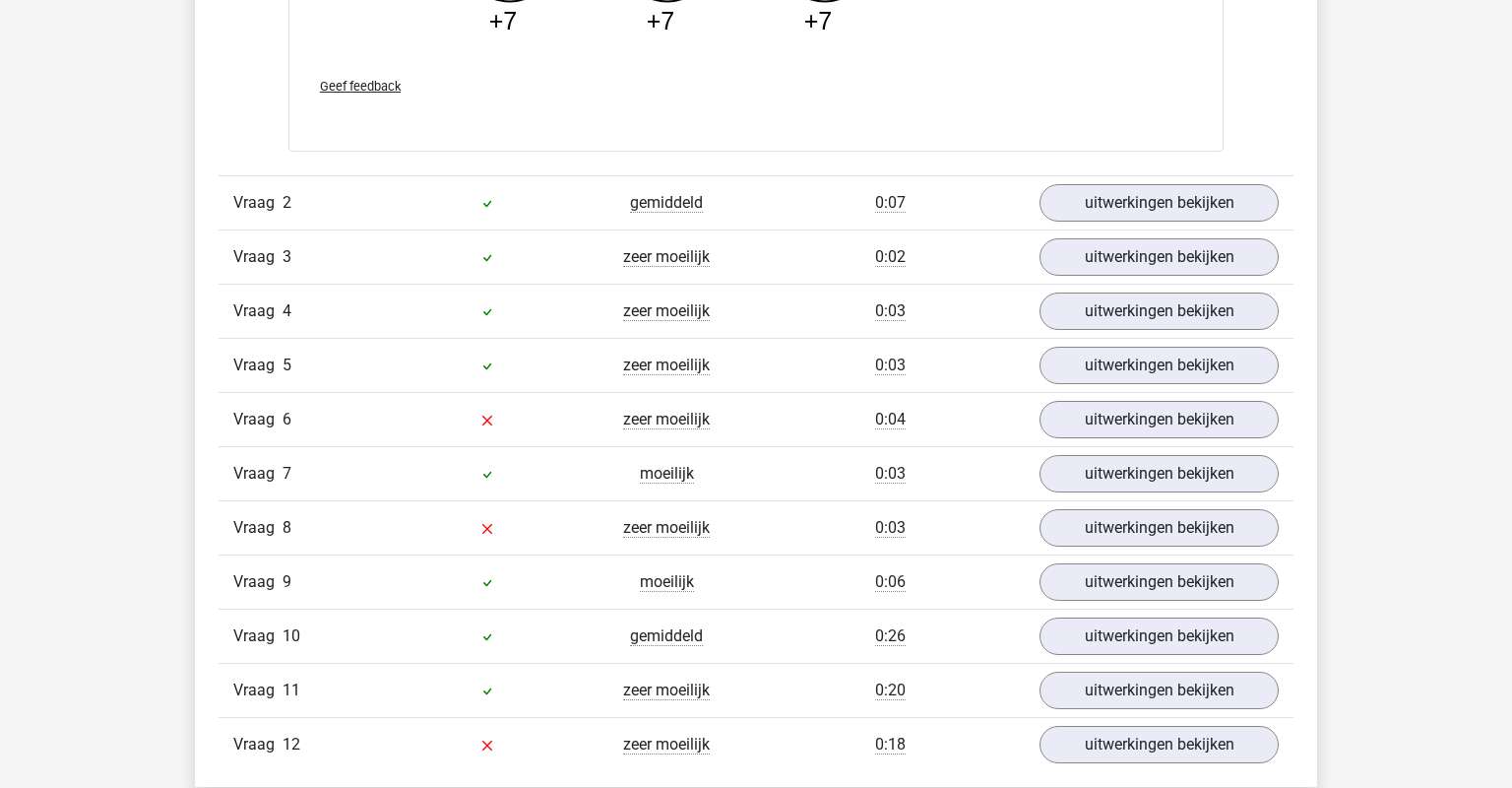 scroll, scrollTop: 3224, scrollLeft: 0, axis: vertical 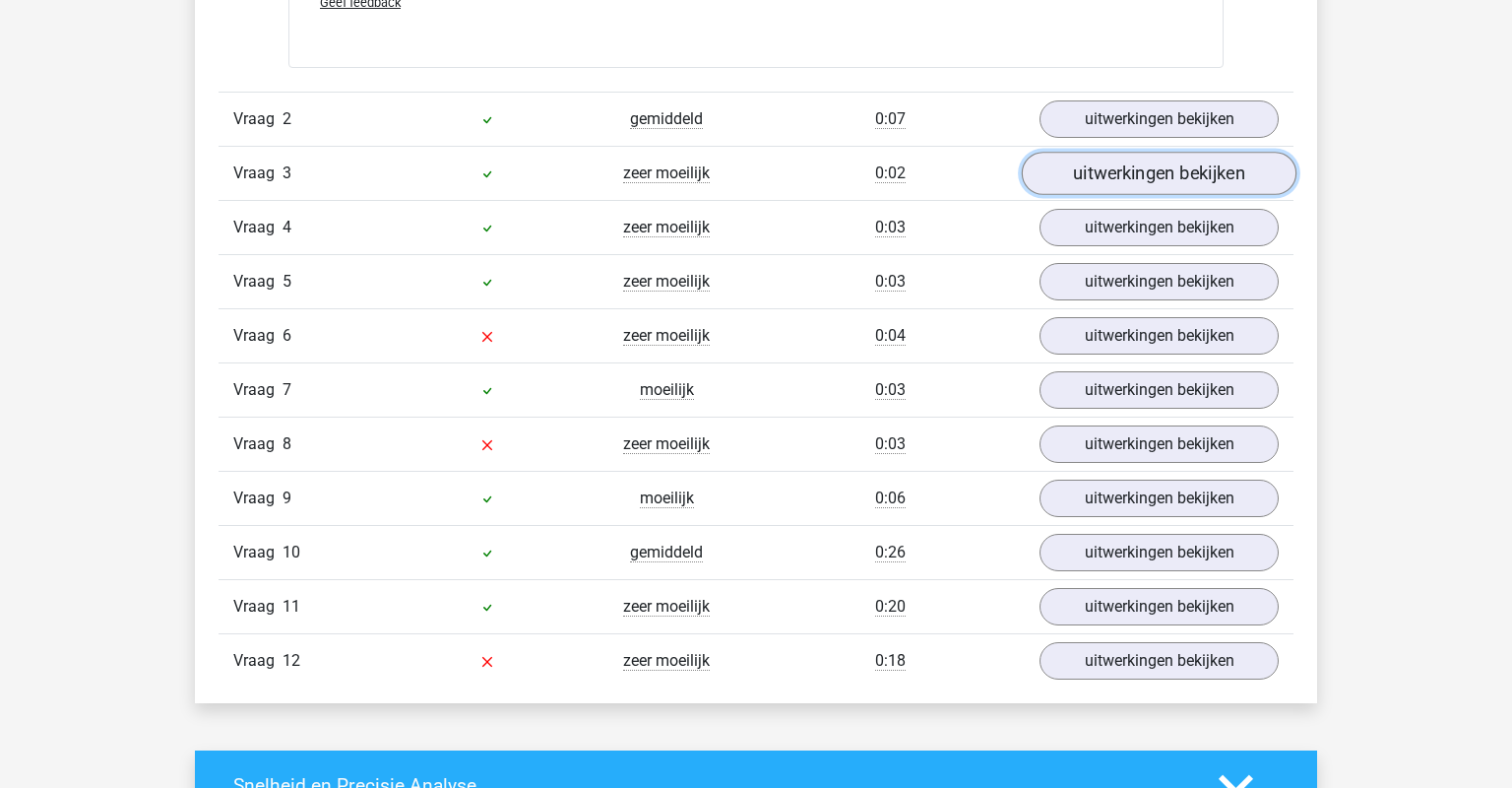 click on "uitwerkingen bekijken" at bounding box center (1159, 173) 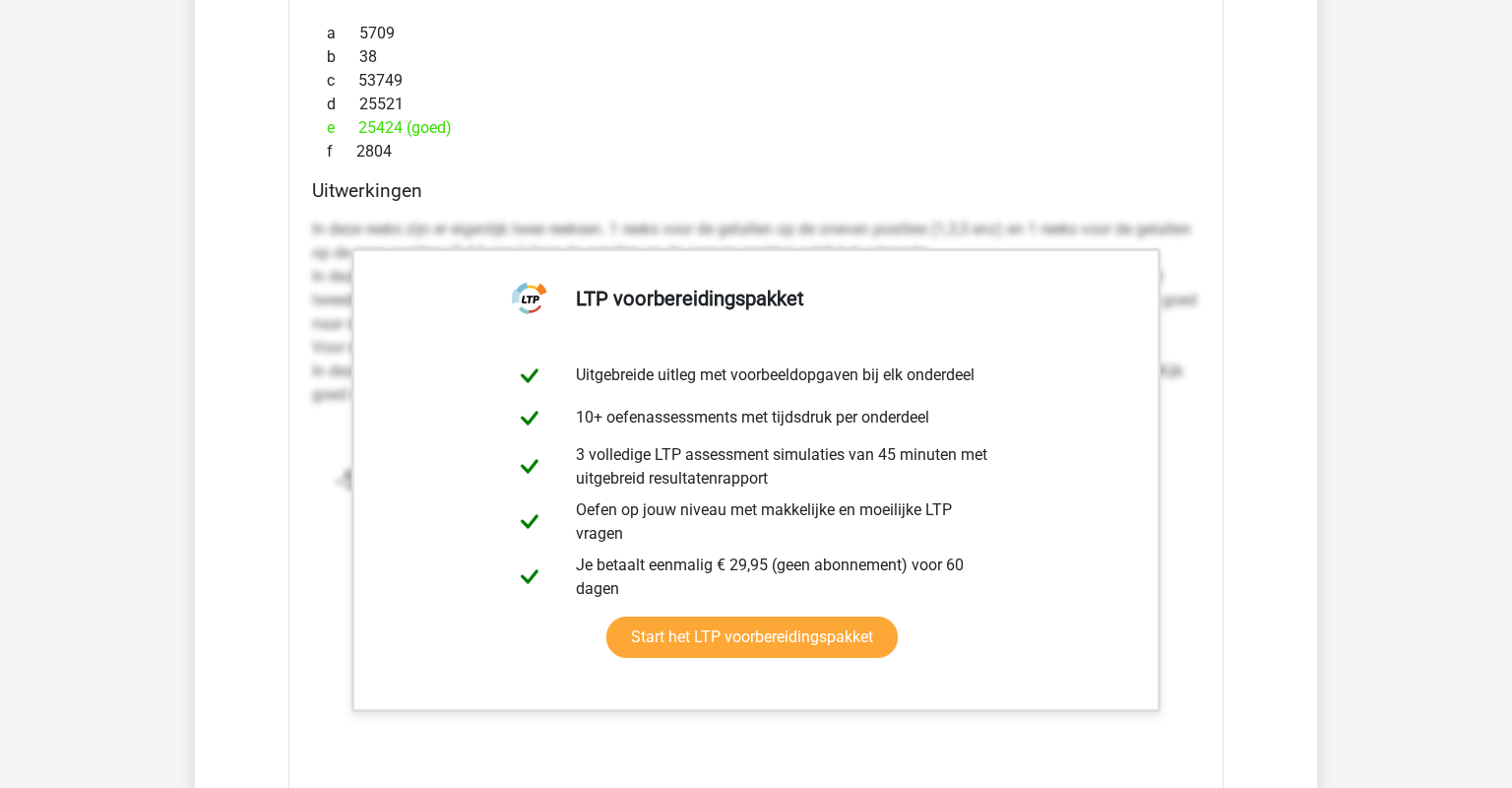 scroll, scrollTop: 3744, scrollLeft: 0, axis: vertical 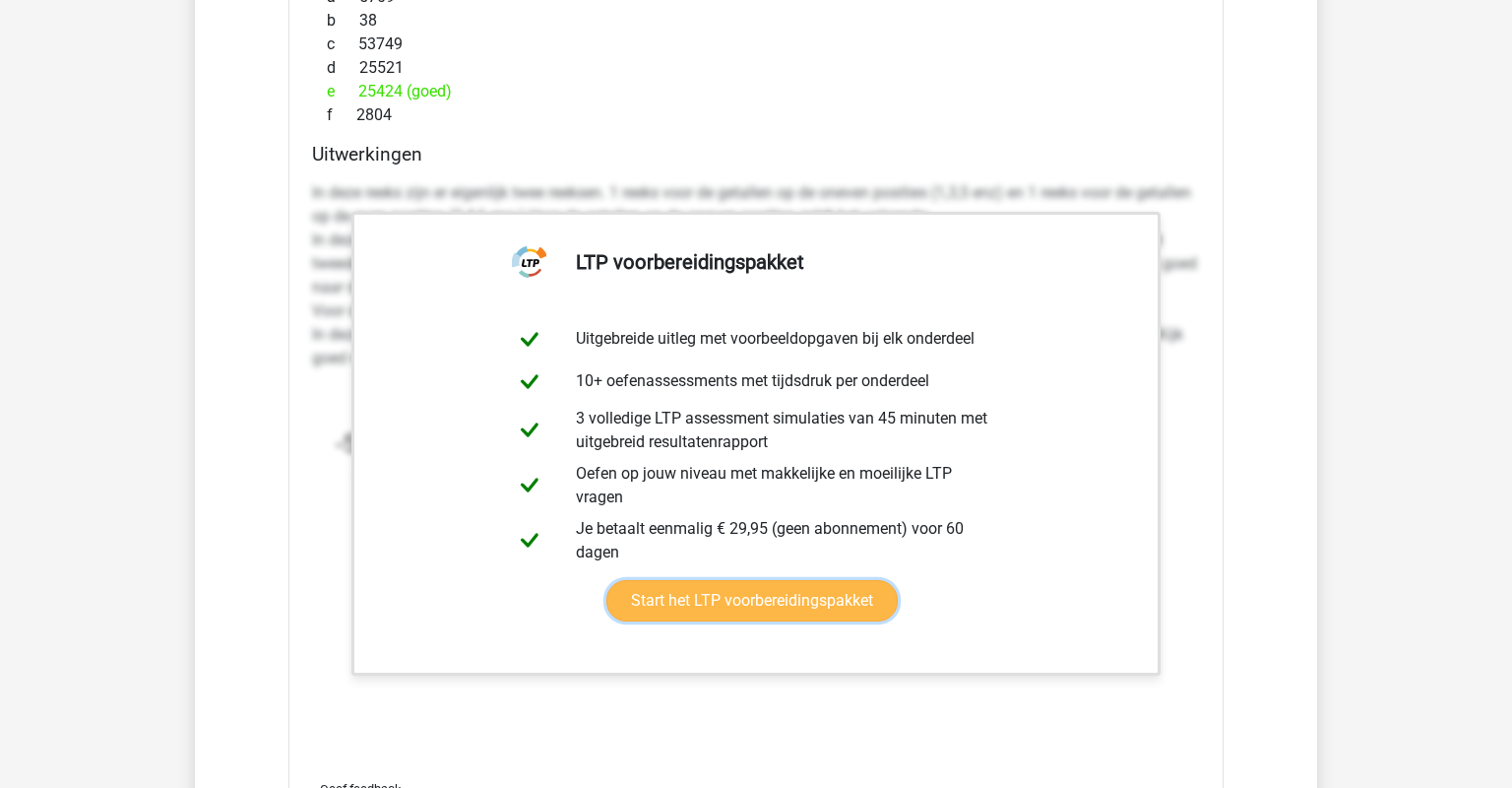click on "Start het LTP voorbereidingspakket" at bounding box center (752, 601) 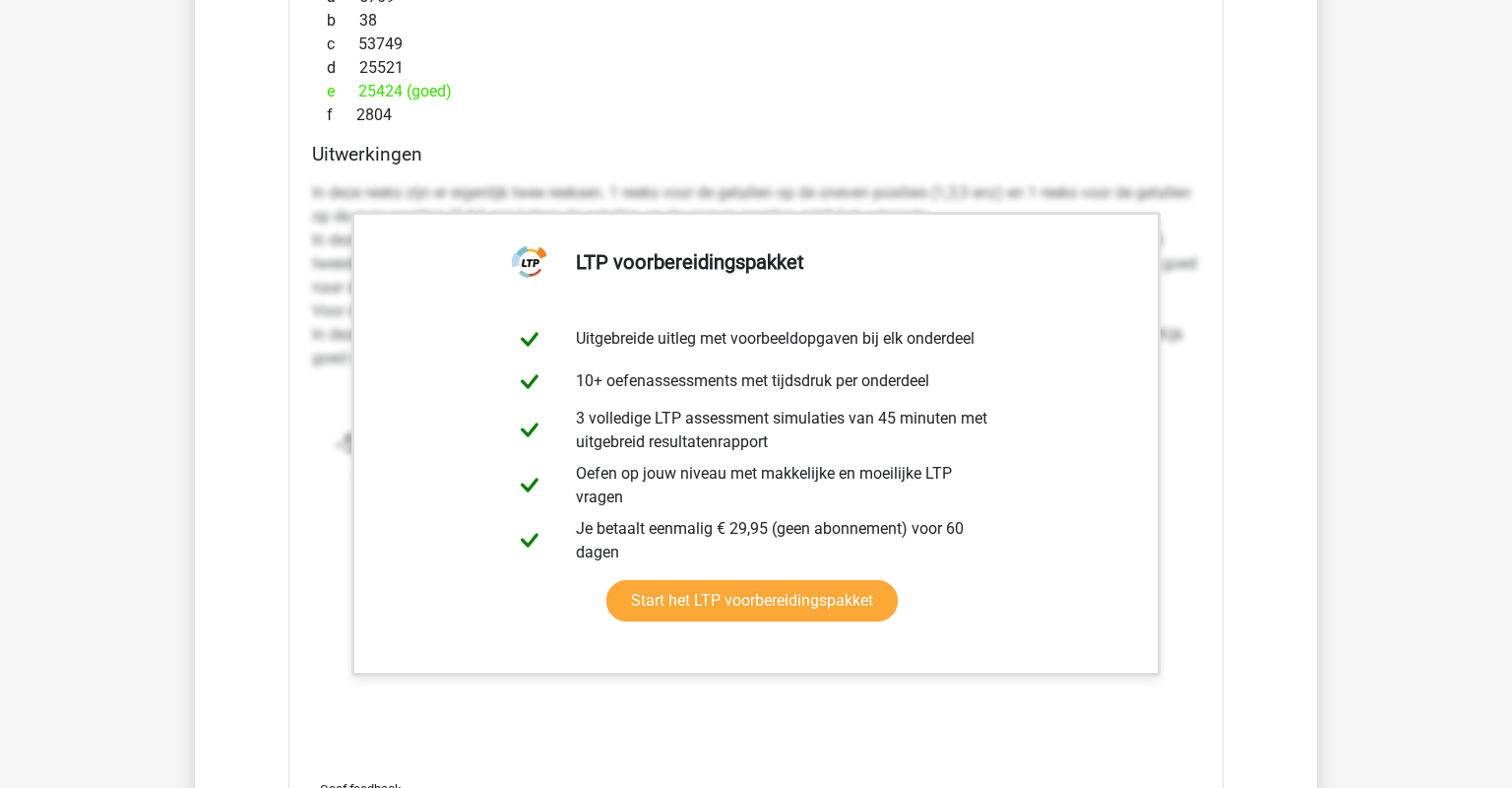 click on "Uitwerkingen" at bounding box center [756, 154] 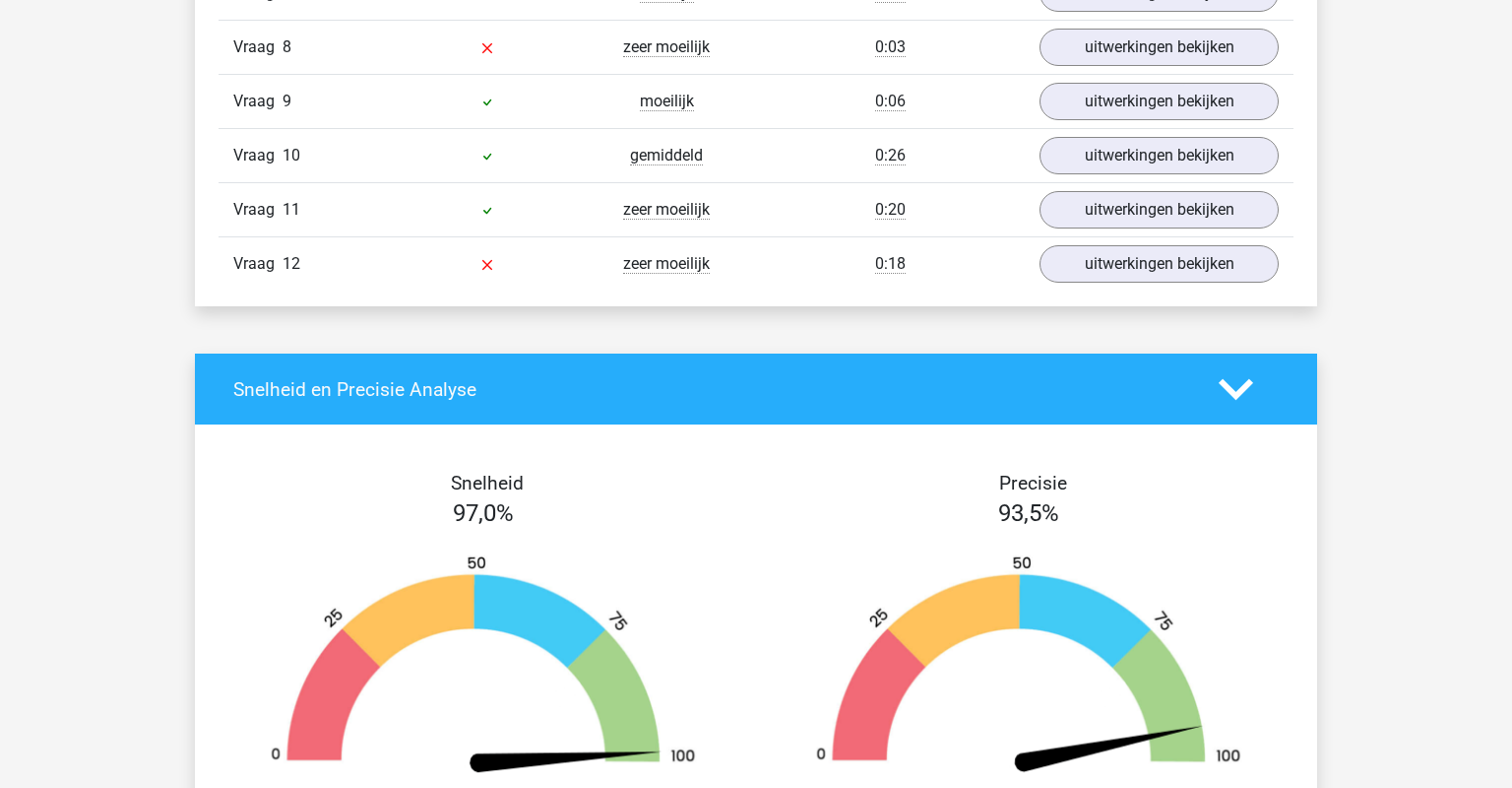 scroll, scrollTop: 4784, scrollLeft: 0, axis: vertical 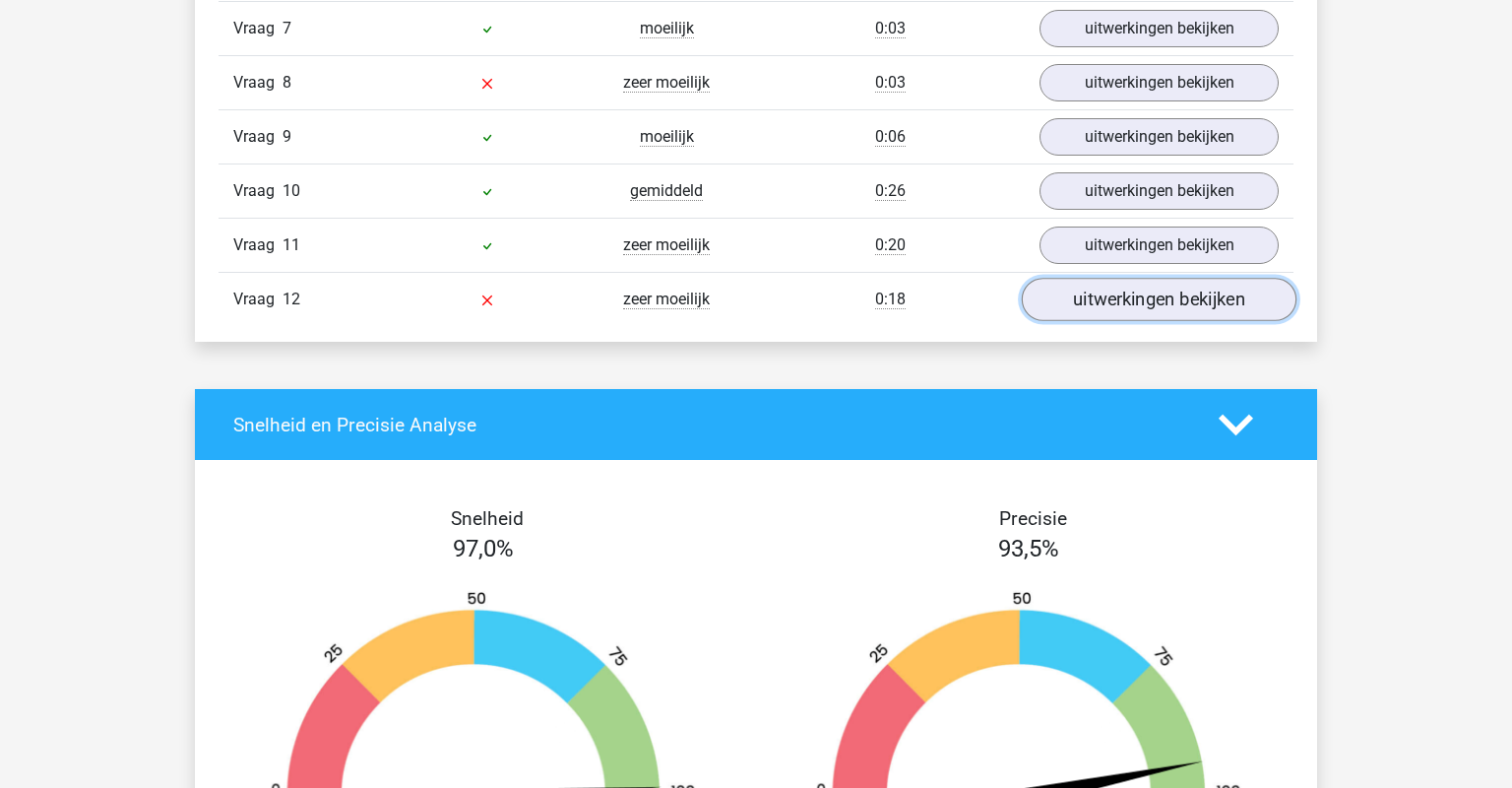 click on "uitwerkingen bekijken" at bounding box center (1159, 300) 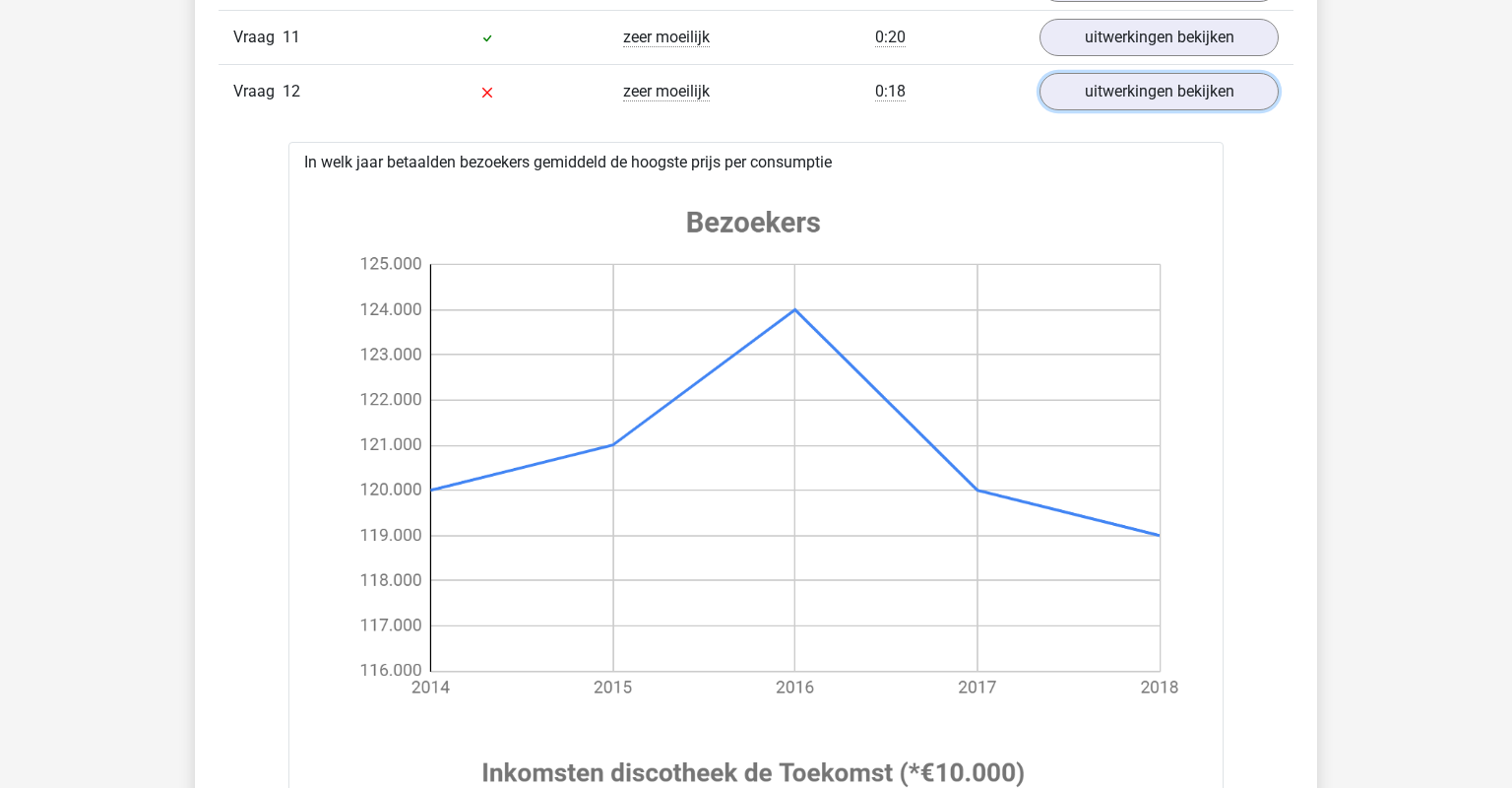 scroll, scrollTop: 4576, scrollLeft: 0, axis: vertical 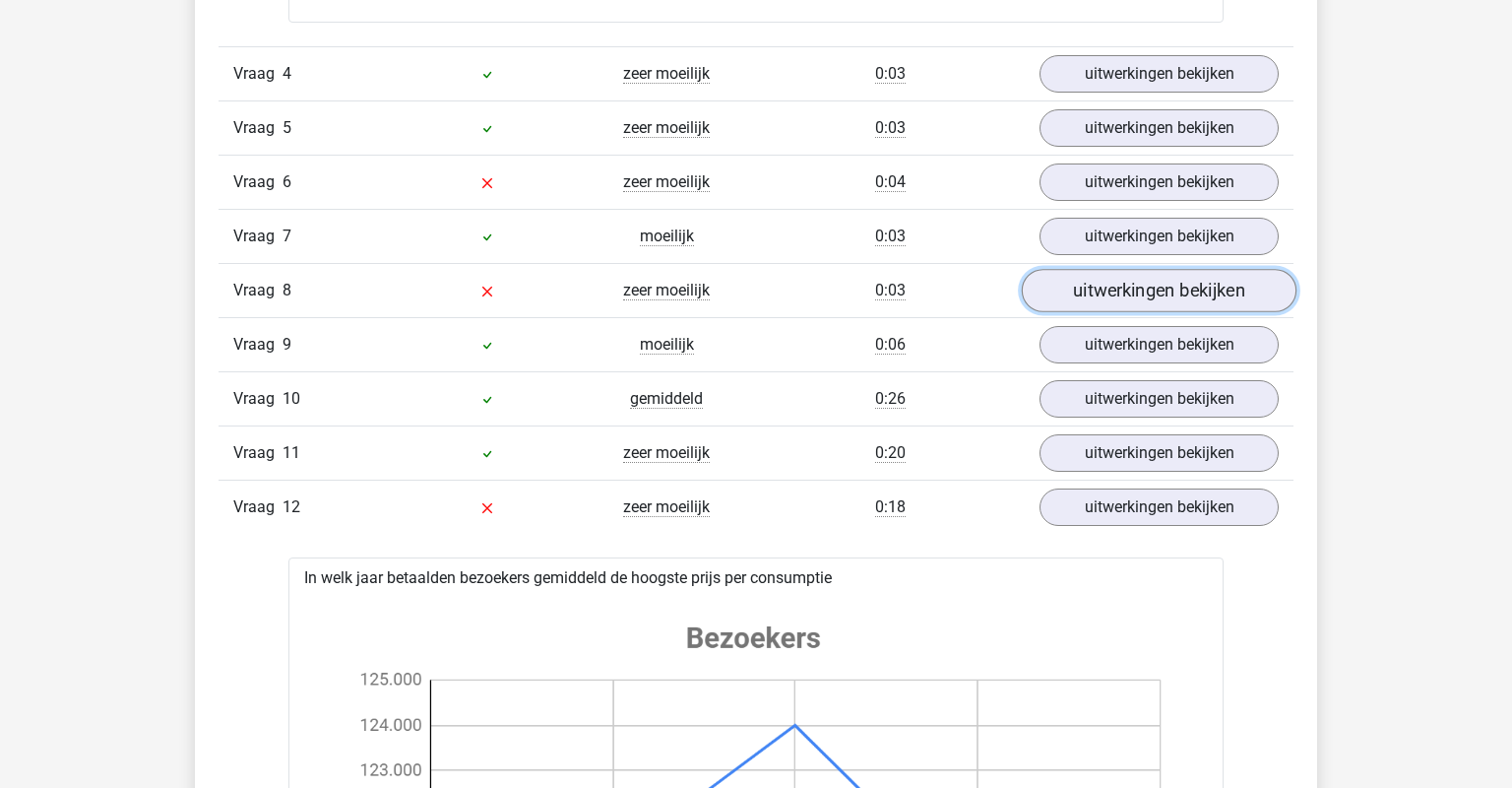 click on "uitwerkingen bekijken" at bounding box center [1159, 292] 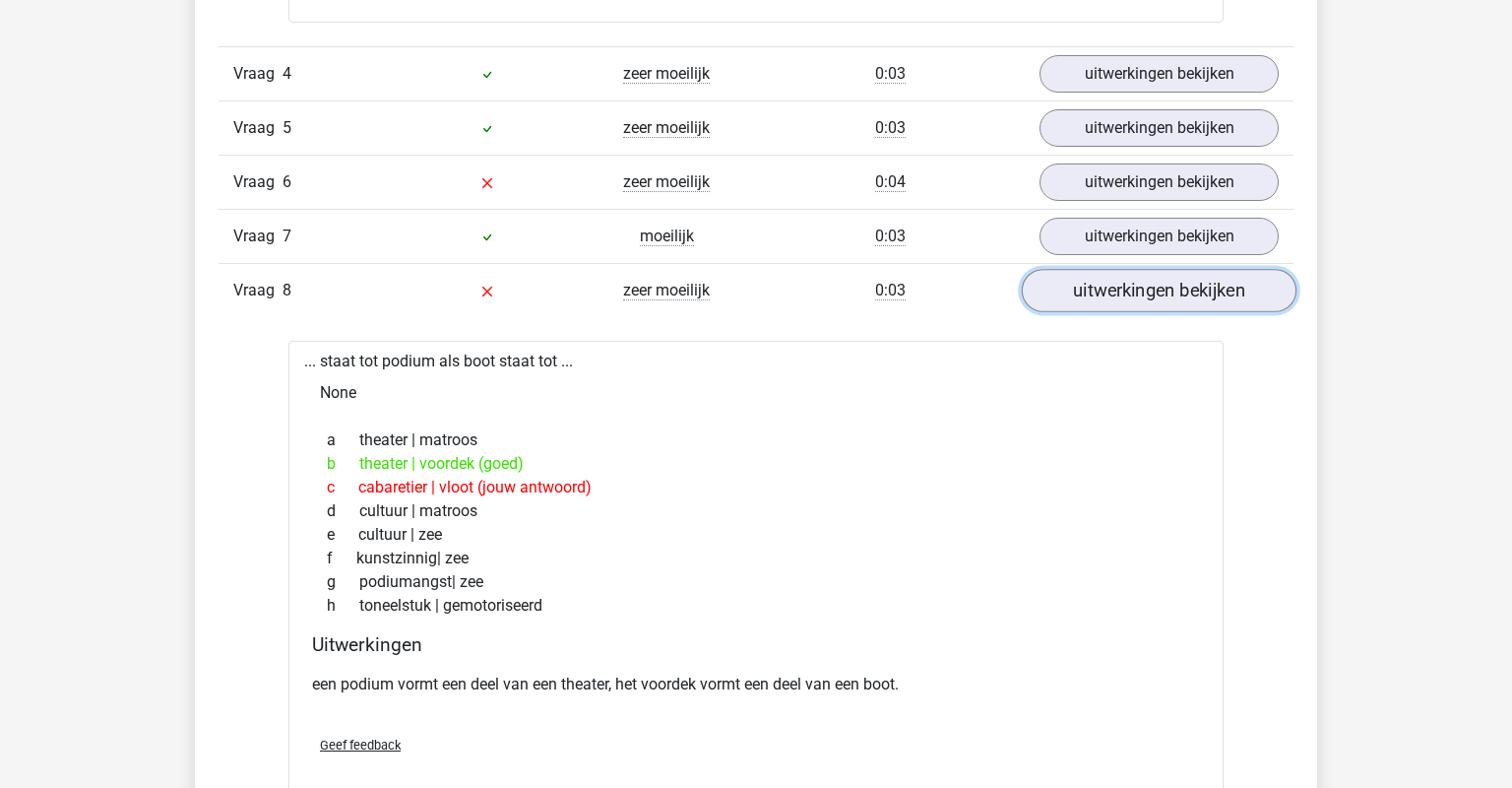 click on "uitwerkingen bekijken" at bounding box center (1159, 292) 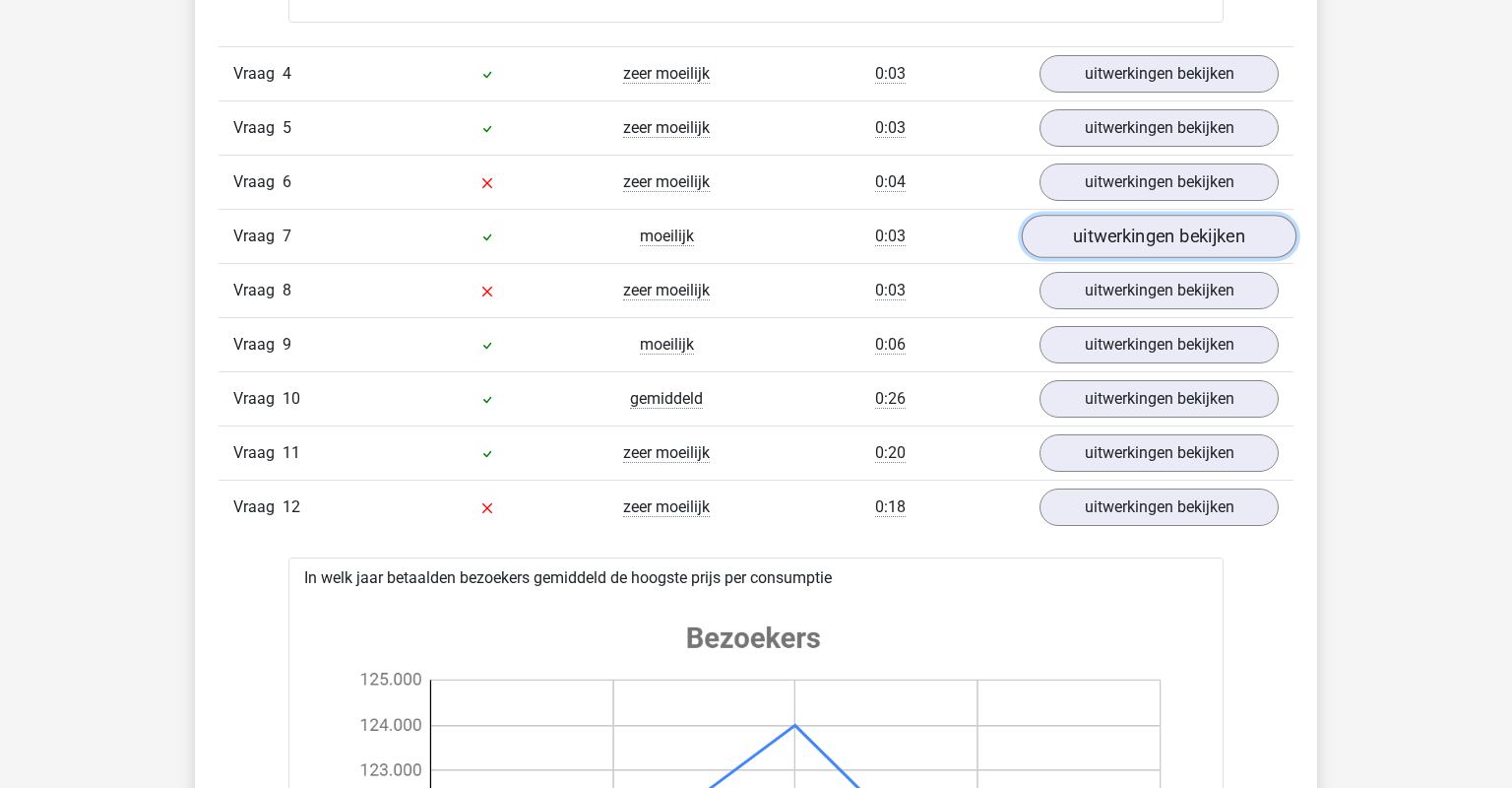 click on "uitwerkingen bekijken" at bounding box center [1159, 237] 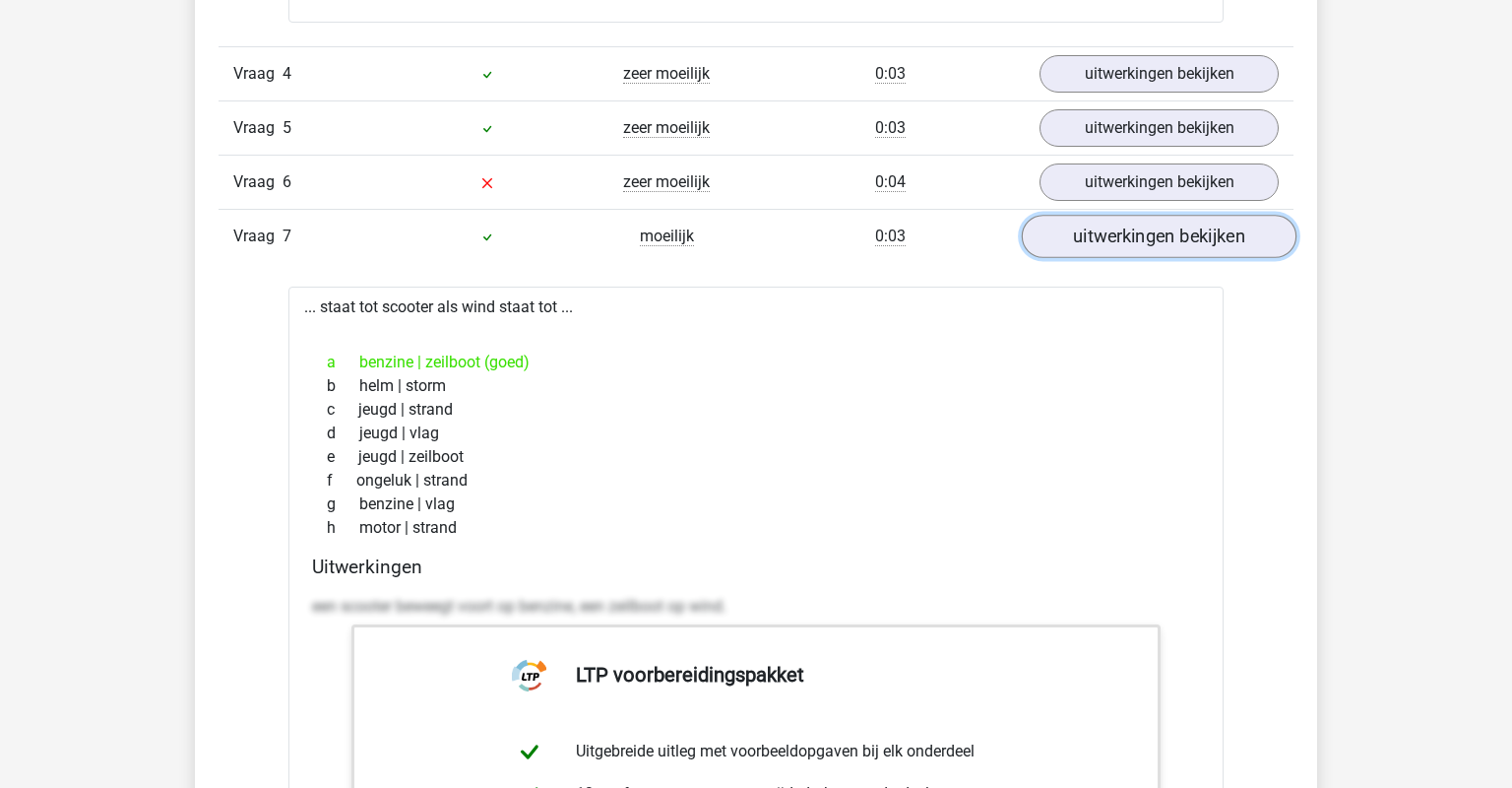 click on "uitwerkingen bekijken" at bounding box center (1159, 237) 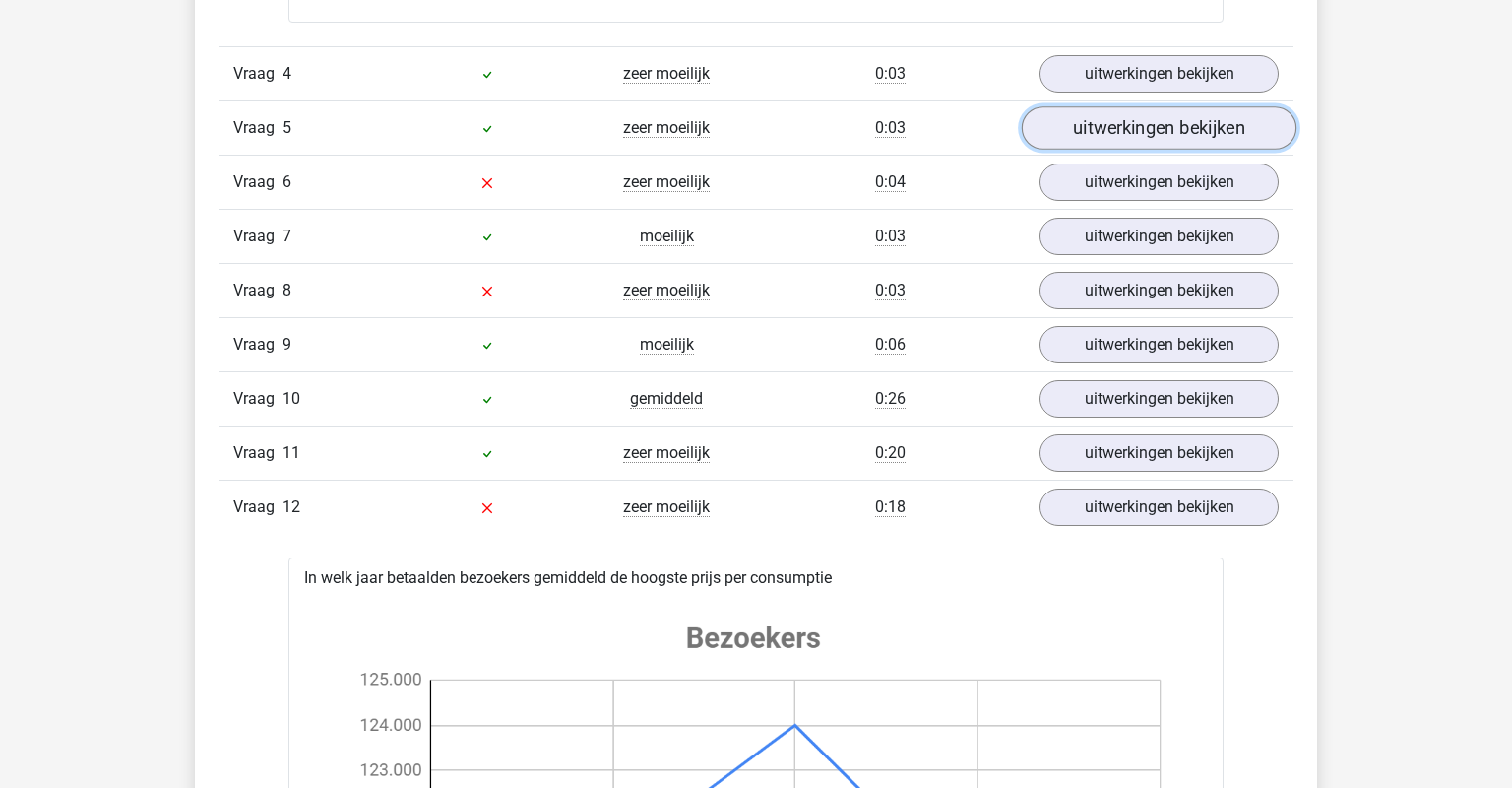 click on "uitwerkingen bekijken" at bounding box center (1159, 129) 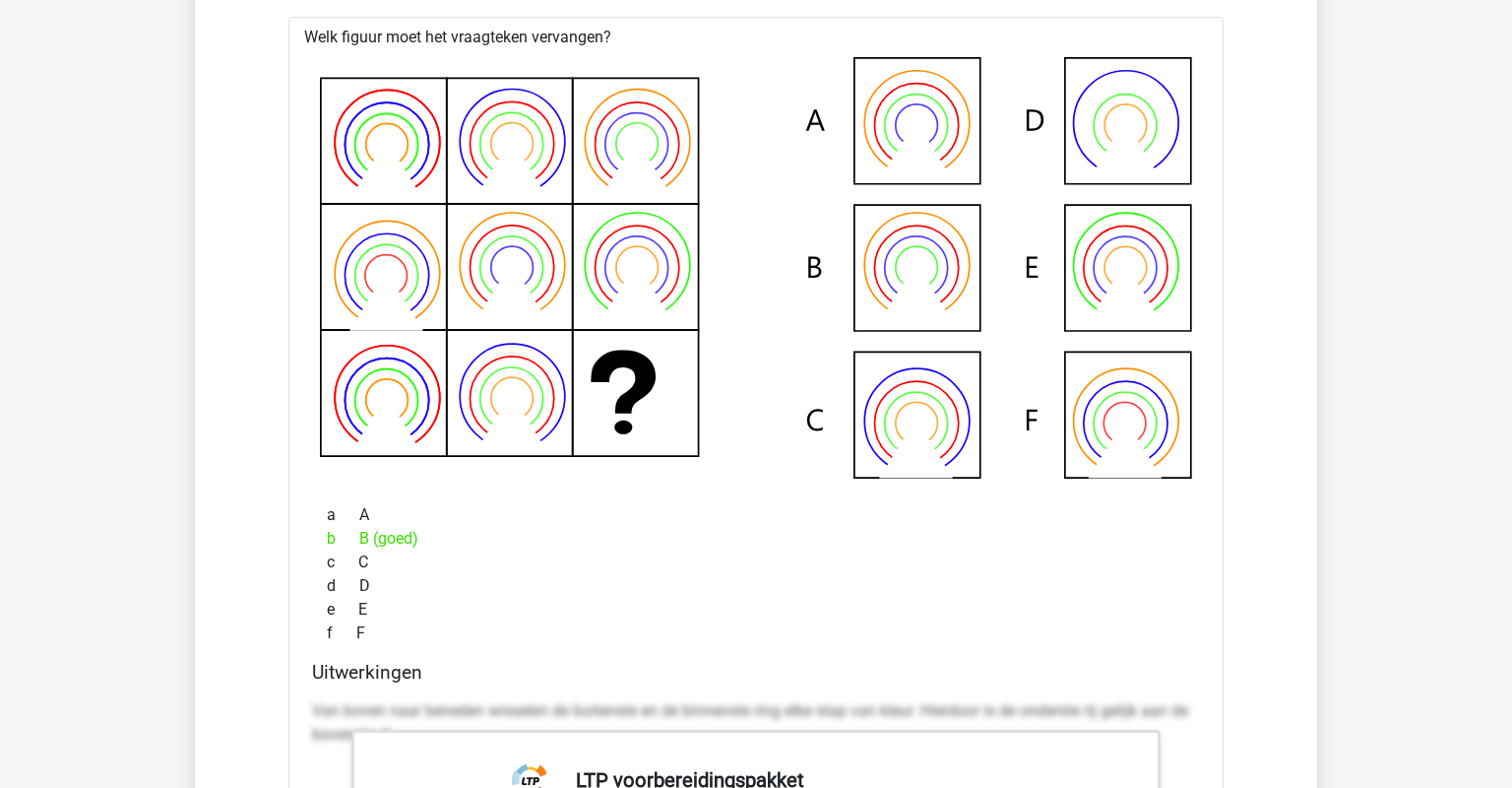 scroll, scrollTop: 4681, scrollLeft: 0, axis: vertical 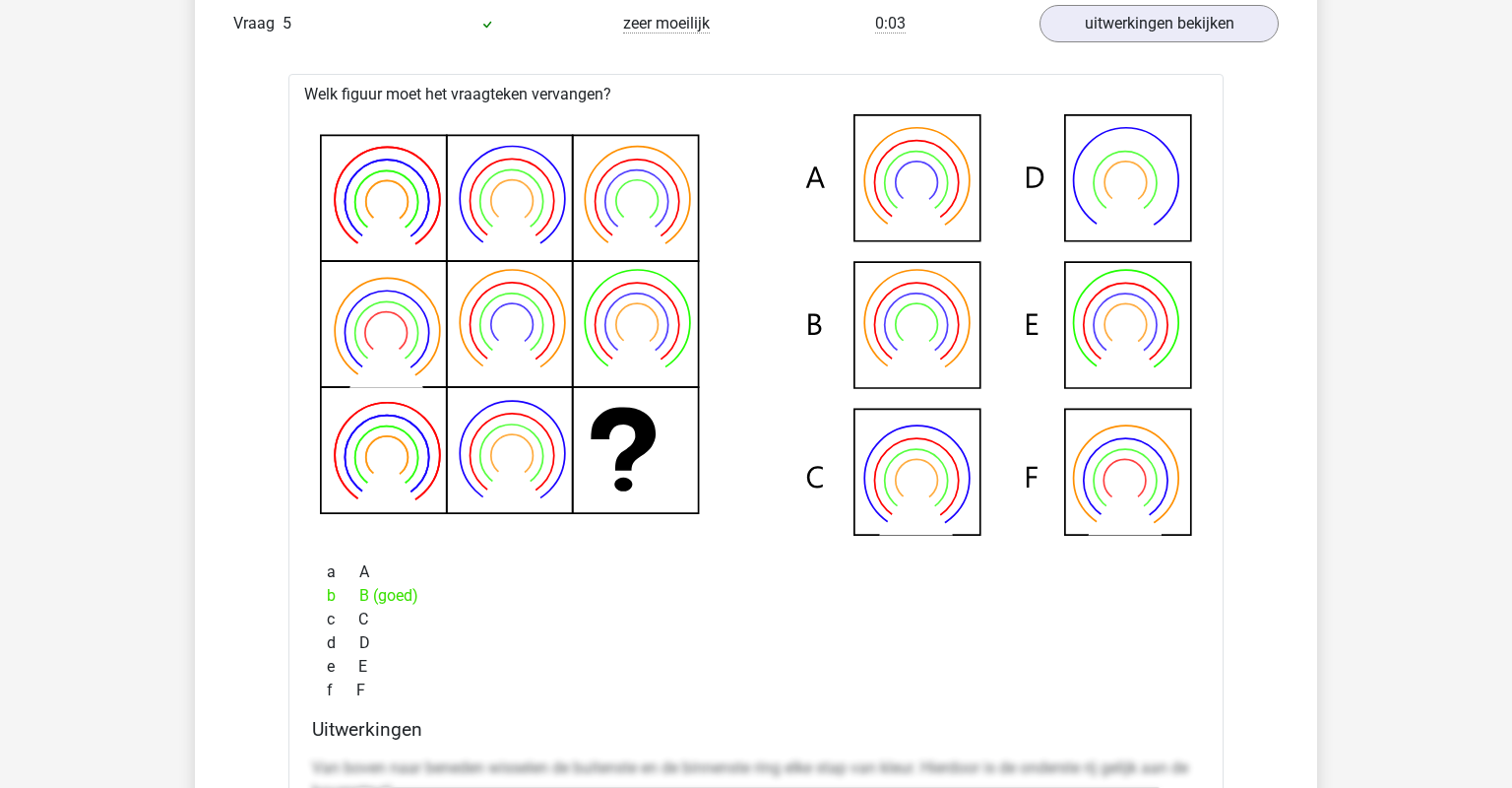 click 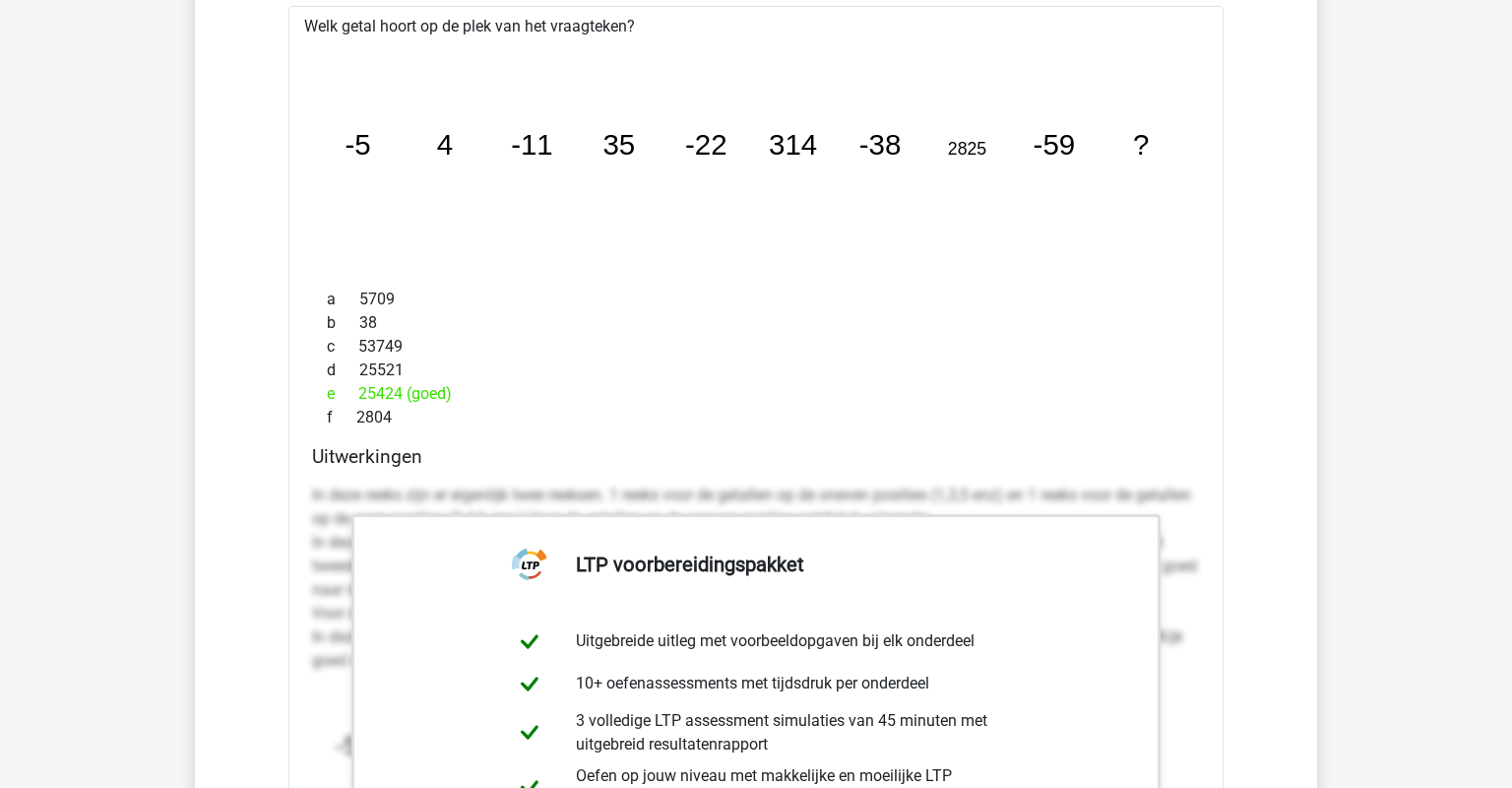 scroll, scrollTop: 3224, scrollLeft: 0, axis: vertical 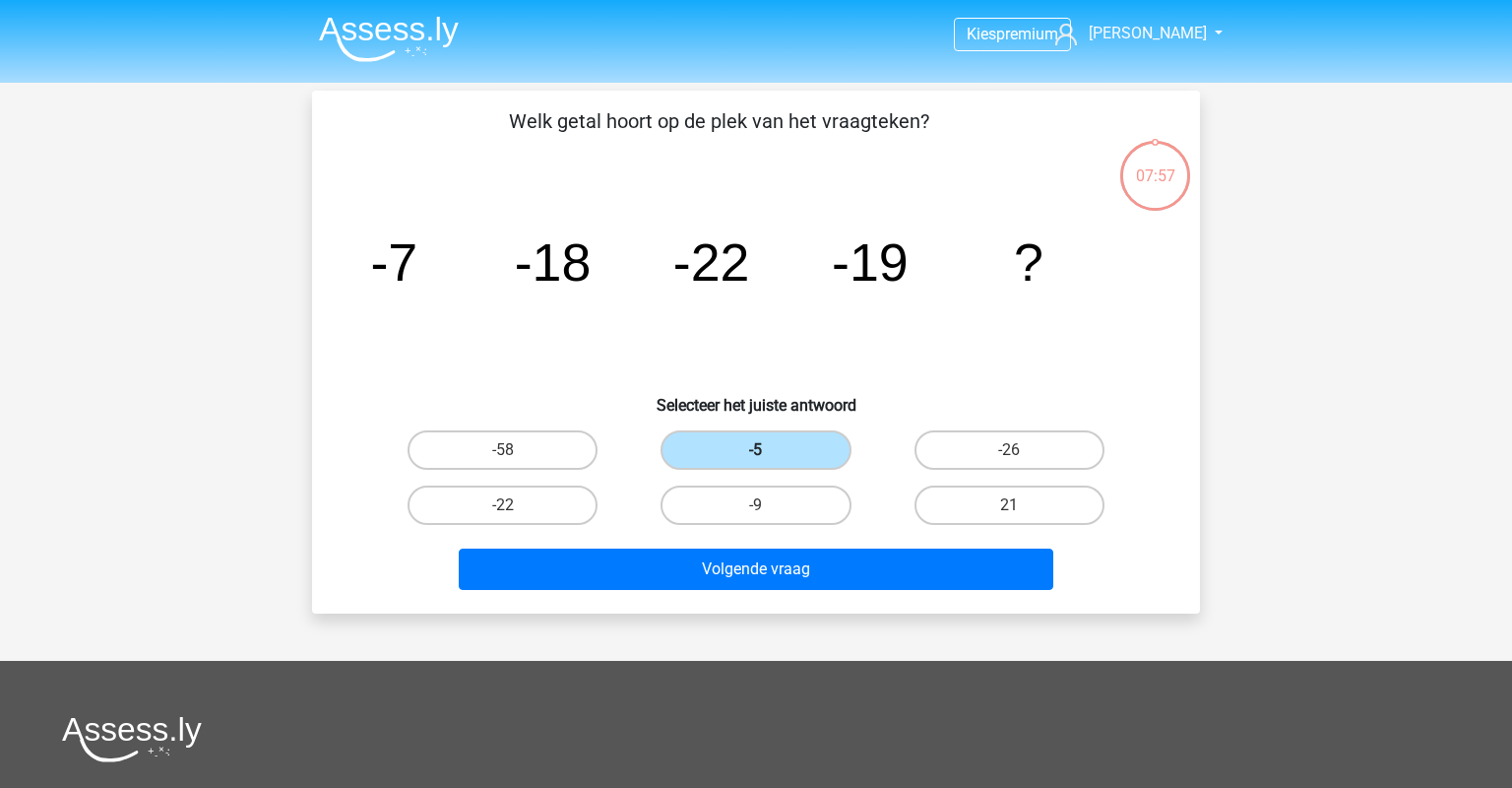 click on "-5" at bounding box center [755, 450] 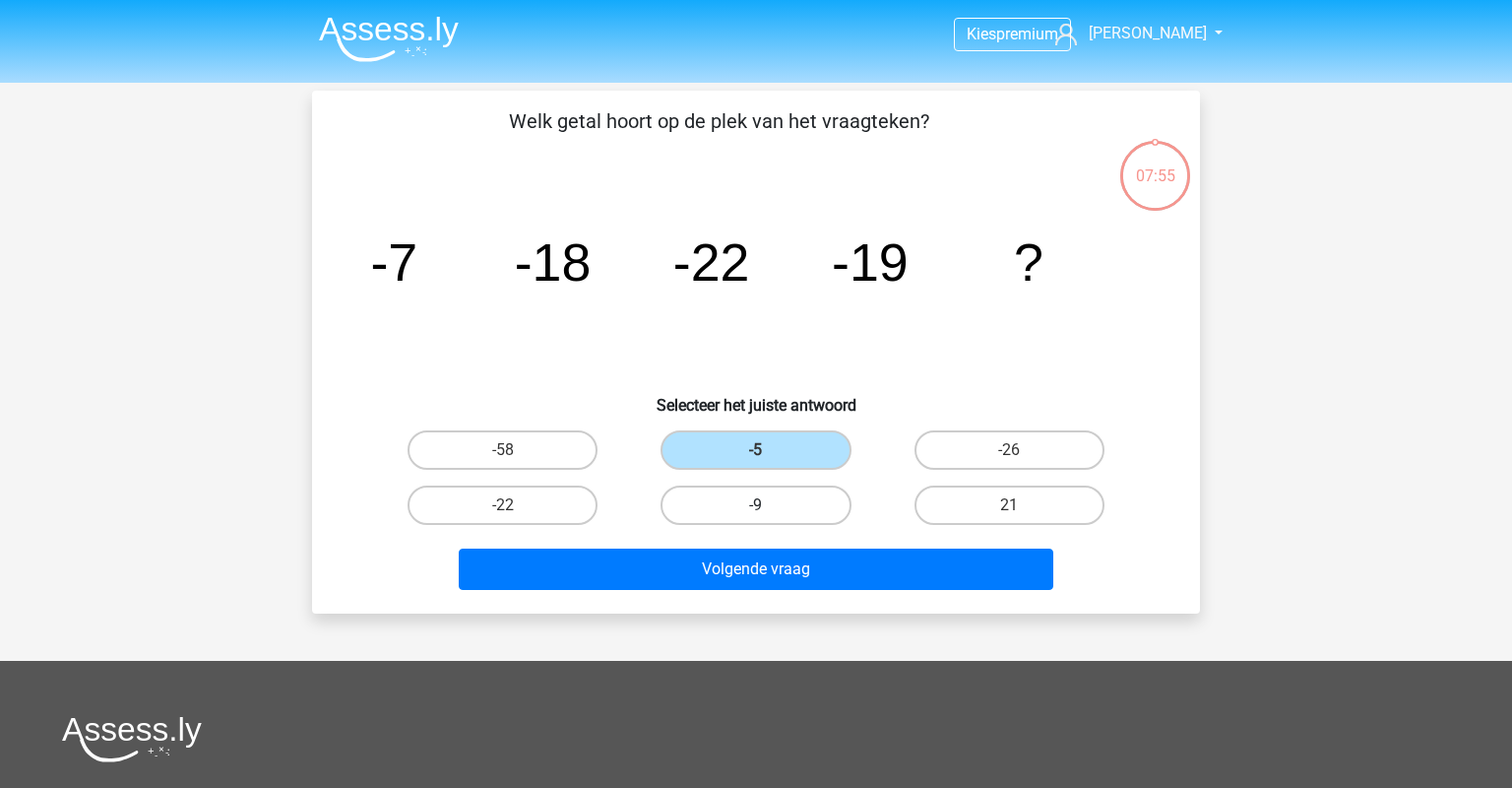click on "-9" at bounding box center [755, 505] 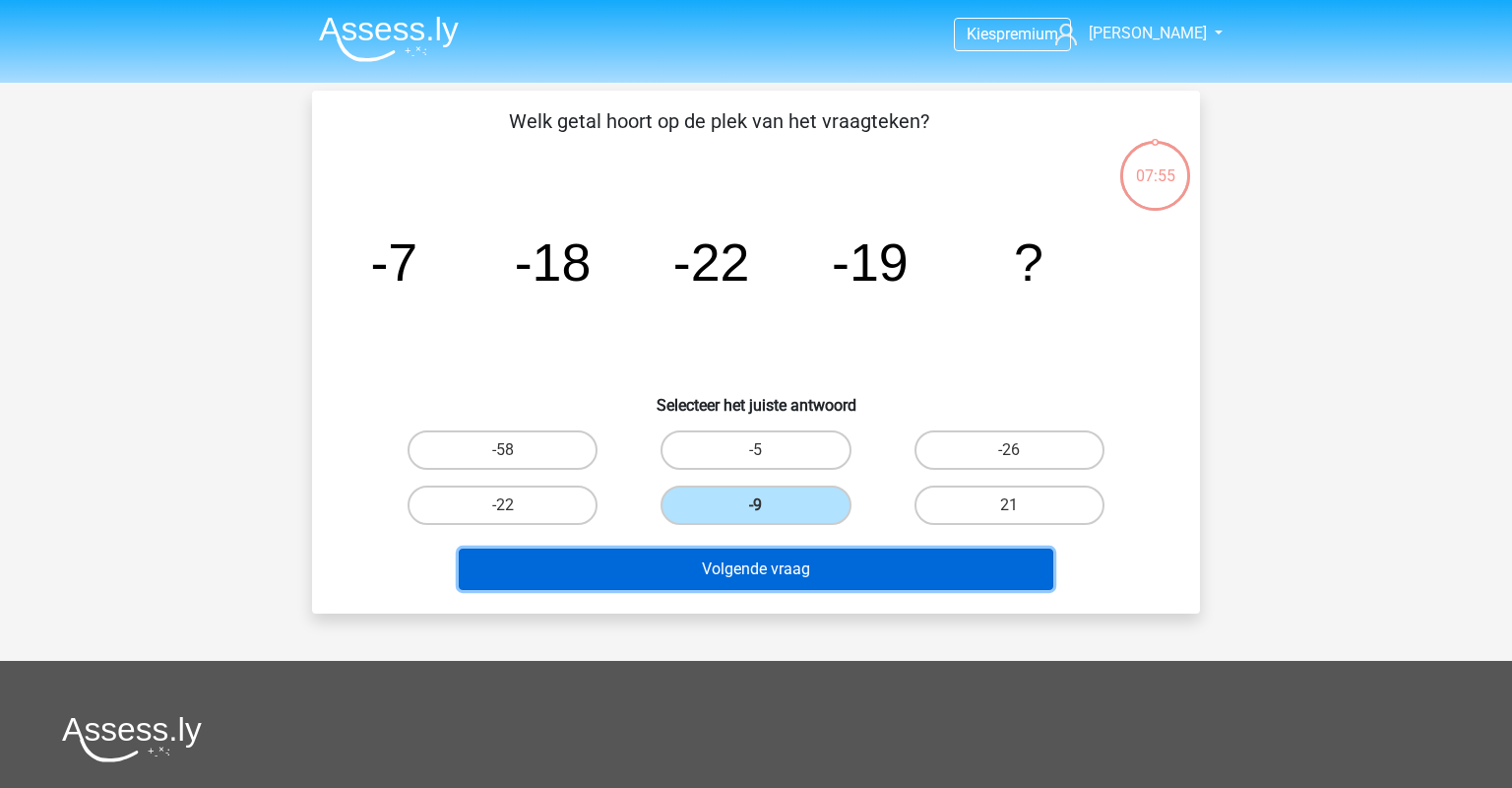 click on "Volgende vraag" at bounding box center (756, 569) 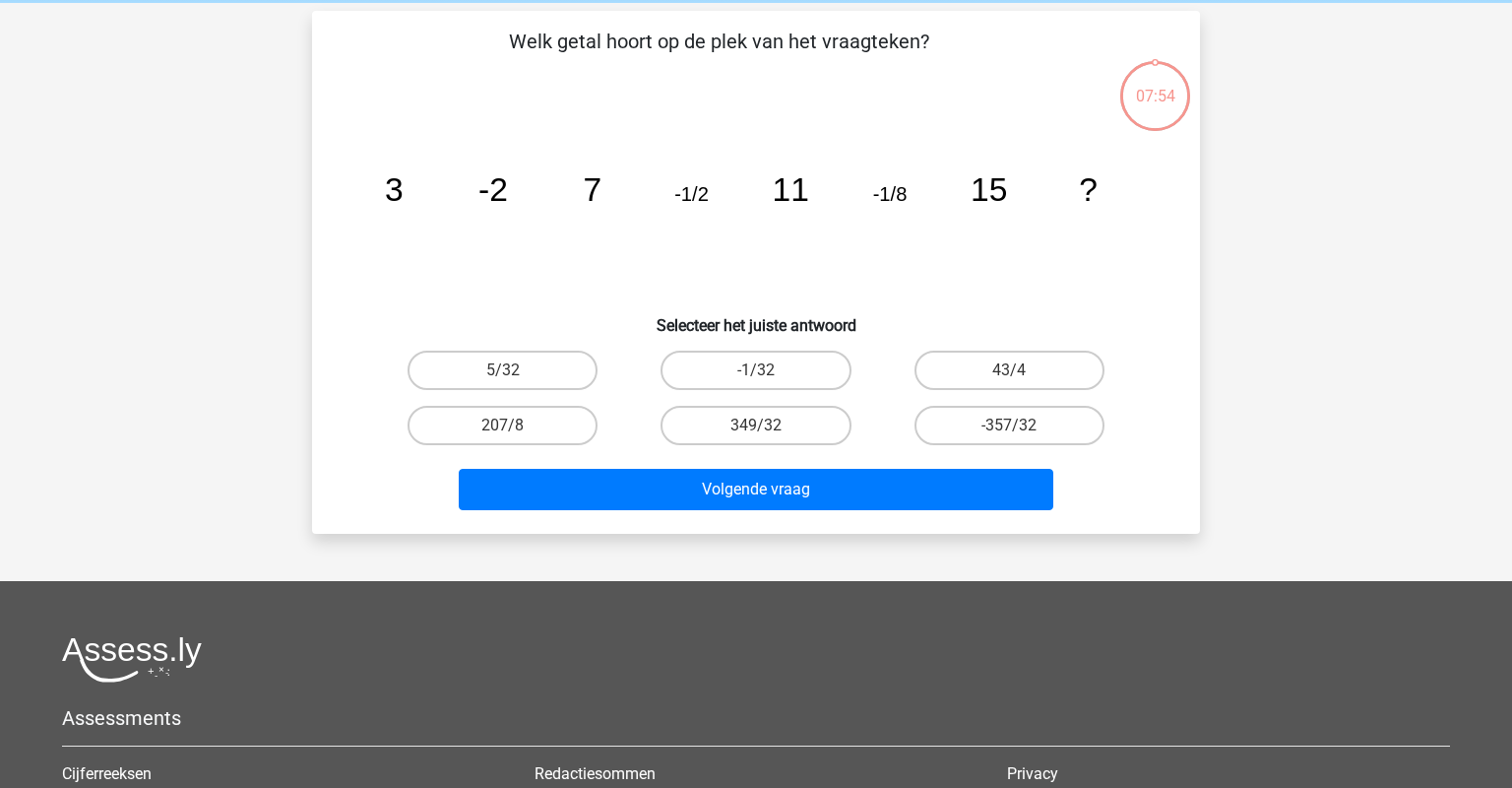 scroll, scrollTop: 91, scrollLeft: 0, axis: vertical 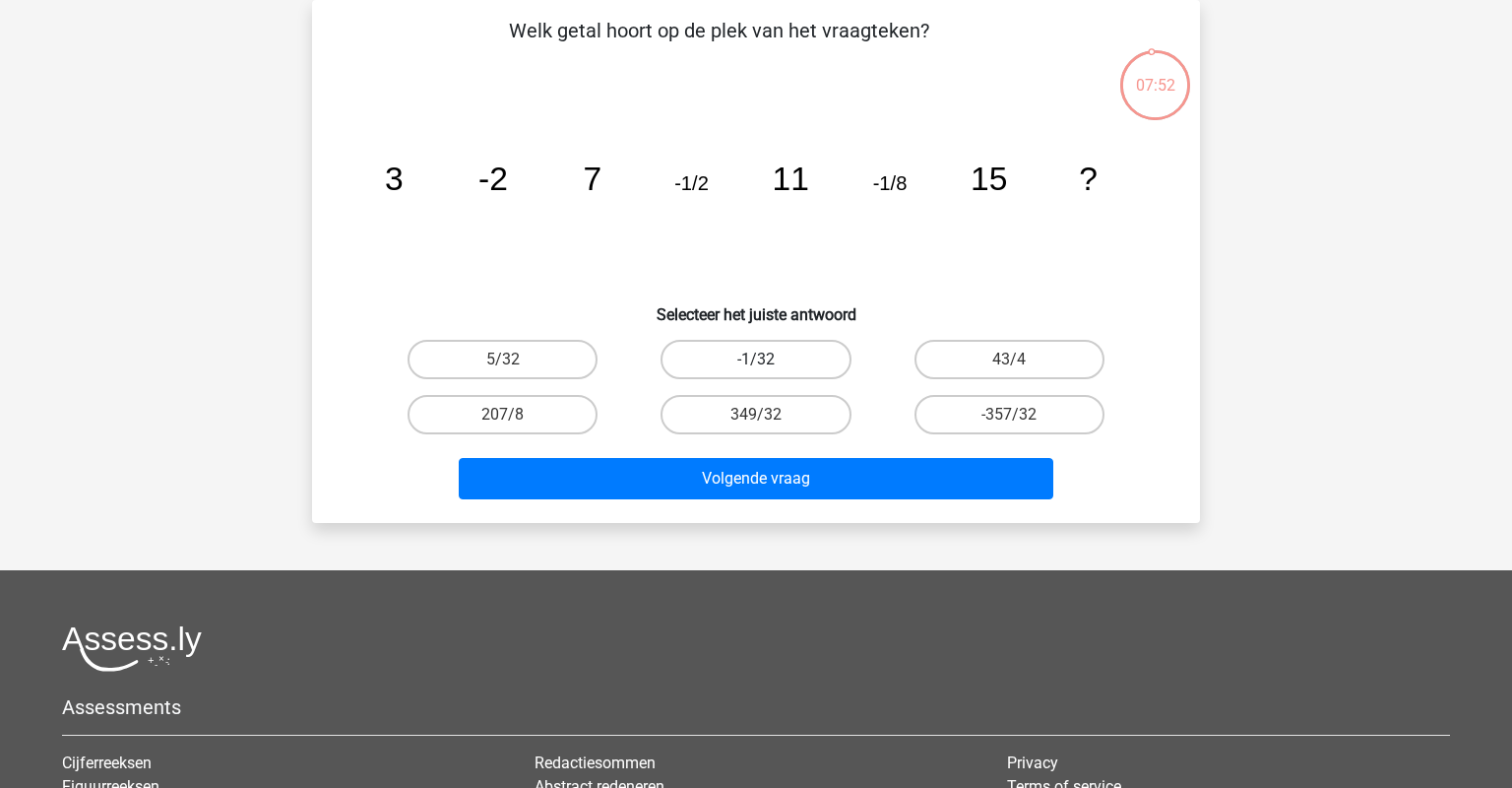 click on "-1/32" at bounding box center (755, 360) 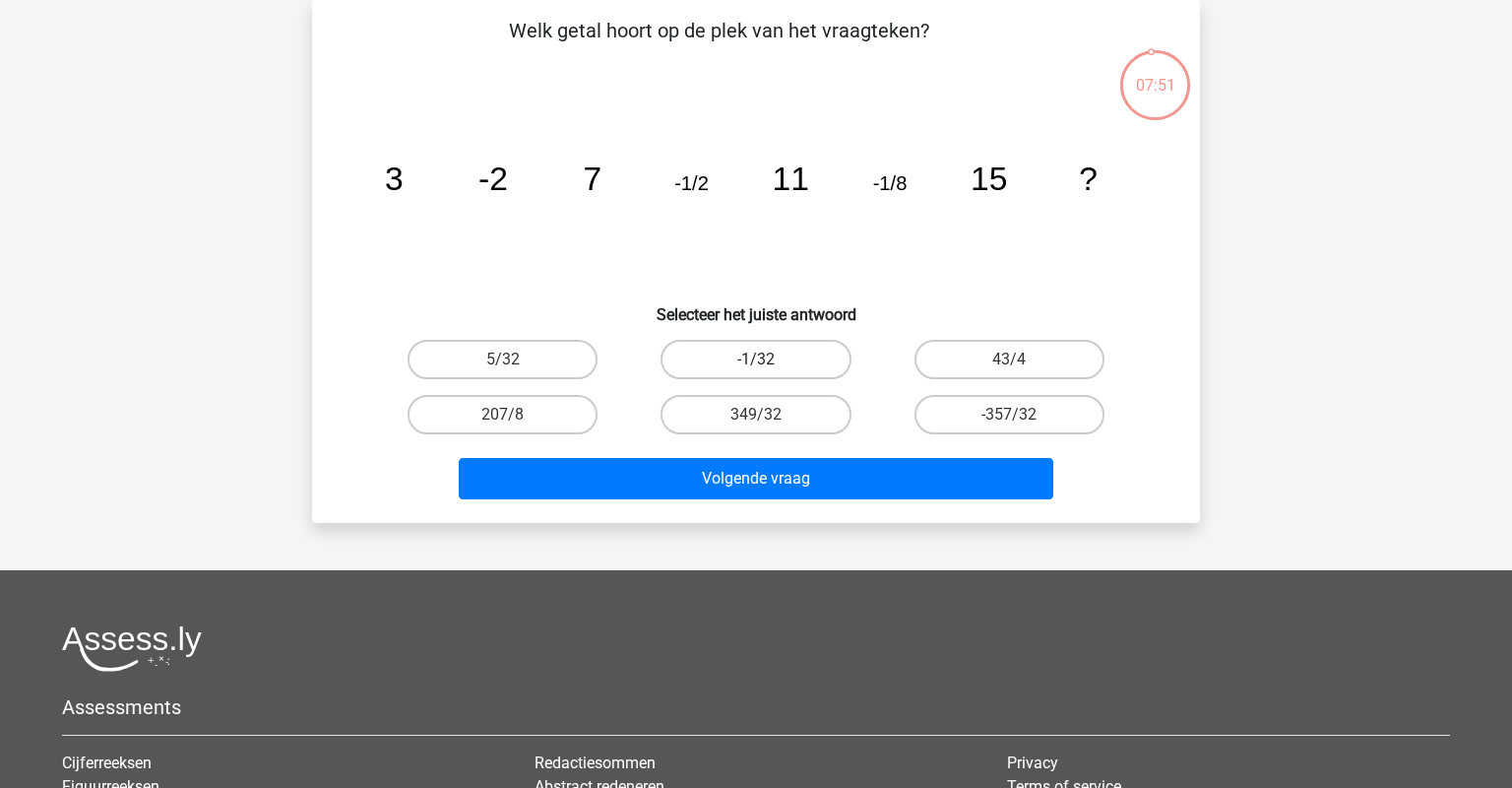 click on "-1/32" at bounding box center (755, 360) 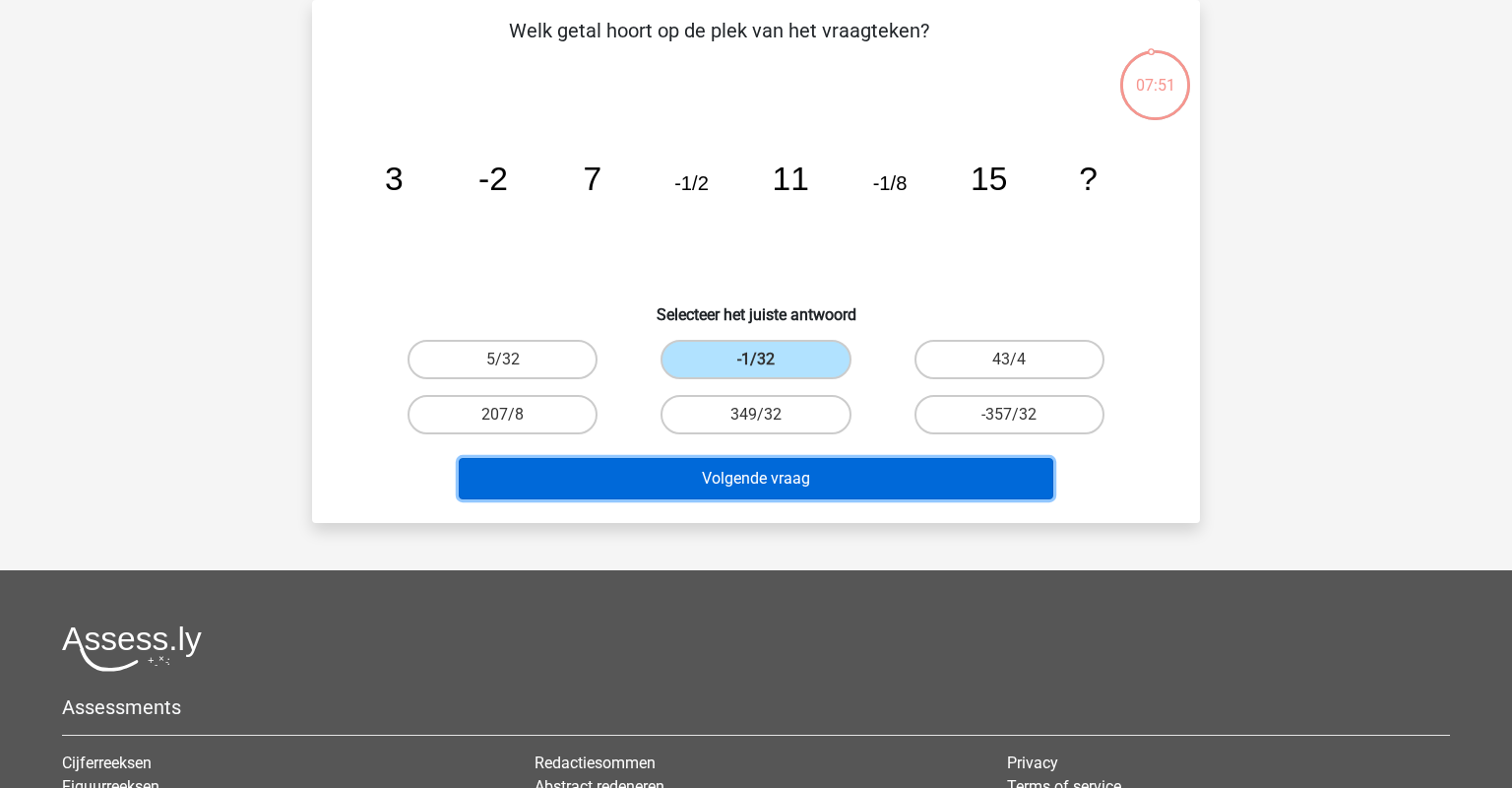 click on "Volgende vraag" at bounding box center [756, 479] 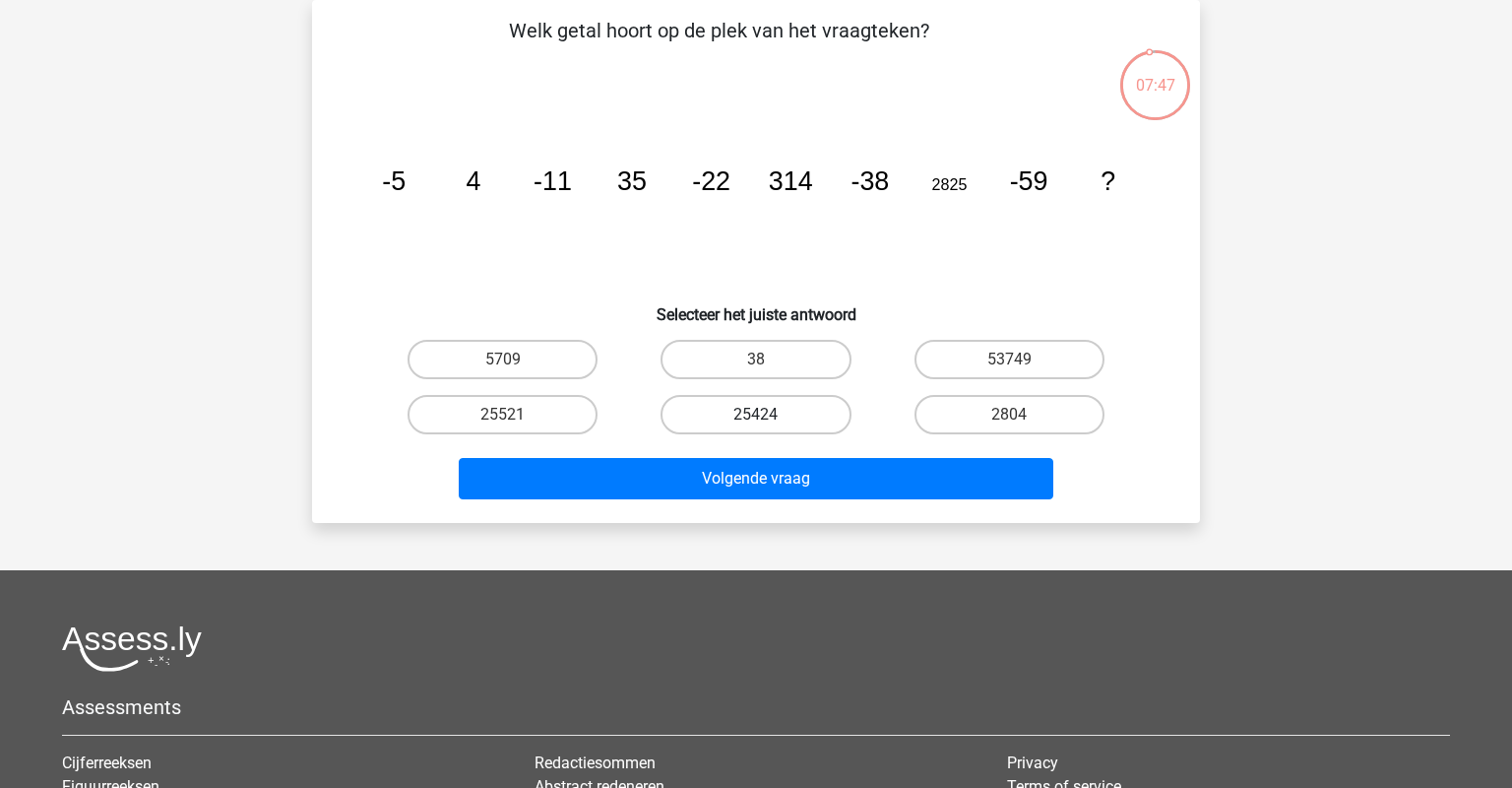 click on "25424" at bounding box center [755, 415] 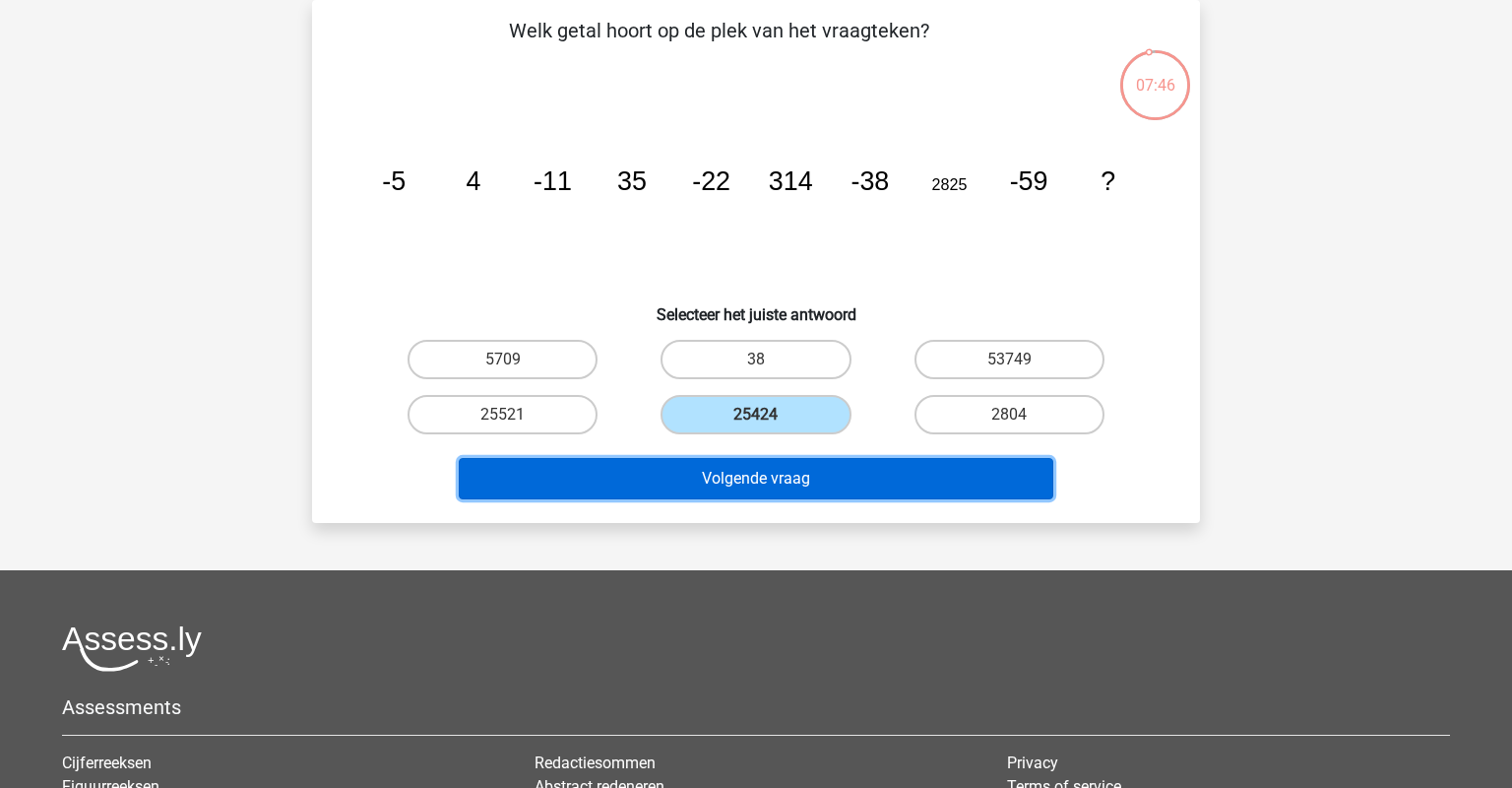 click on "Volgende vraag" at bounding box center [756, 479] 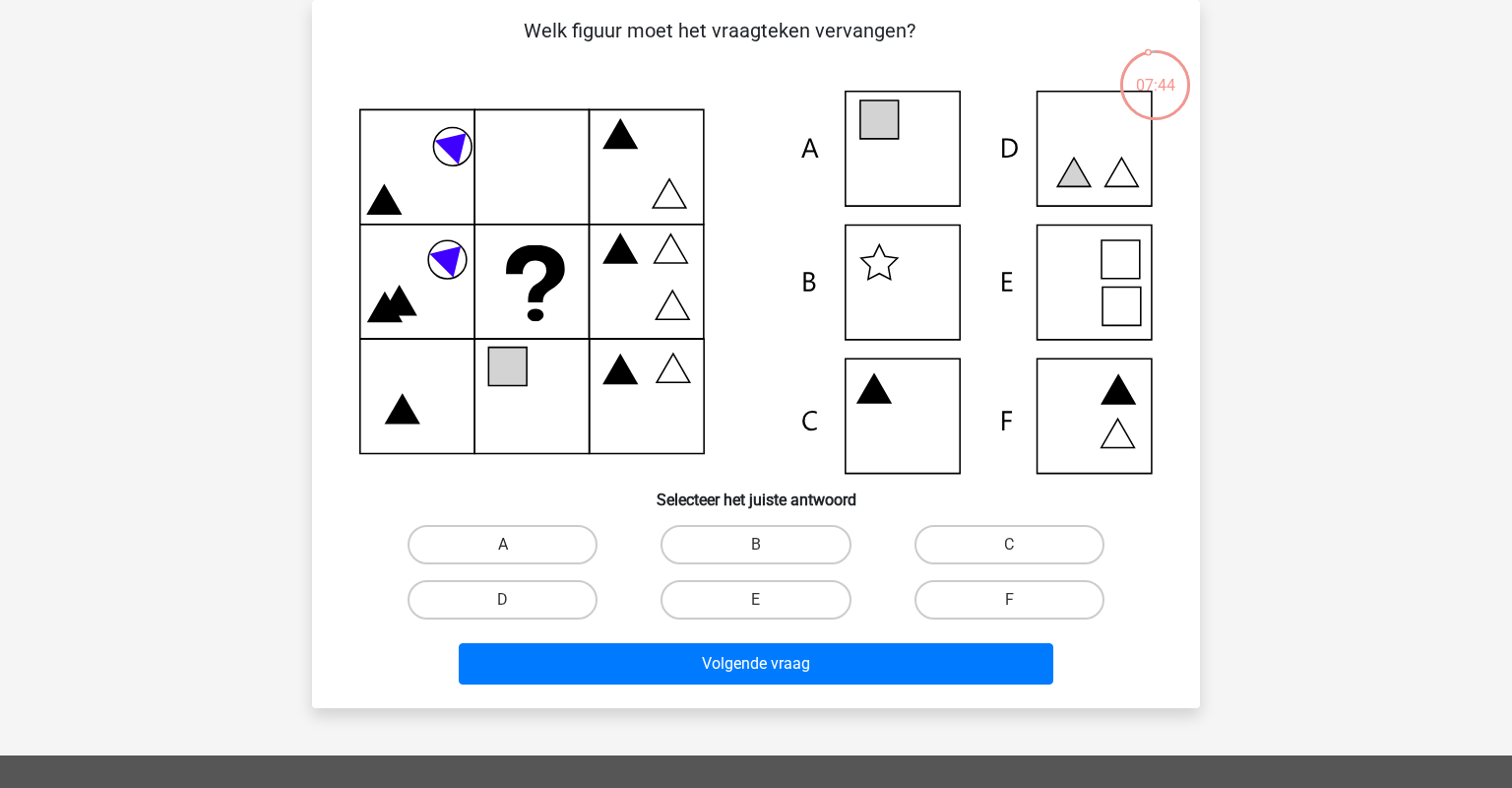 click on "A" at bounding box center (502, 545) 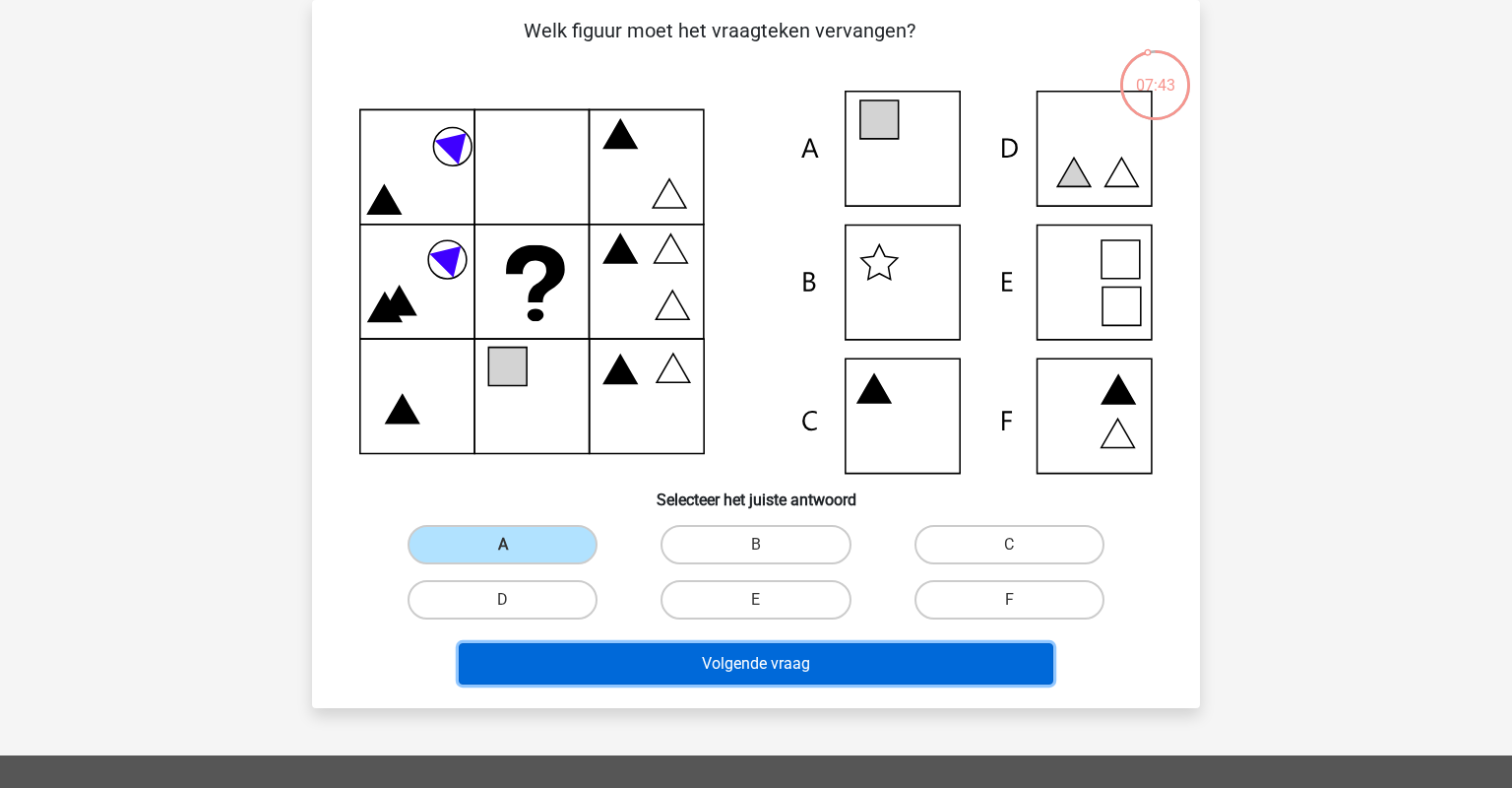 click on "Volgende vraag" at bounding box center [756, 664] 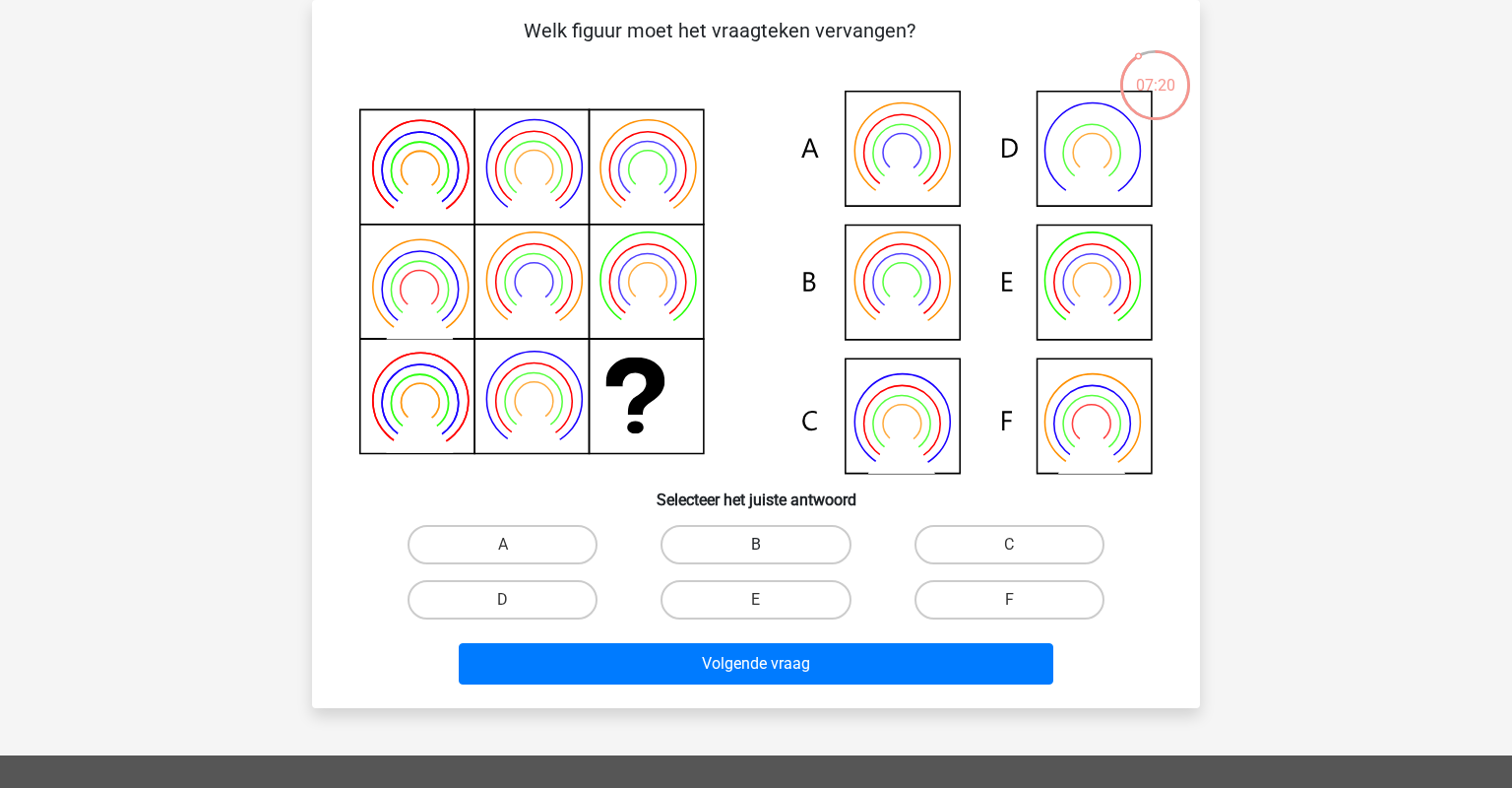 click on "B" at bounding box center [755, 545] 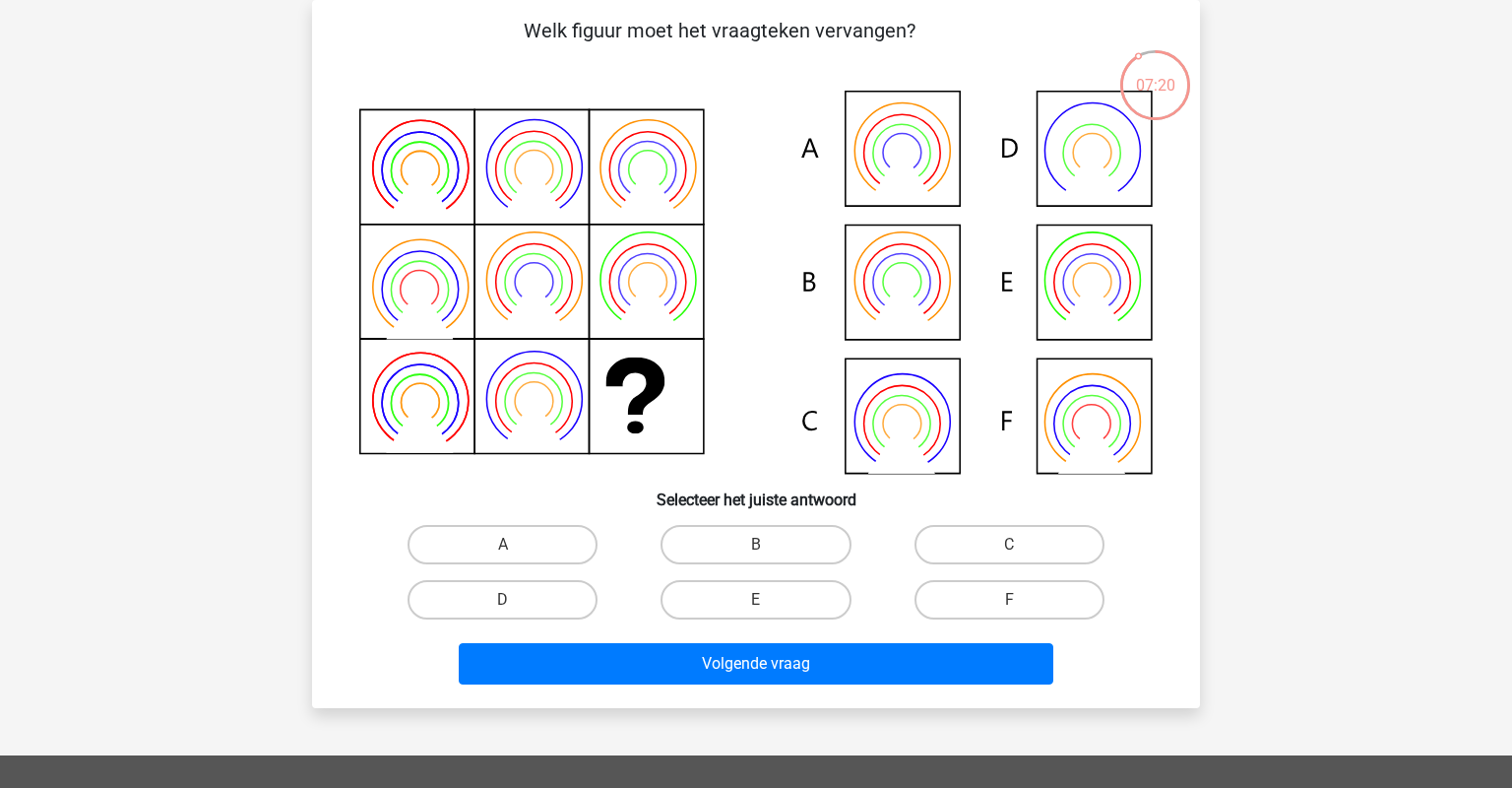drag, startPoint x: 754, startPoint y: 550, endPoint x: 745, endPoint y: 575, distance: 26.570661 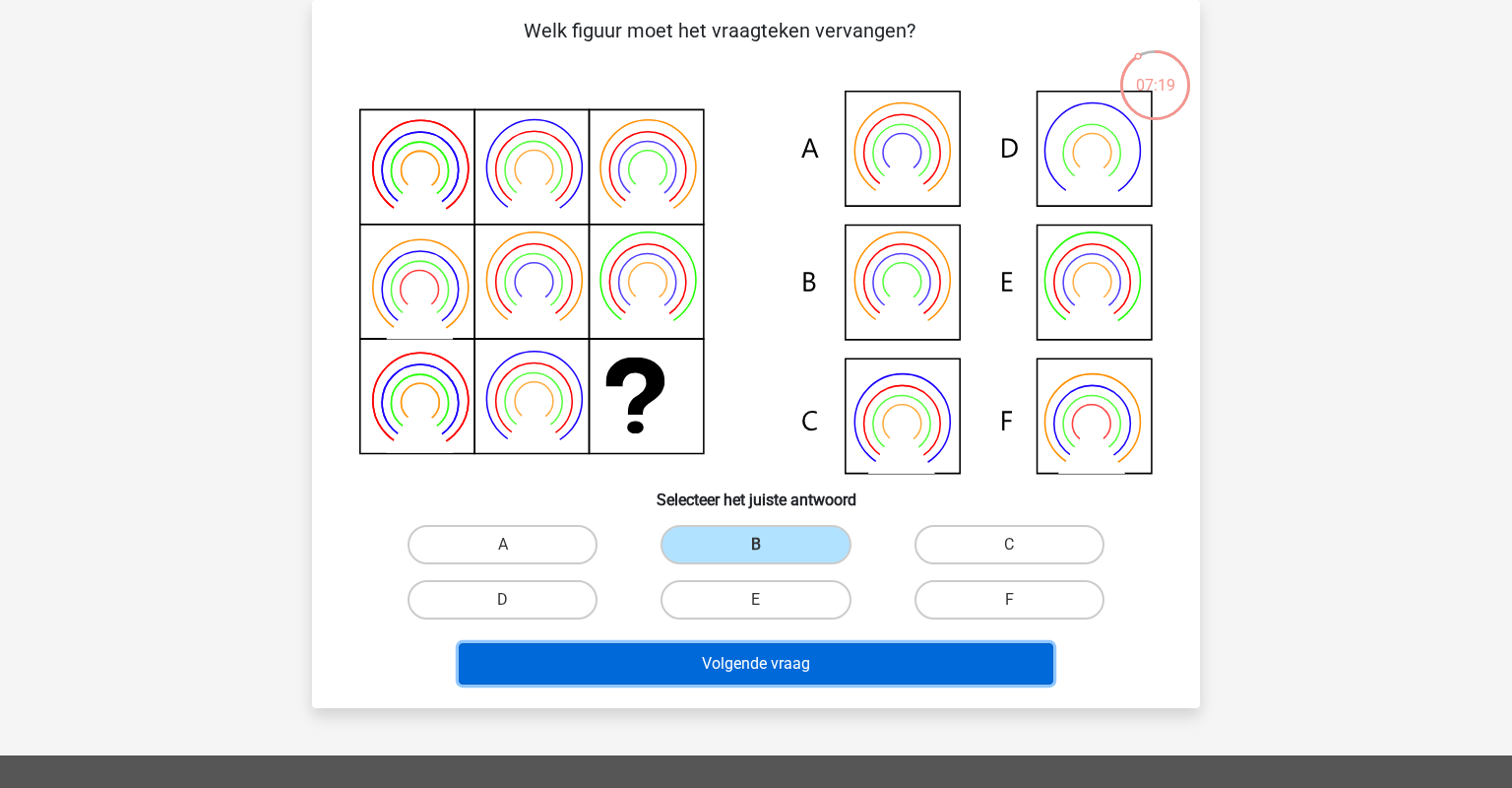 click on "Volgende vraag" at bounding box center (756, 664) 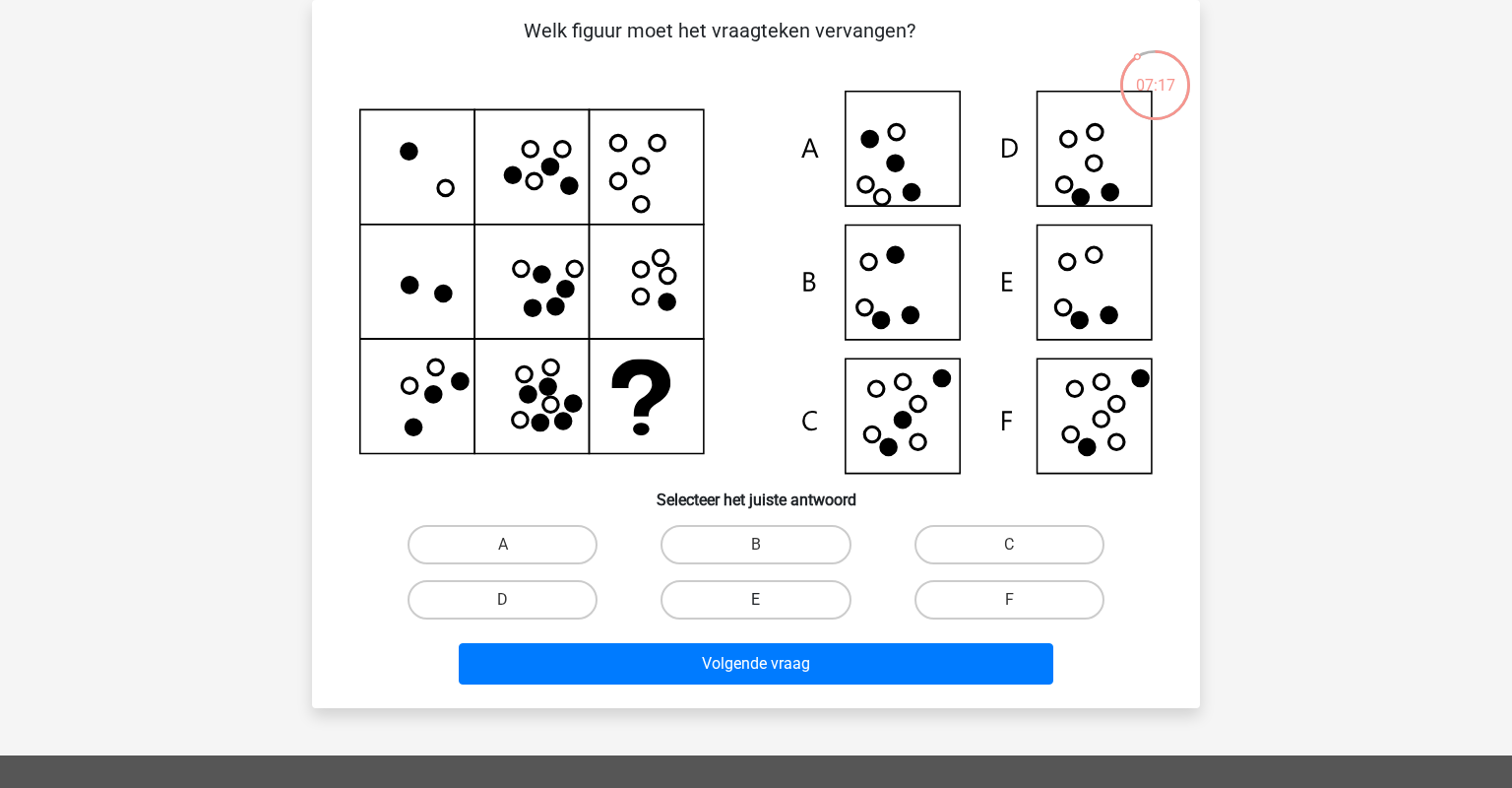 click on "E" at bounding box center [755, 600] 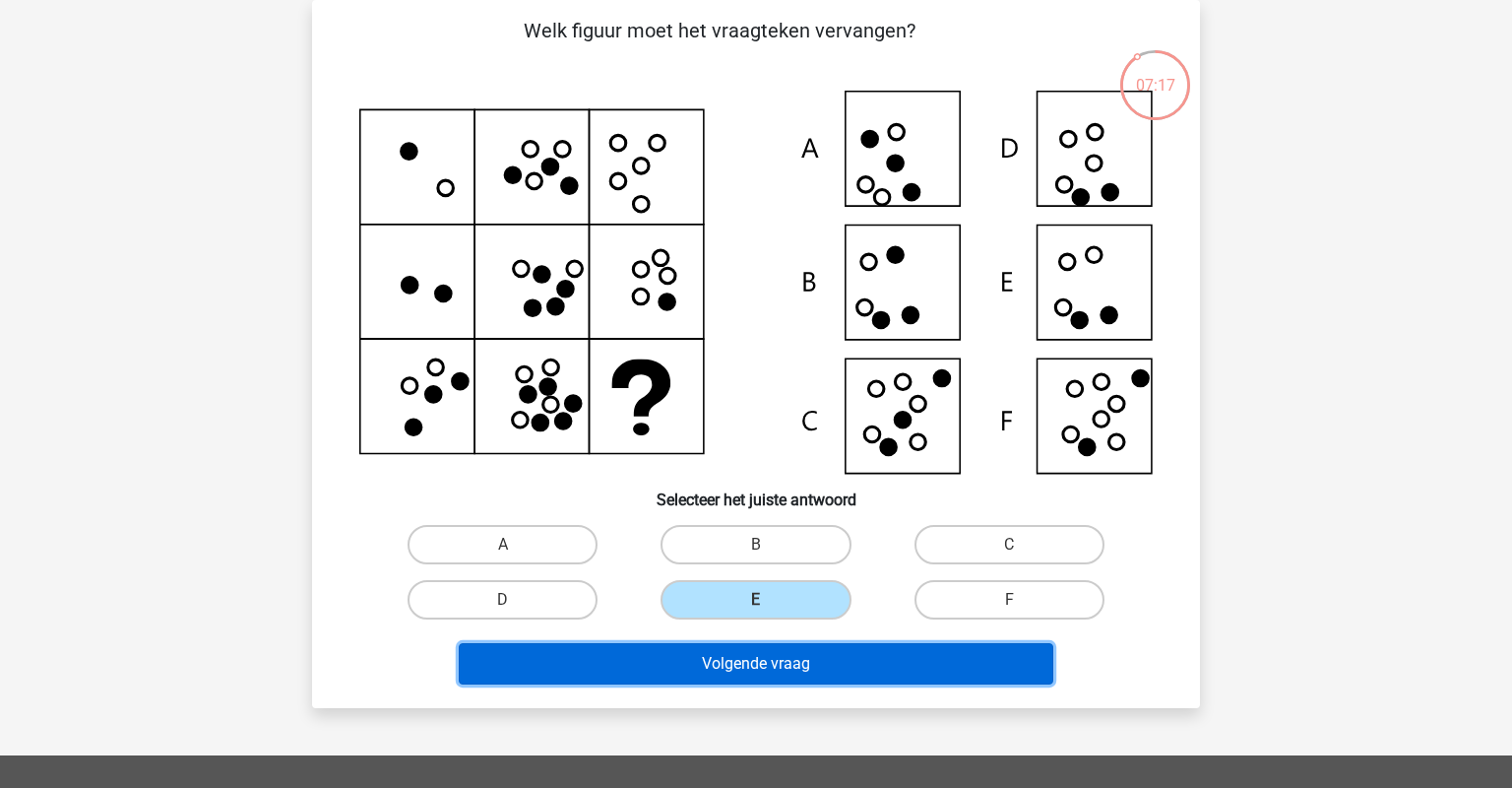 click on "Volgende vraag" at bounding box center [756, 664] 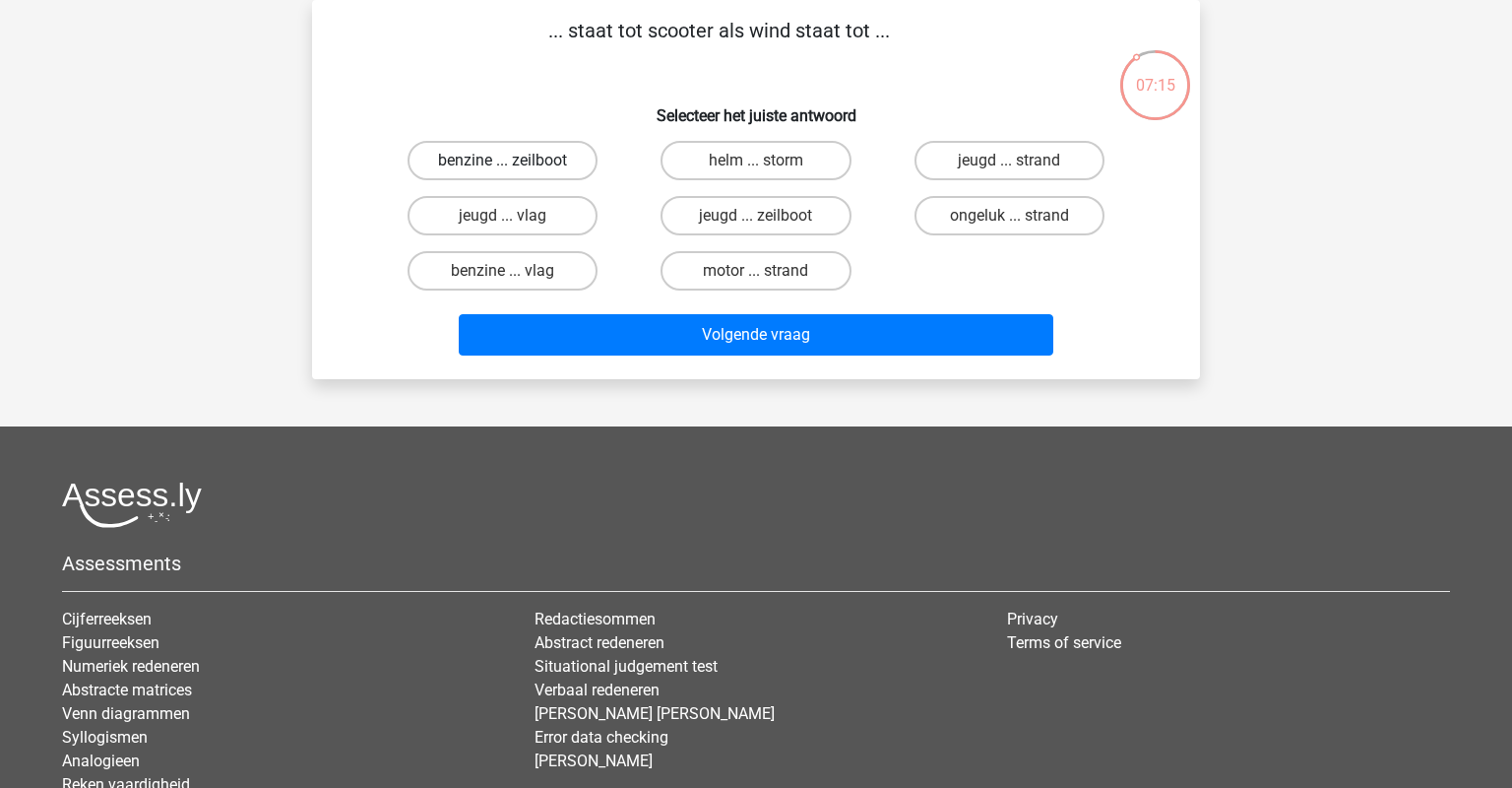 click on "benzine ... zeilboot" at bounding box center (502, 161) 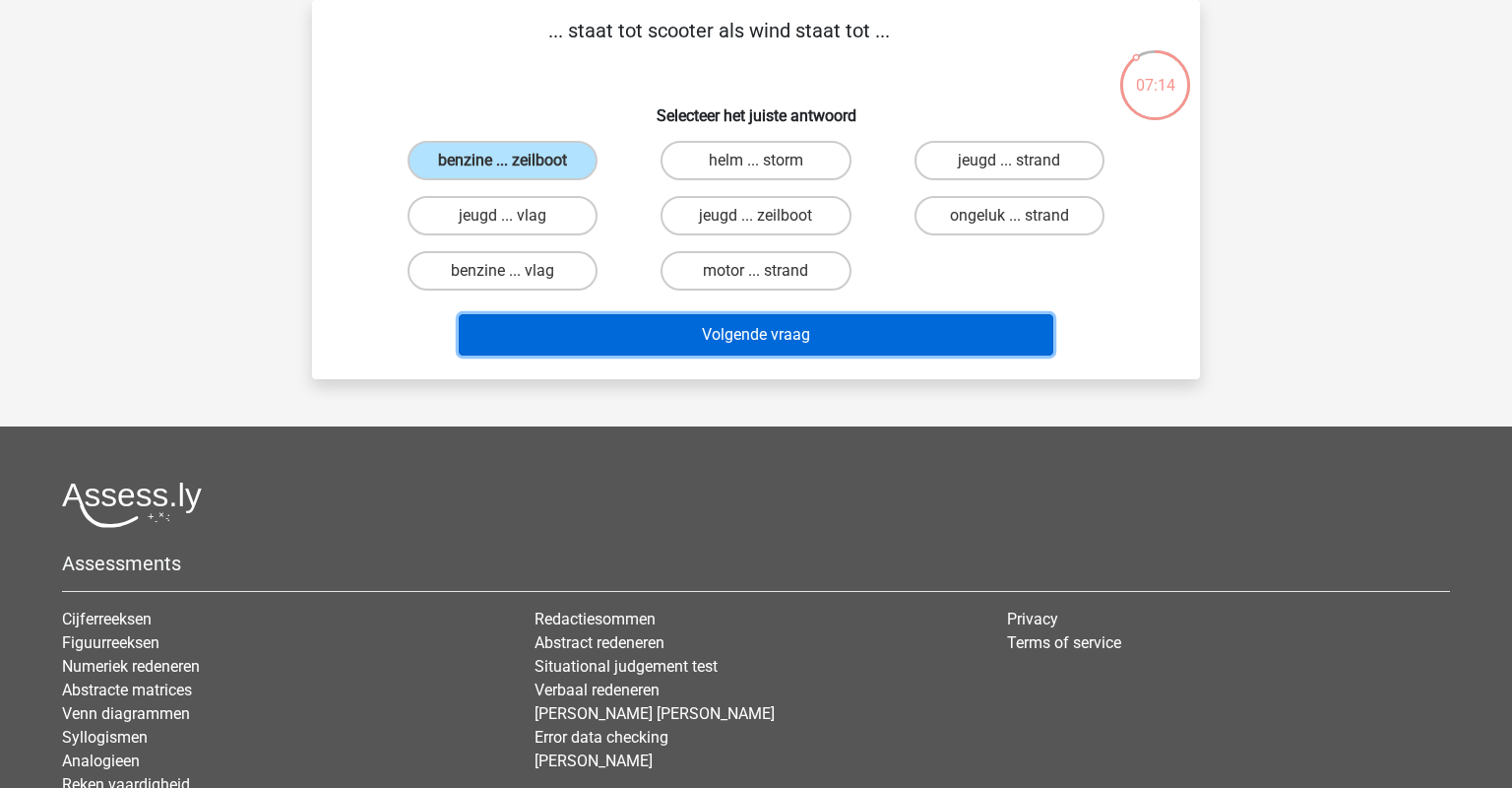 click on "Volgende vraag" at bounding box center (756, 335) 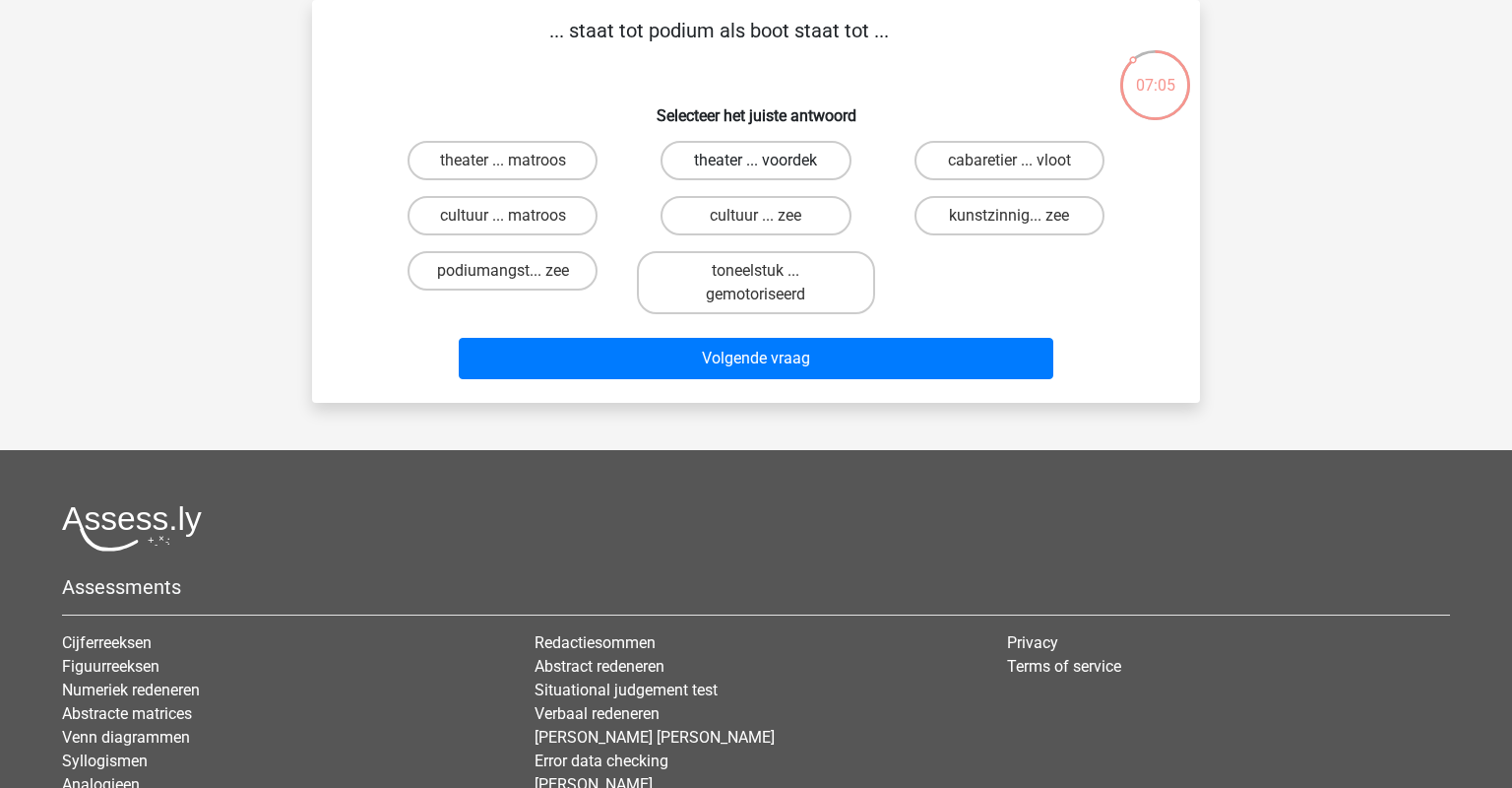 click on "theater ... voordek" at bounding box center [755, 161] 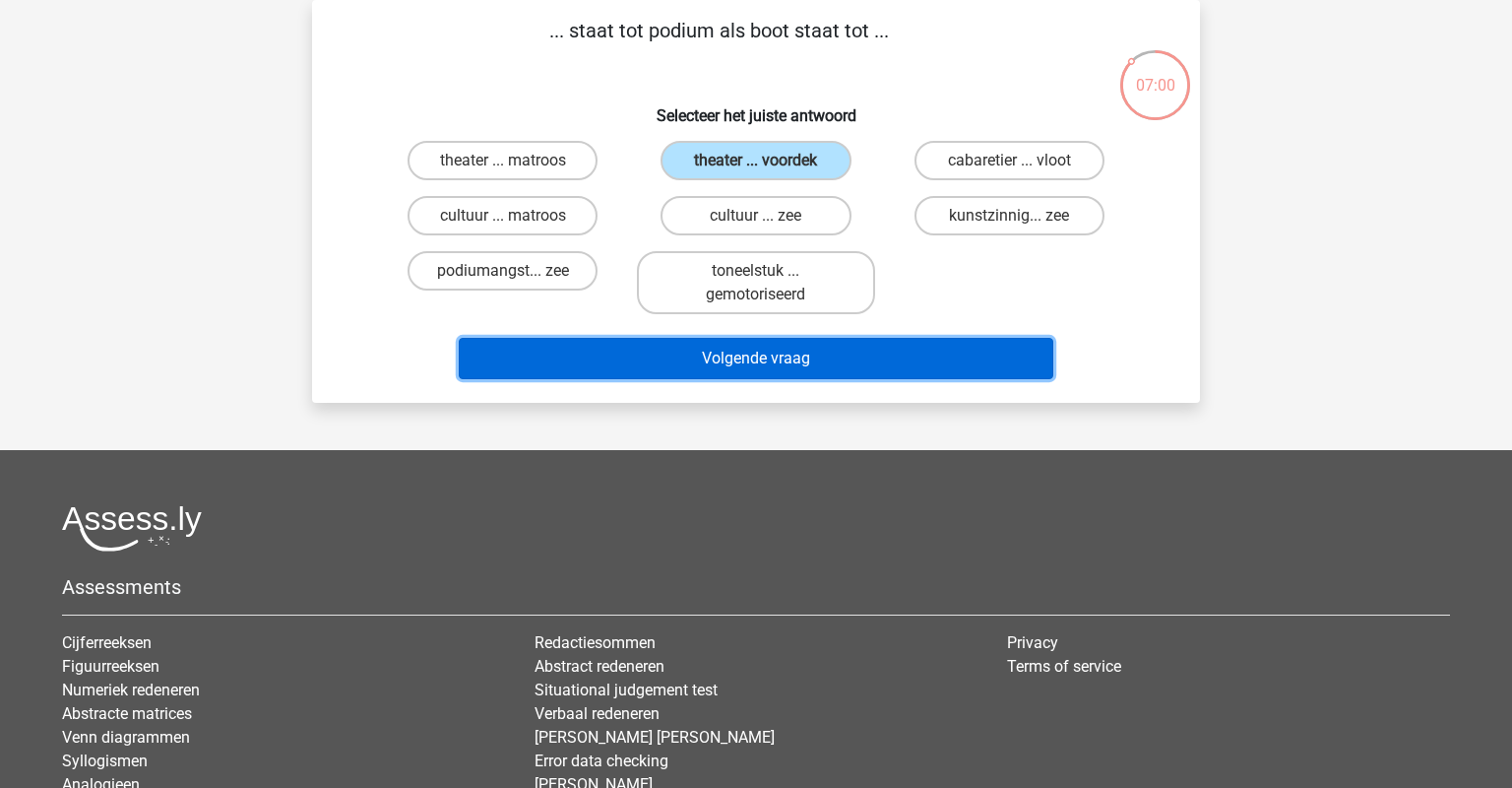 click on "Volgende vraag" at bounding box center (756, 359) 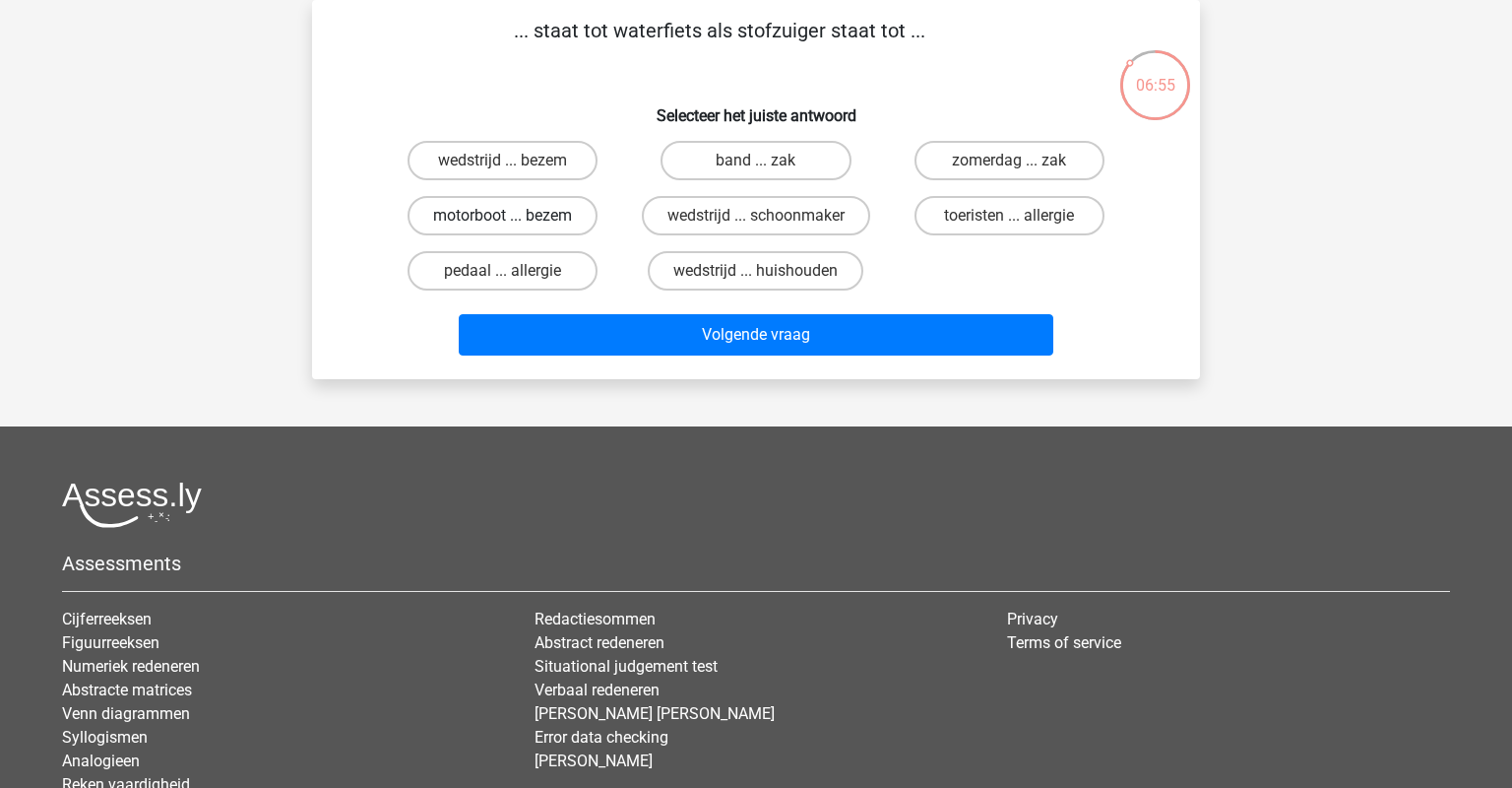 click on "motorboot ... bezem" at bounding box center [502, 216] 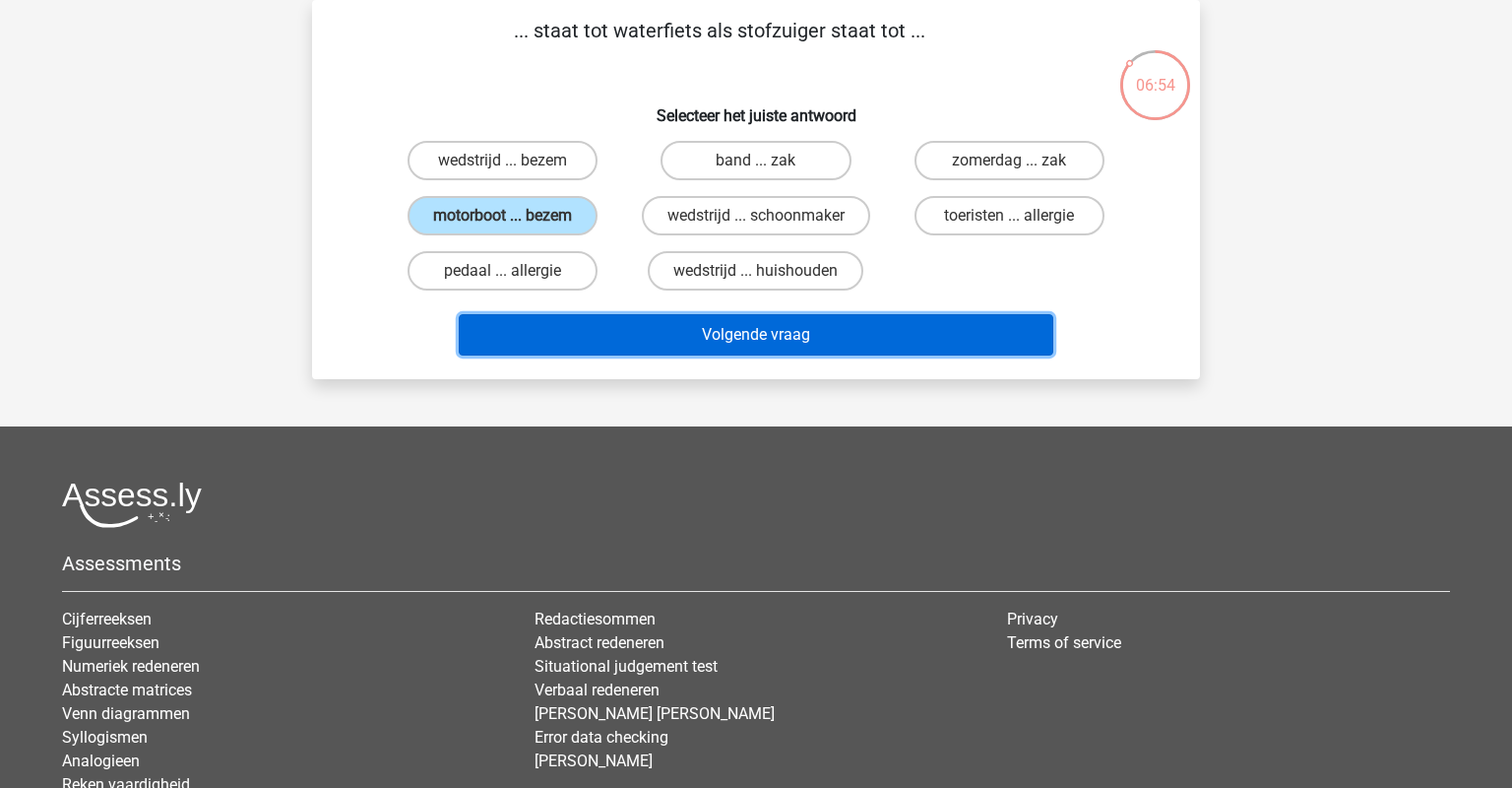 click on "Volgende vraag" at bounding box center [756, 335] 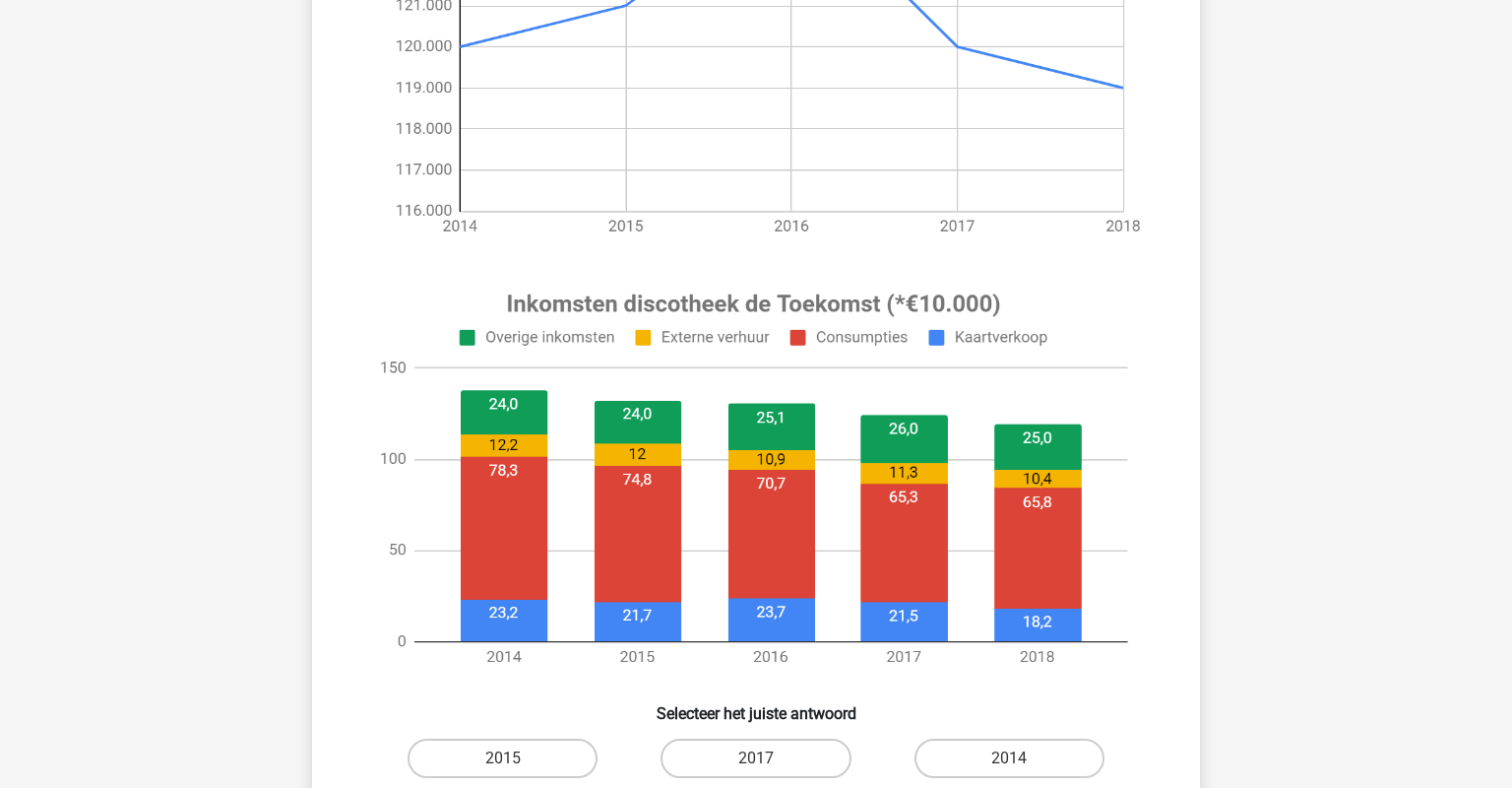 scroll, scrollTop: 611, scrollLeft: 0, axis: vertical 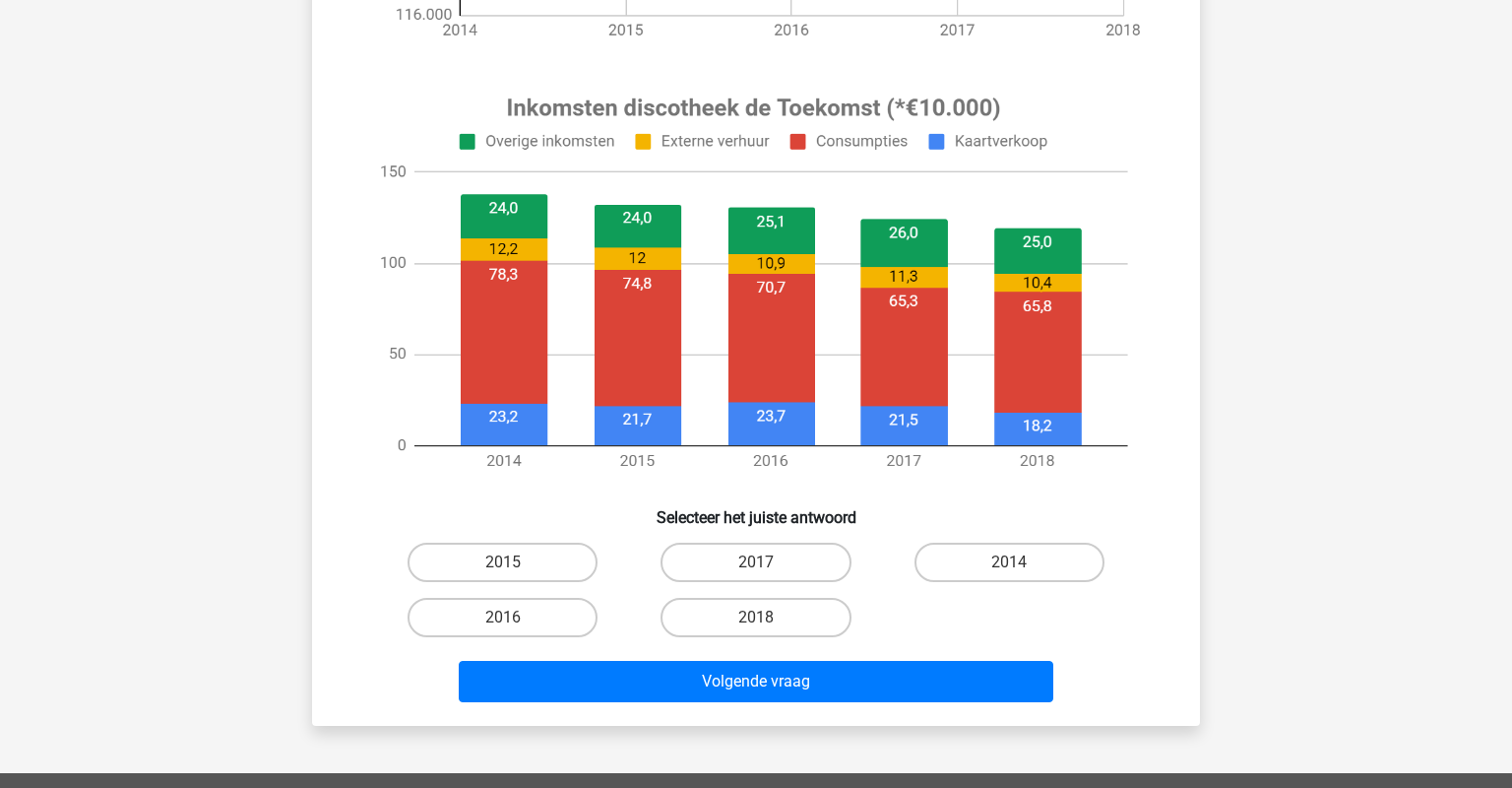 click on "2014" at bounding box center [1015, 568] 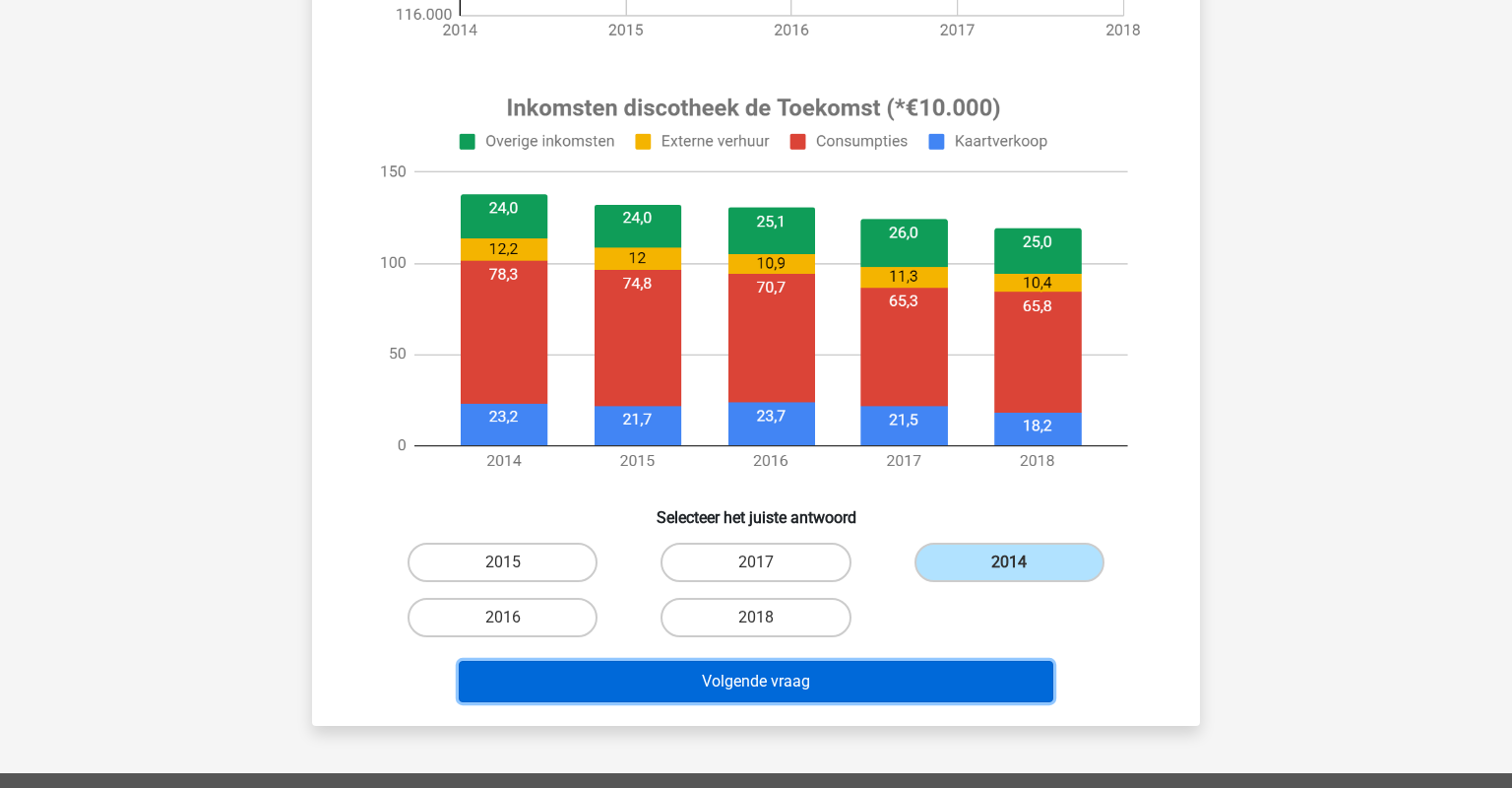 click on "Volgende vraag" at bounding box center (756, 682) 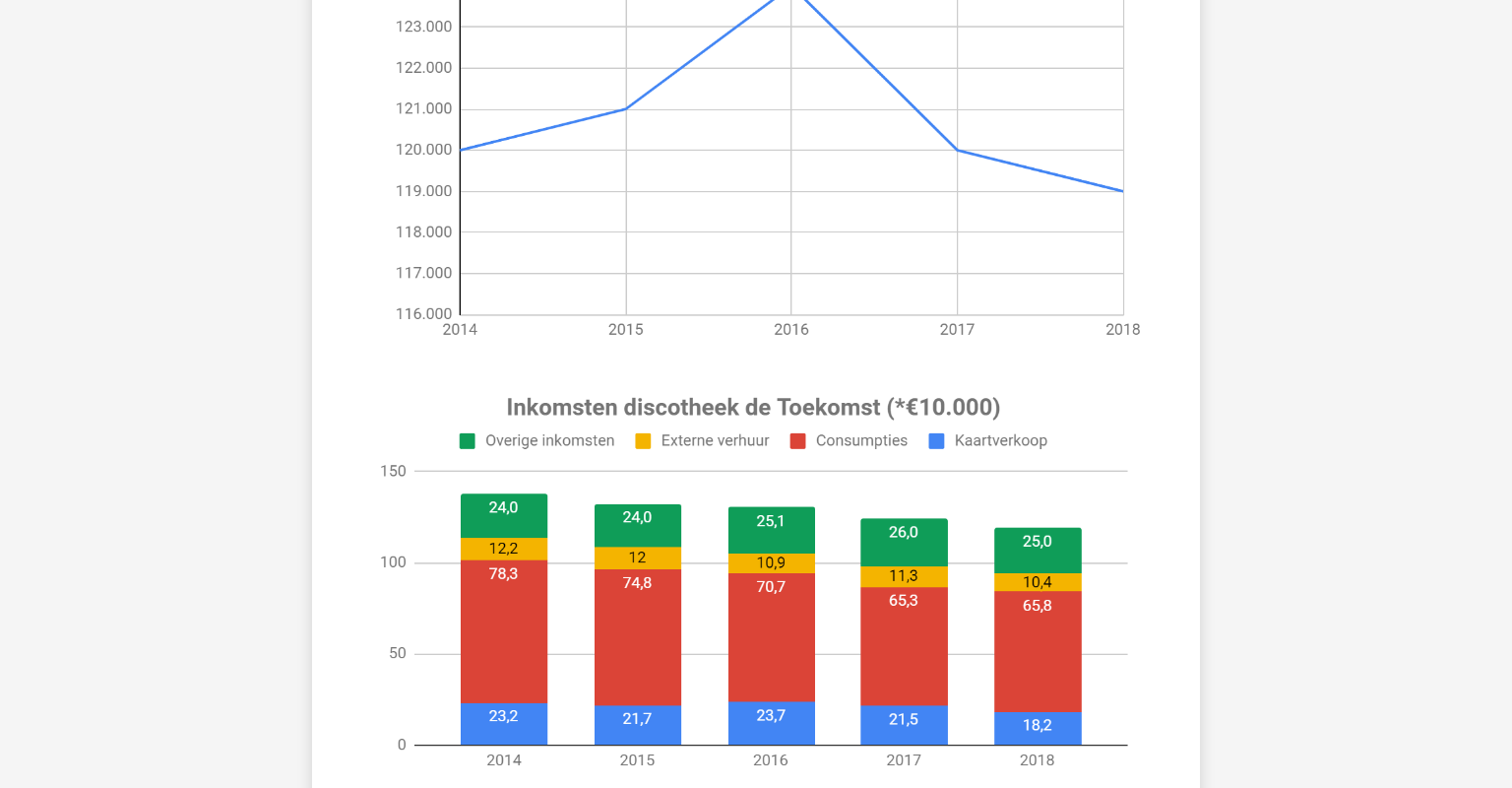 scroll, scrollTop: 624, scrollLeft: 0, axis: vertical 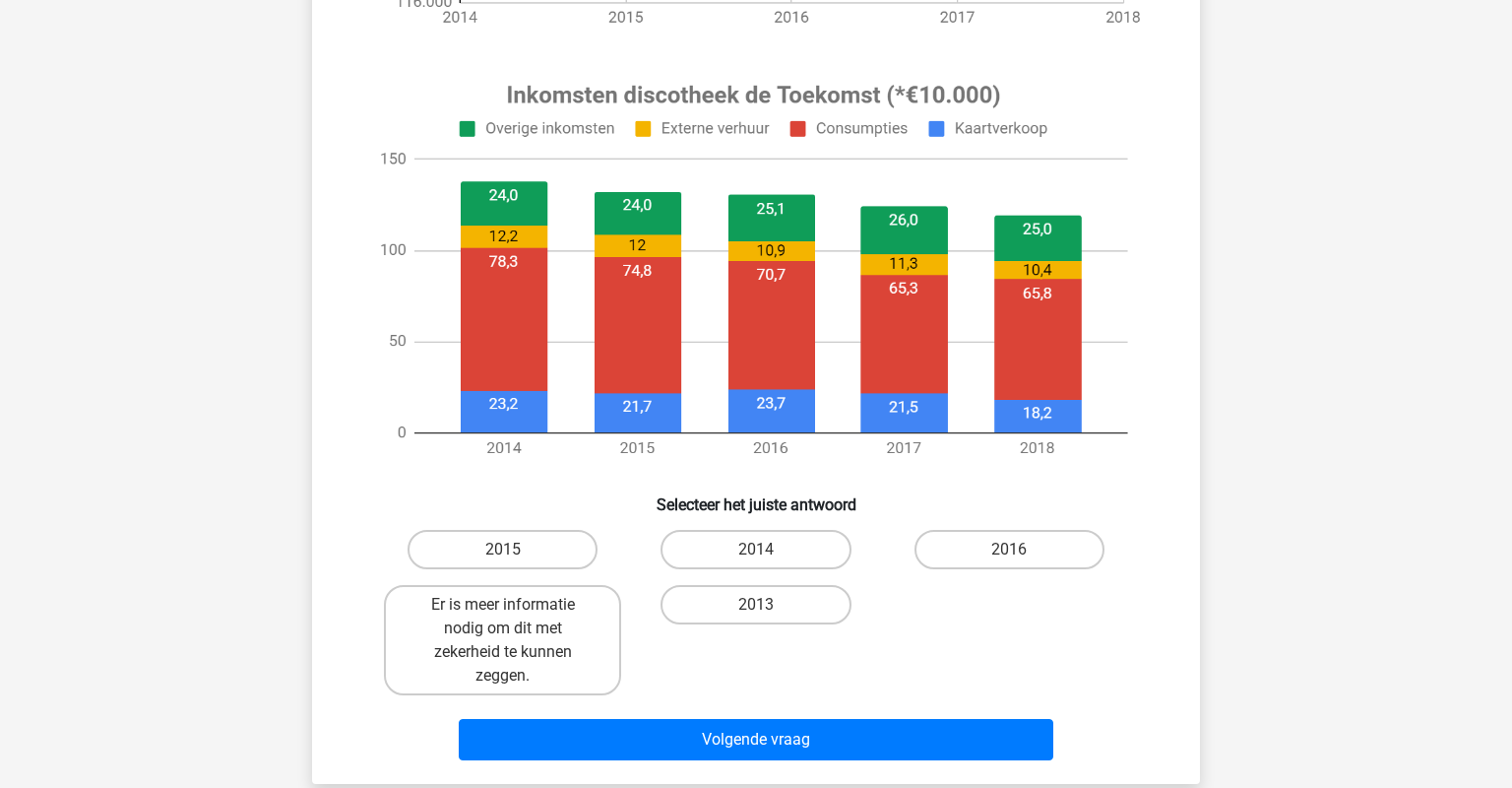 click on "2014" at bounding box center (762, 556) 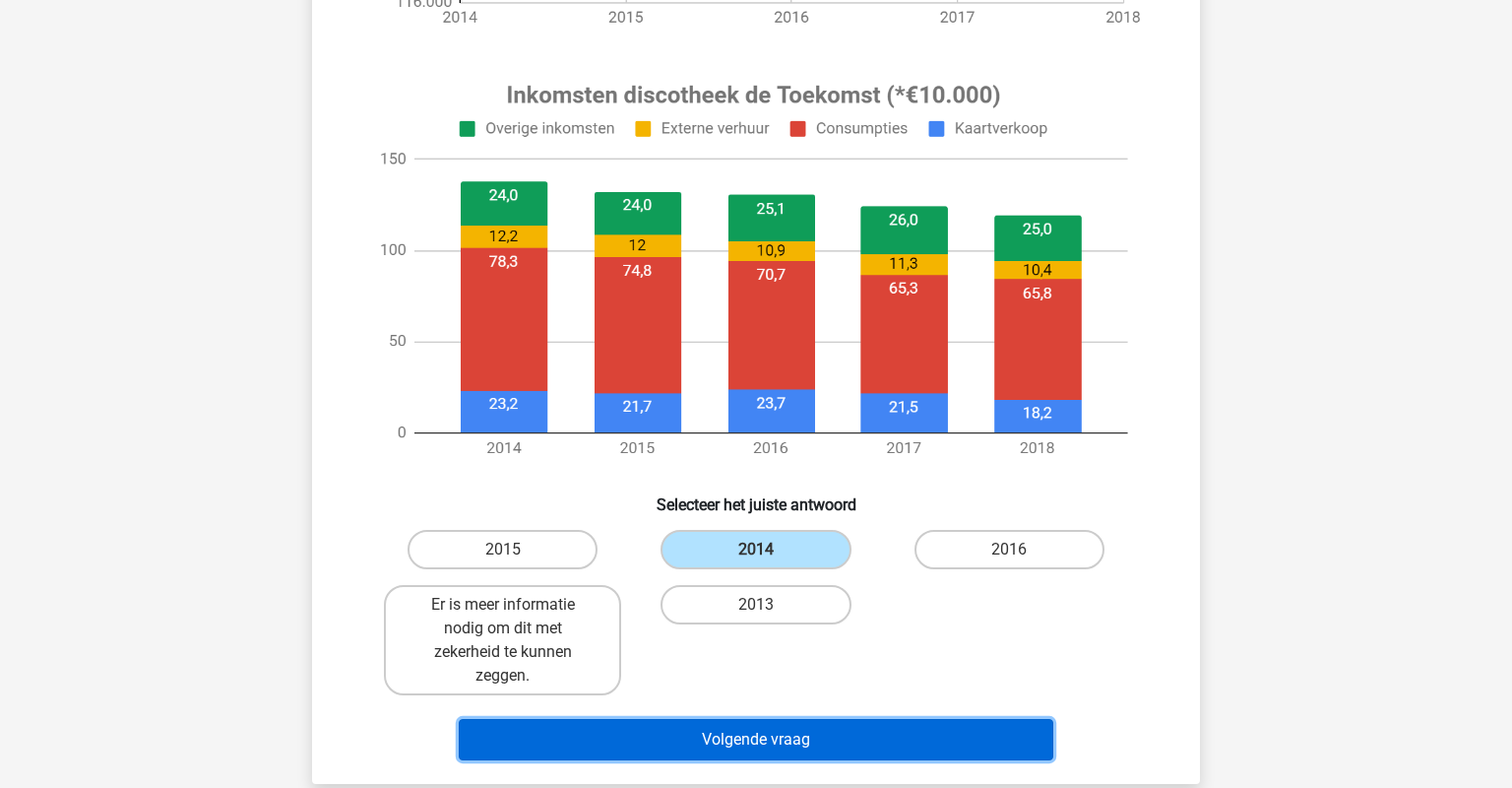 click on "Volgende vraag" at bounding box center [756, 740] 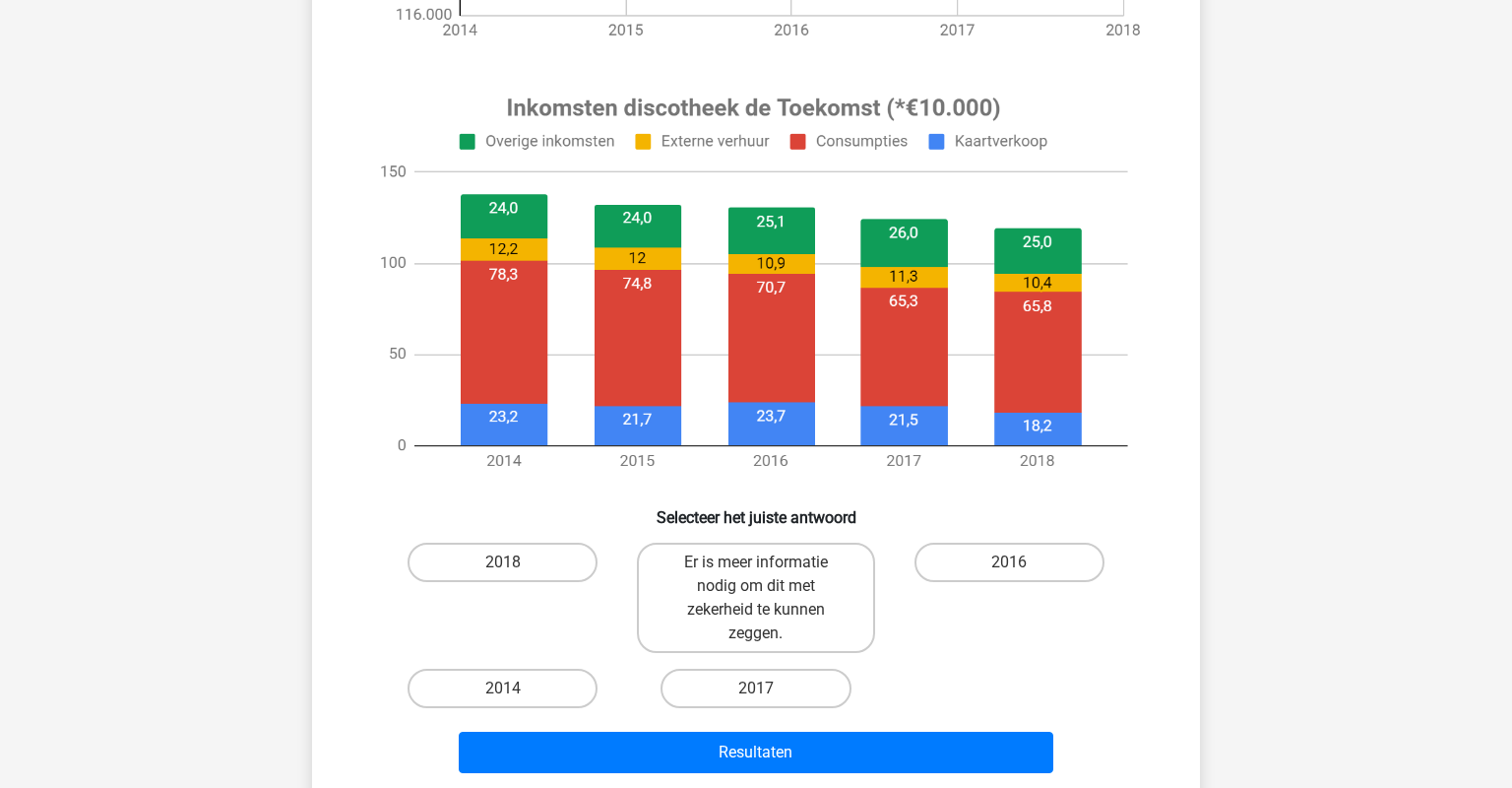 scroll, scrollTop: 624, scrollLeft: 0, axis: vertical 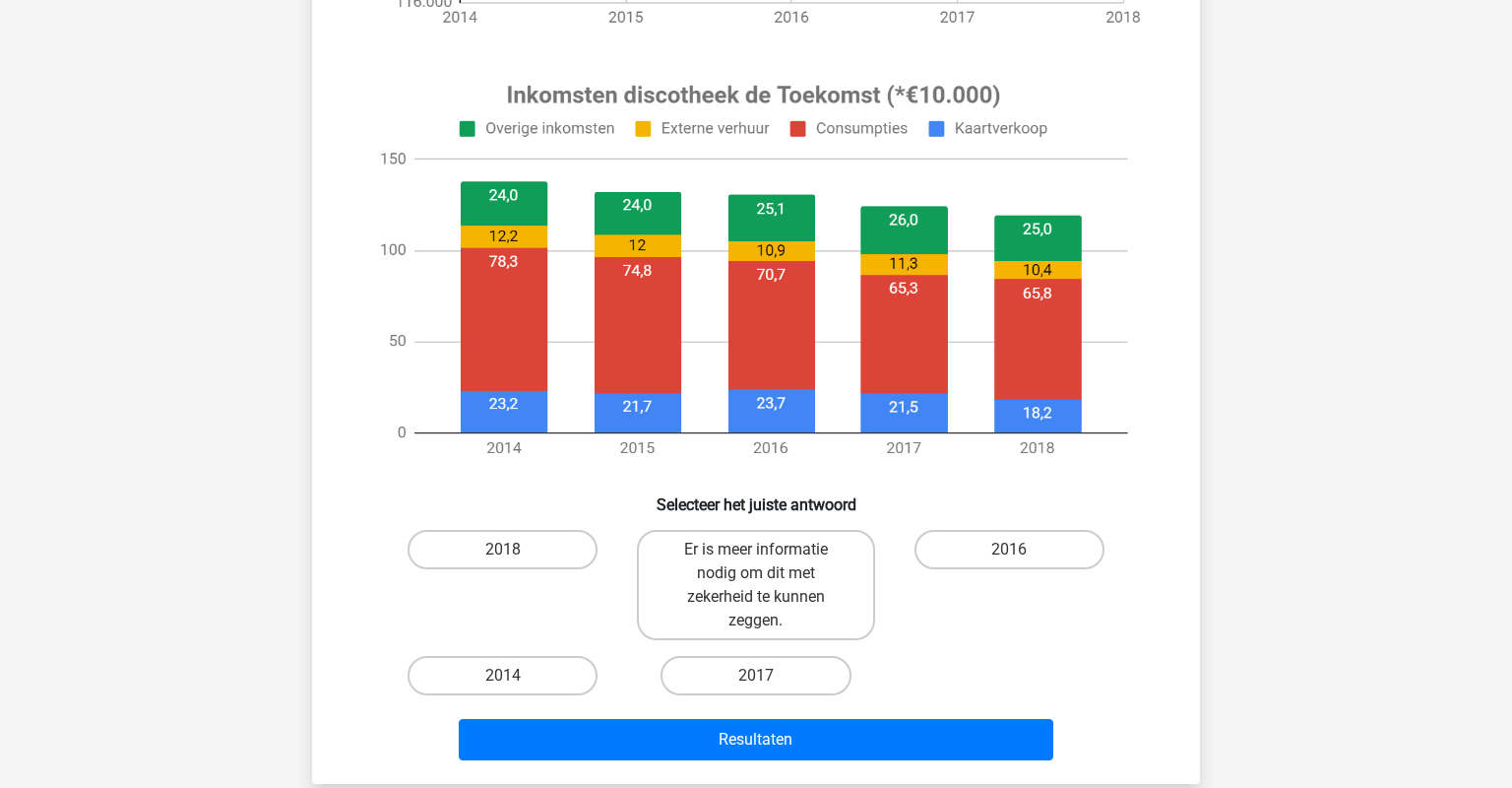 click on "Er is meer informatie nodig om dit met zekerheid te kunnen zeggen." at bounding box center [762, 556] 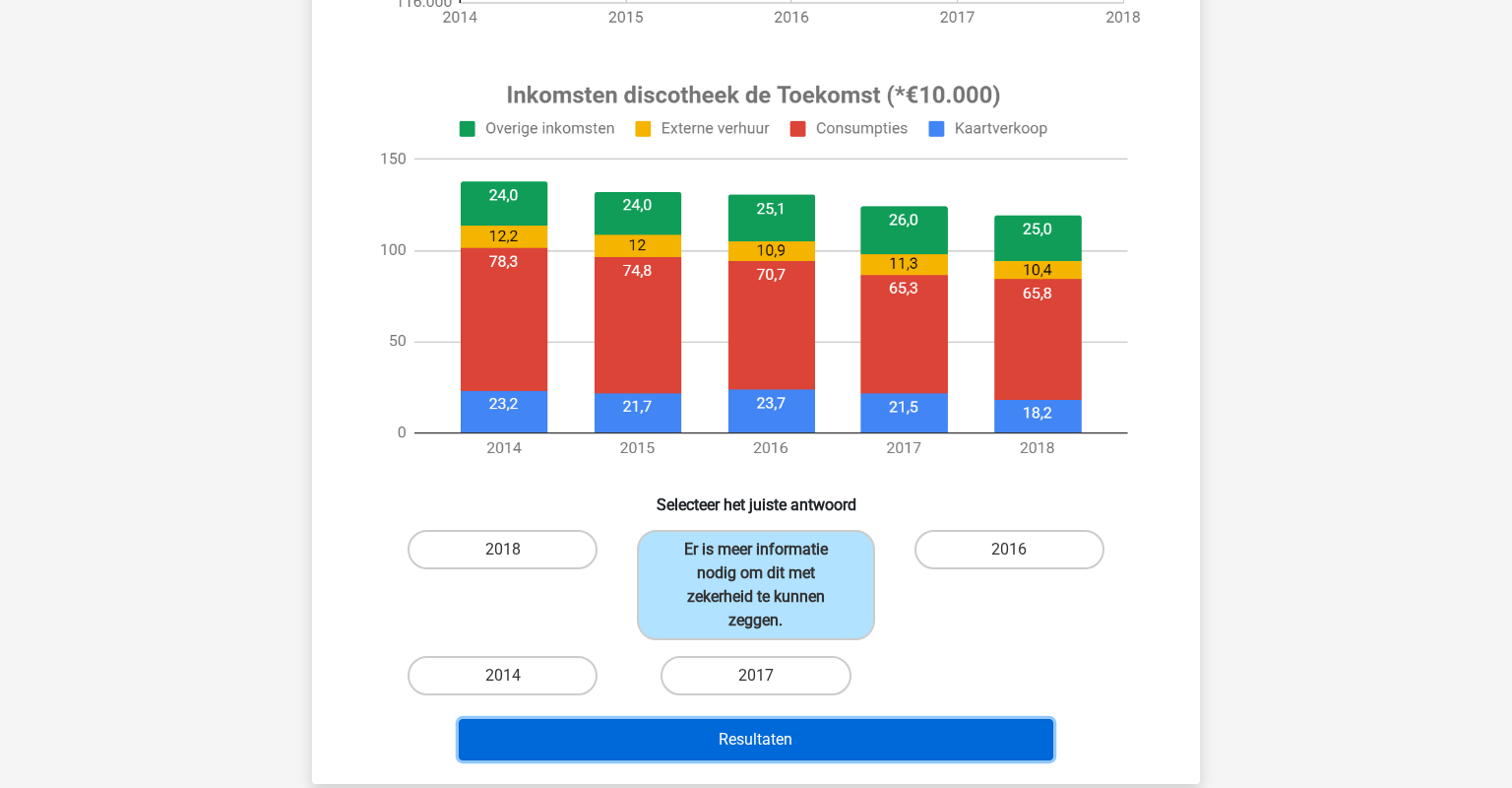 click on "Resultaten" at bounding box center [756, 740] 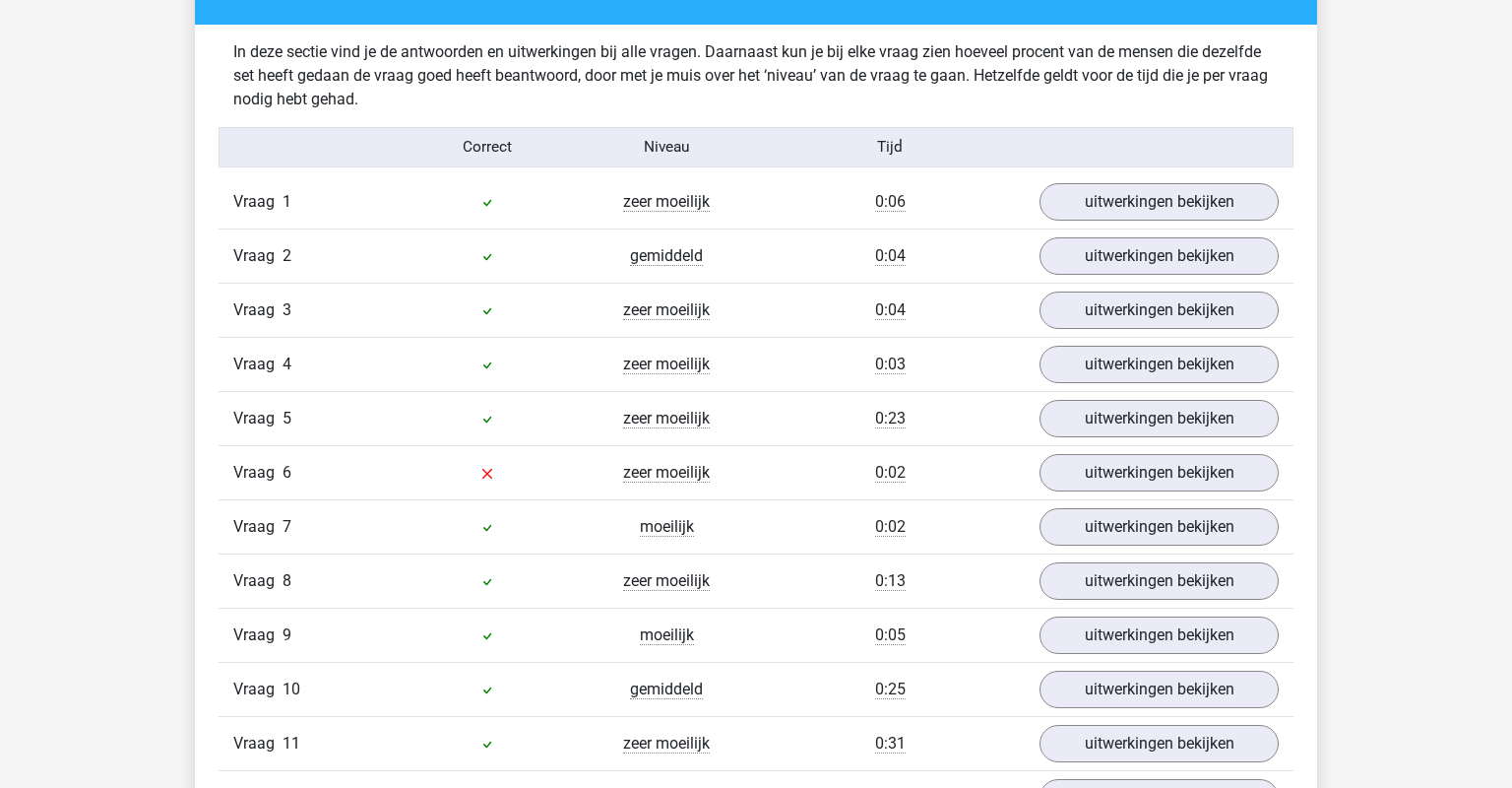 scroll, scrollTop: 2184, scrollLeft: 0, axis: vertical 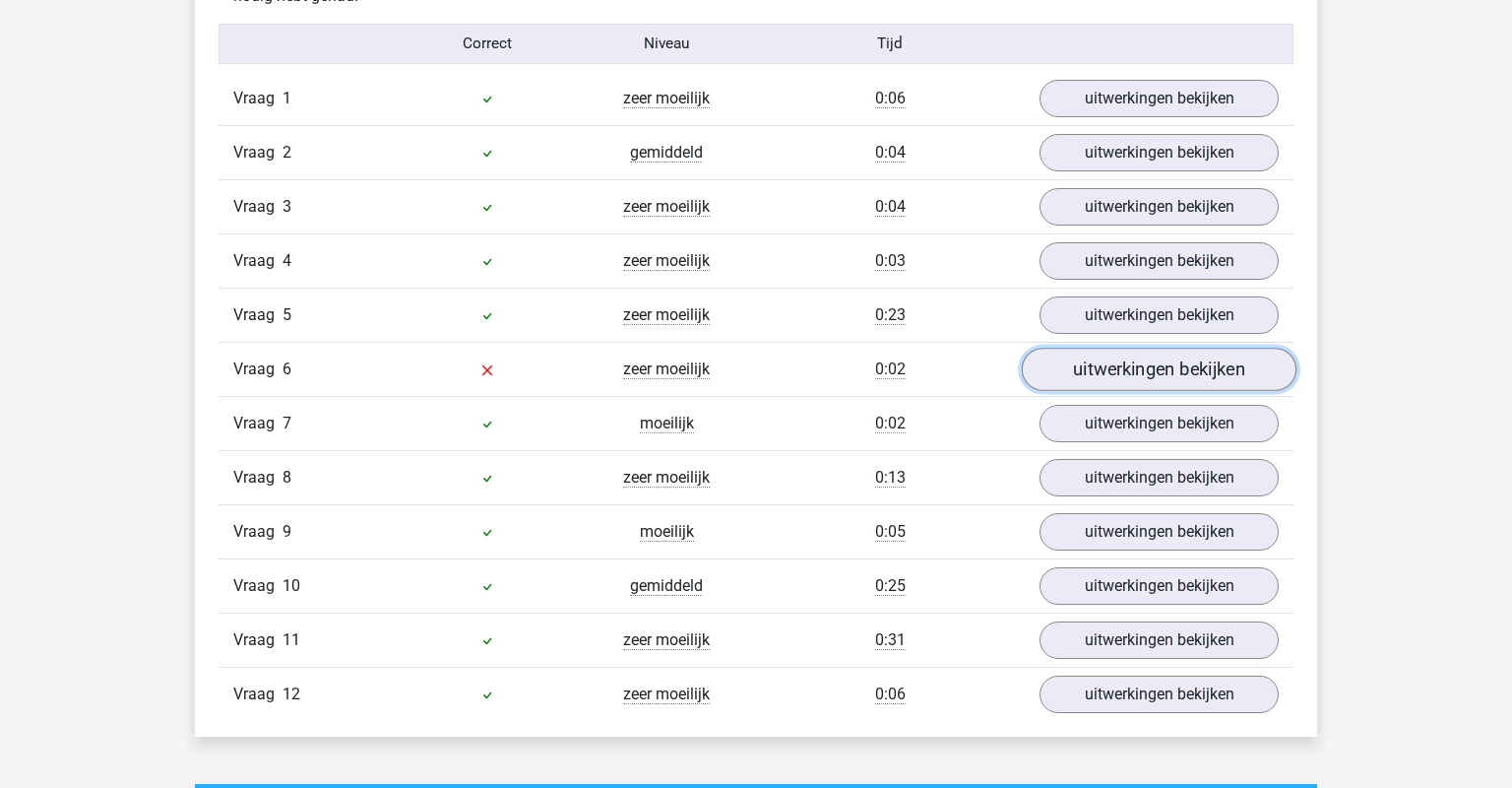 click on "uitwerkingen bekijken" at bounding box center (1159, 369) 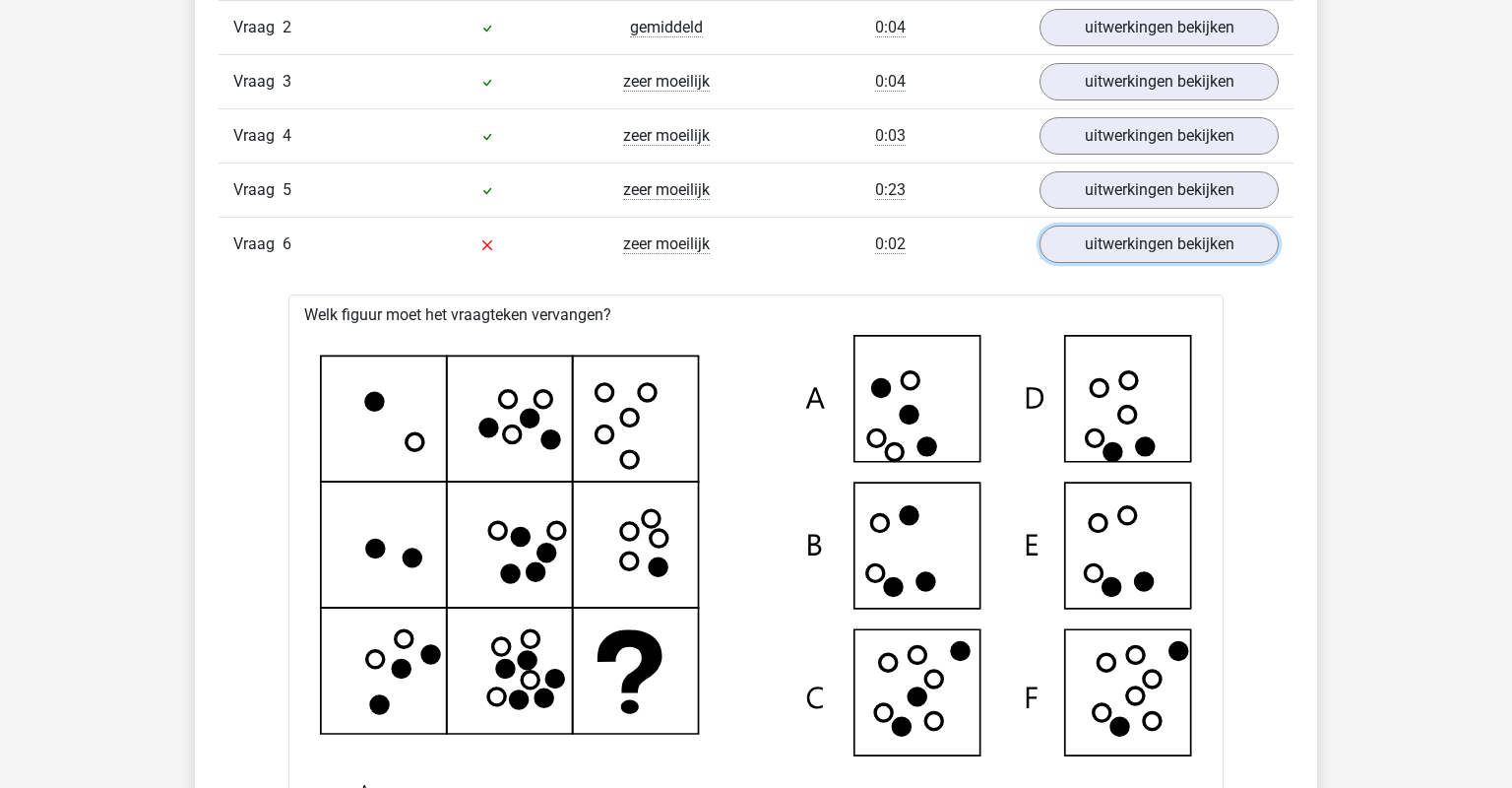 scroll, scrollTop: 2238, scrollLeft: 0, axis: vertical 